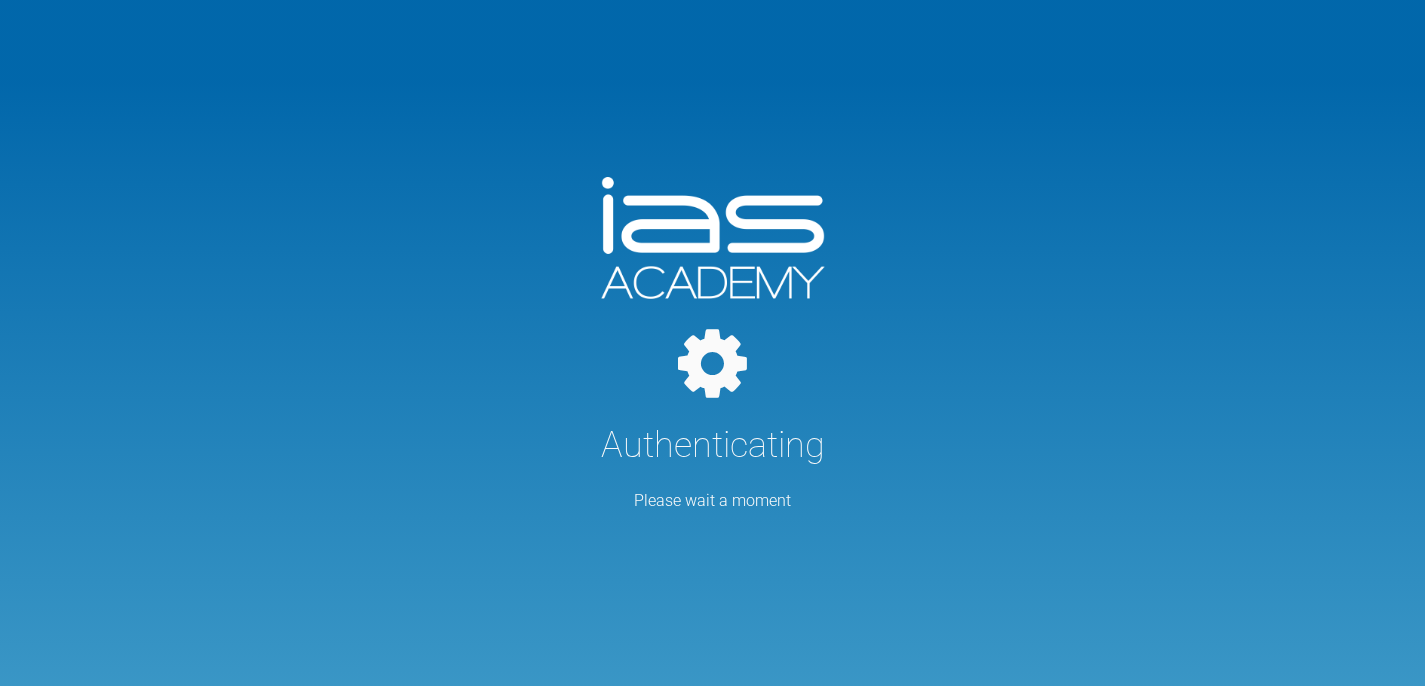 select on "English" 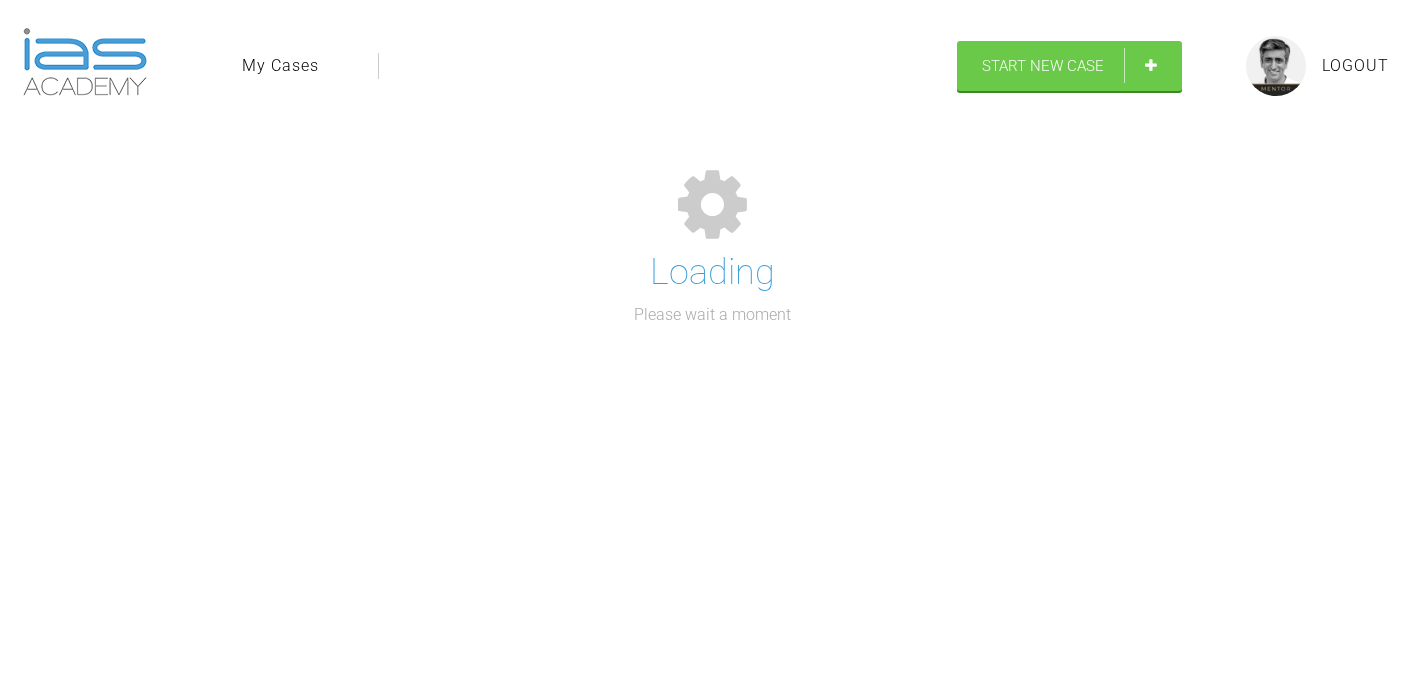 select on "English" 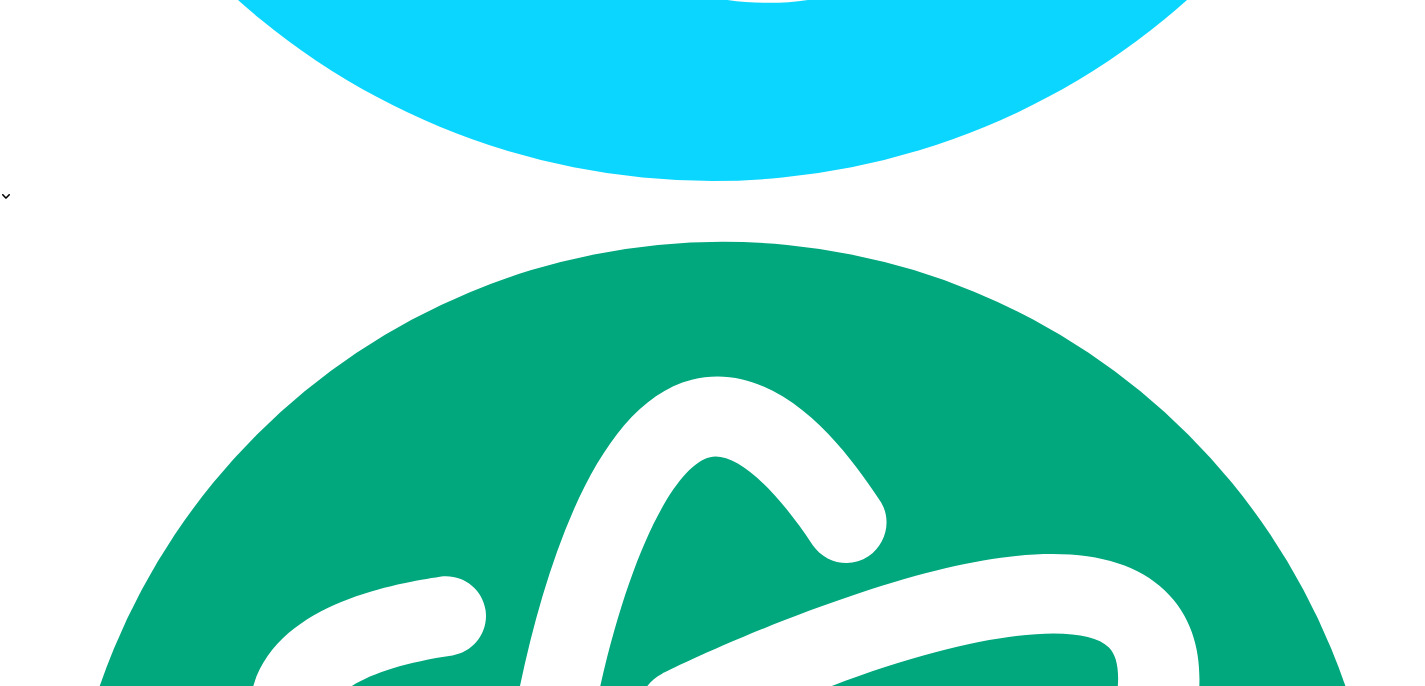 scroll, scrollTop: 25053, scrollLeft: 0, axis: vertical 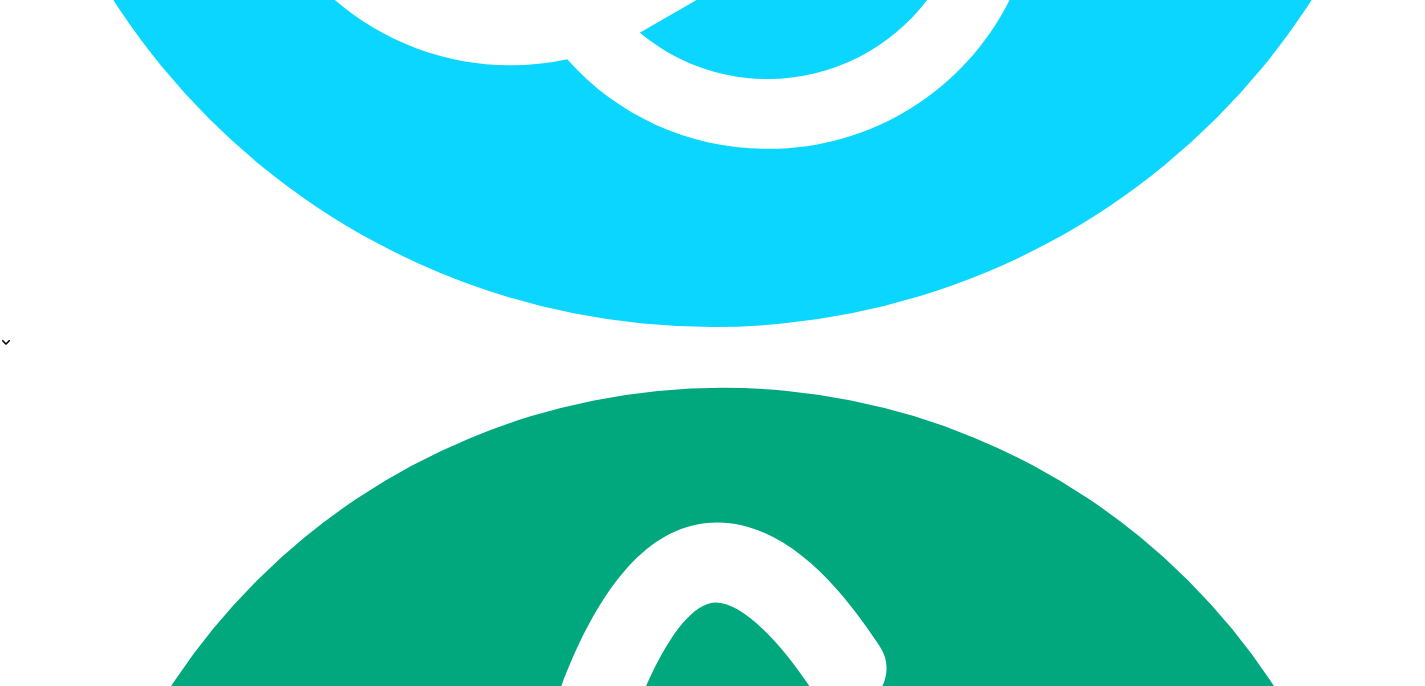click at bounding box center [420, -3374] 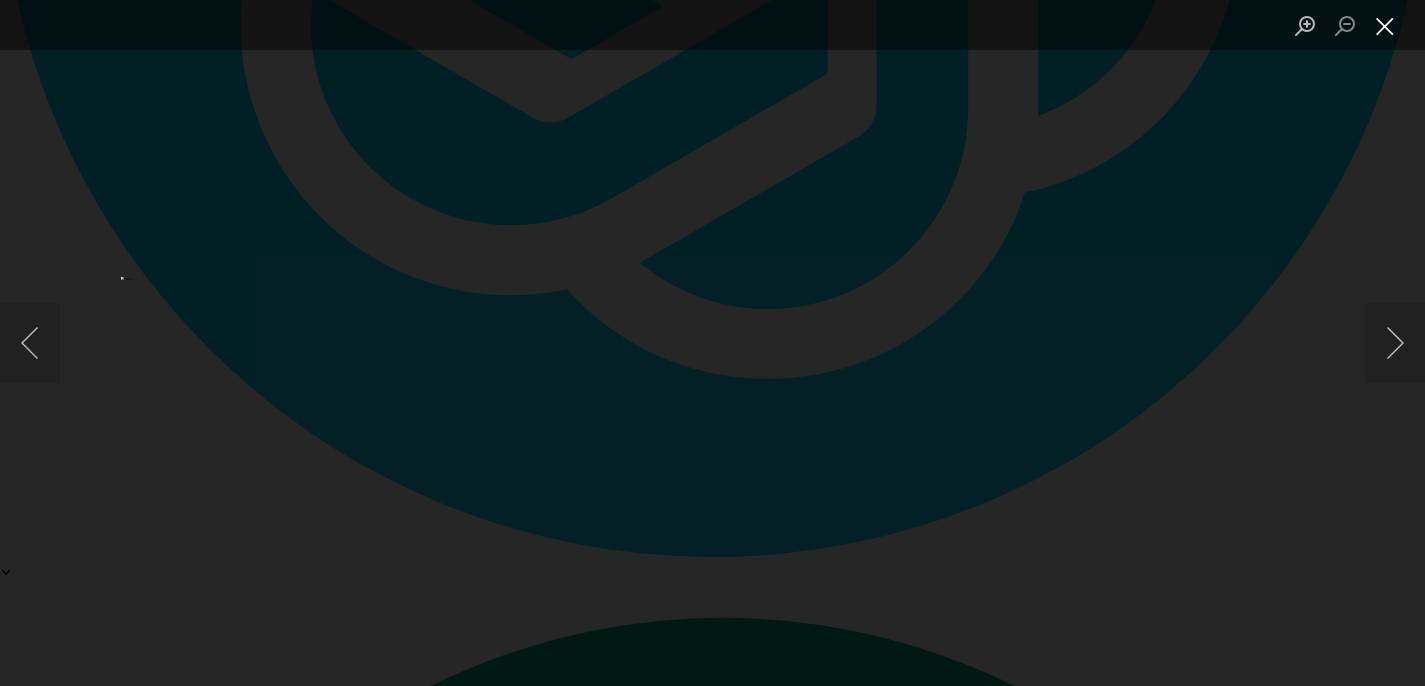 click at bounding box center [1385, 25] 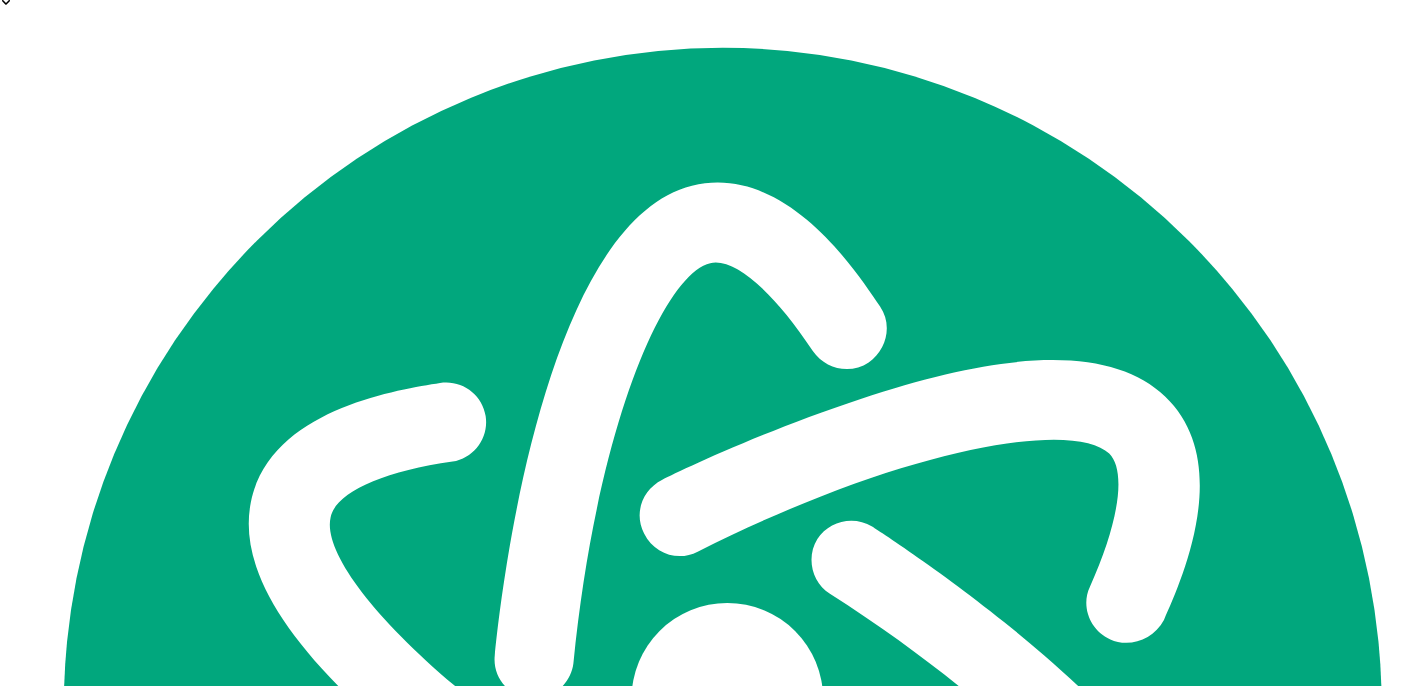 scroll, scrollTop: 25684, scrollLeft: 0, axis: vertical 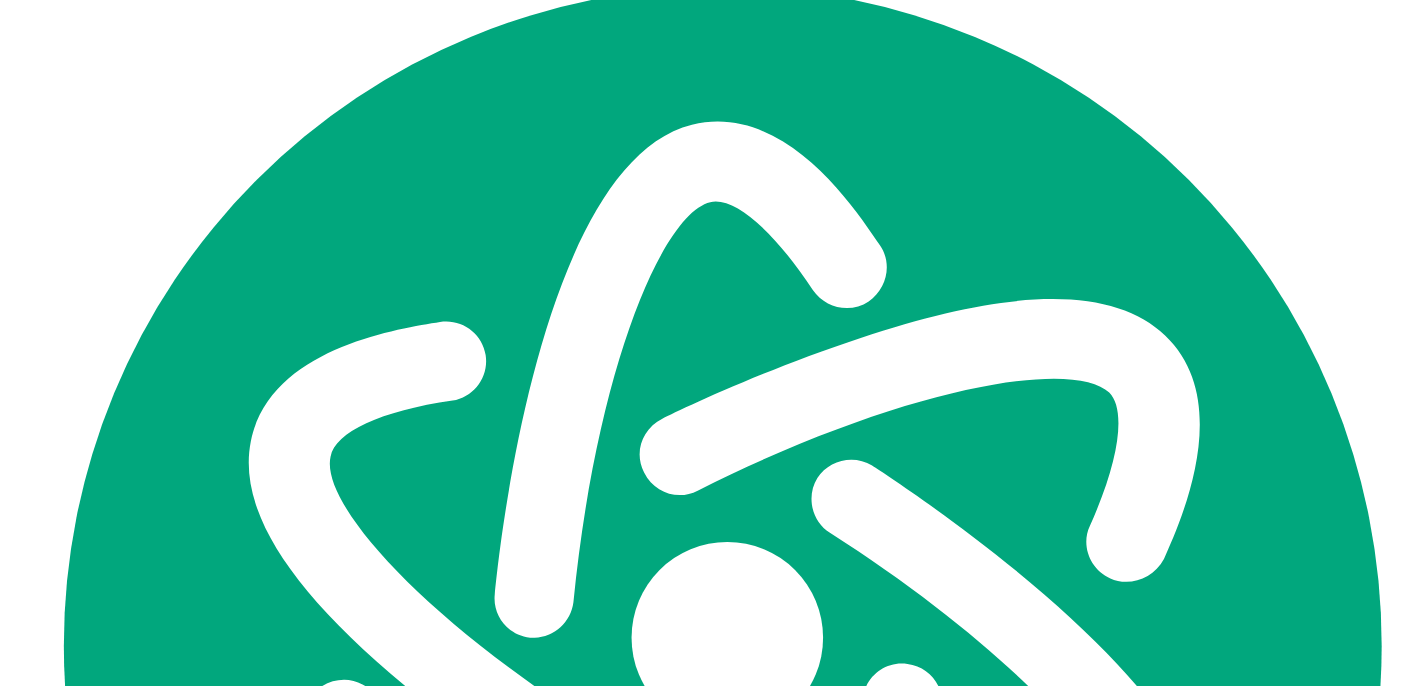 click at bounding box center [842, -3570] 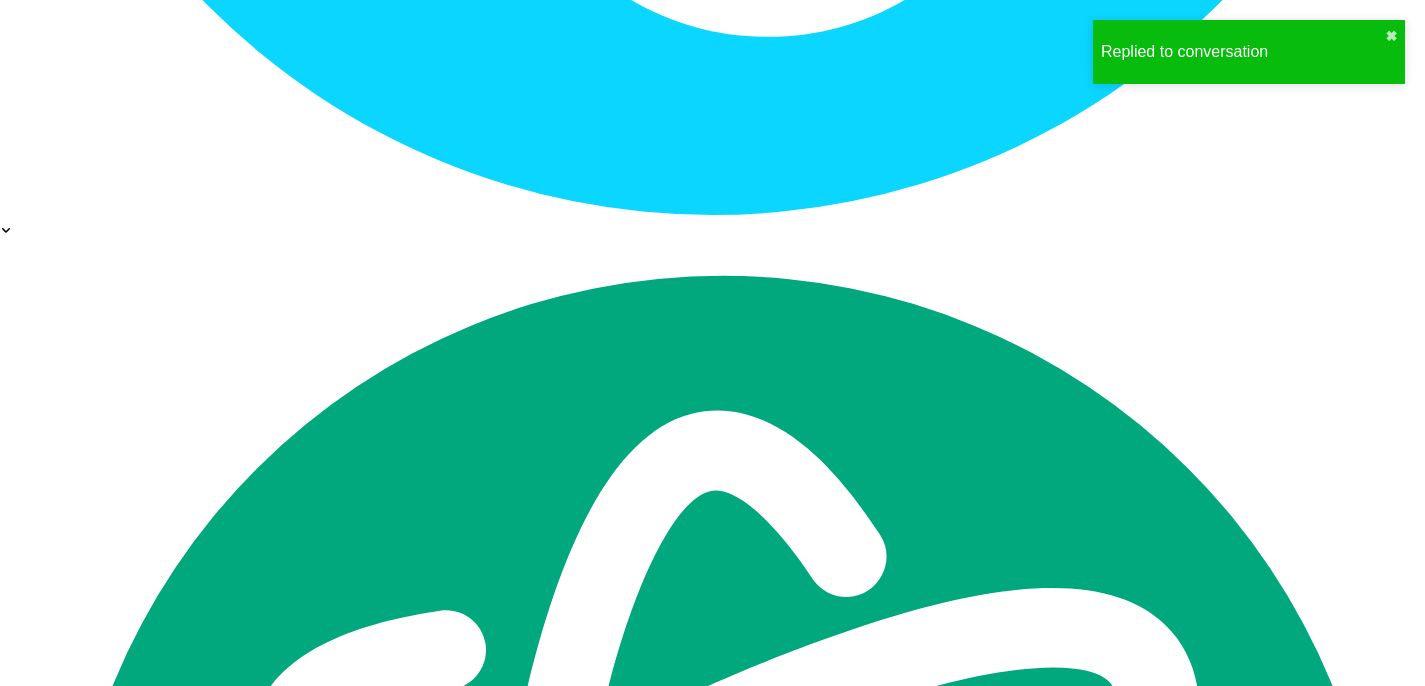 scroll, scrollTop: 26155, scrollLeft: 0, axis: vertical 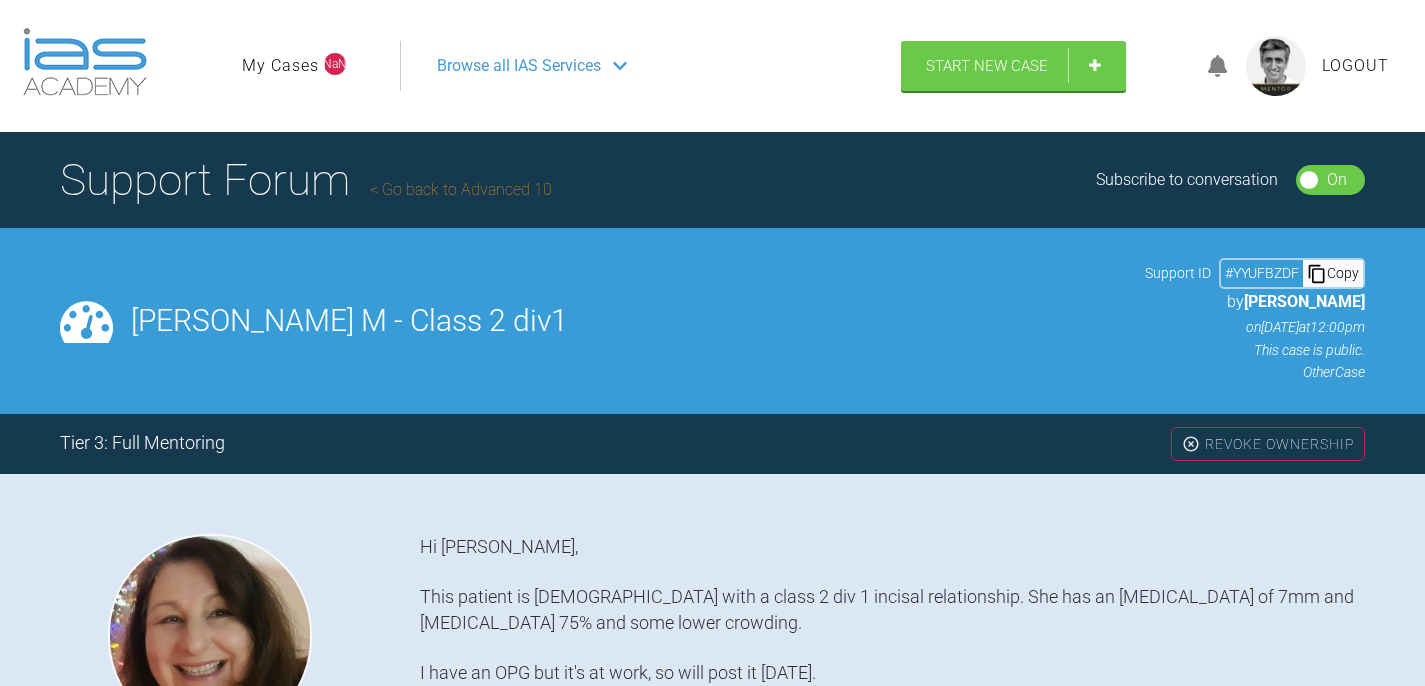 select on "English" 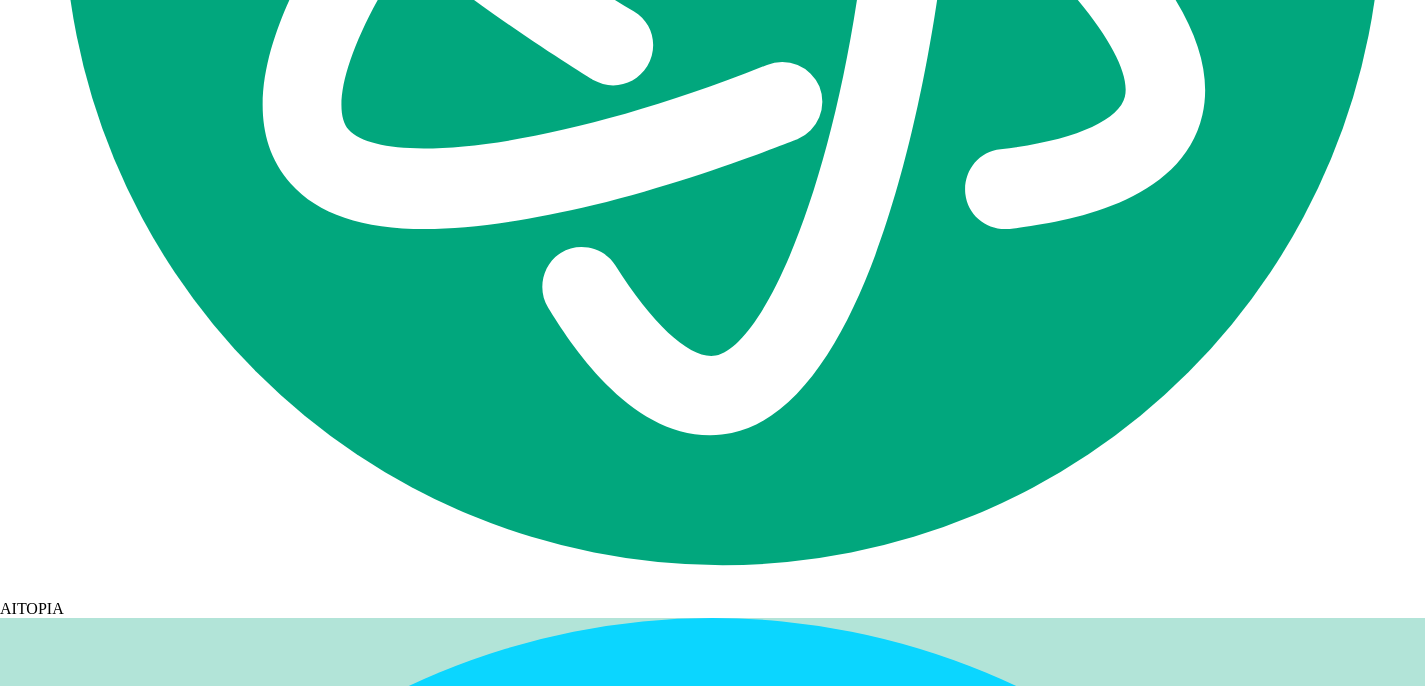 scroll, scrollTop: 752, scrollLeft: 0, axis: vertical 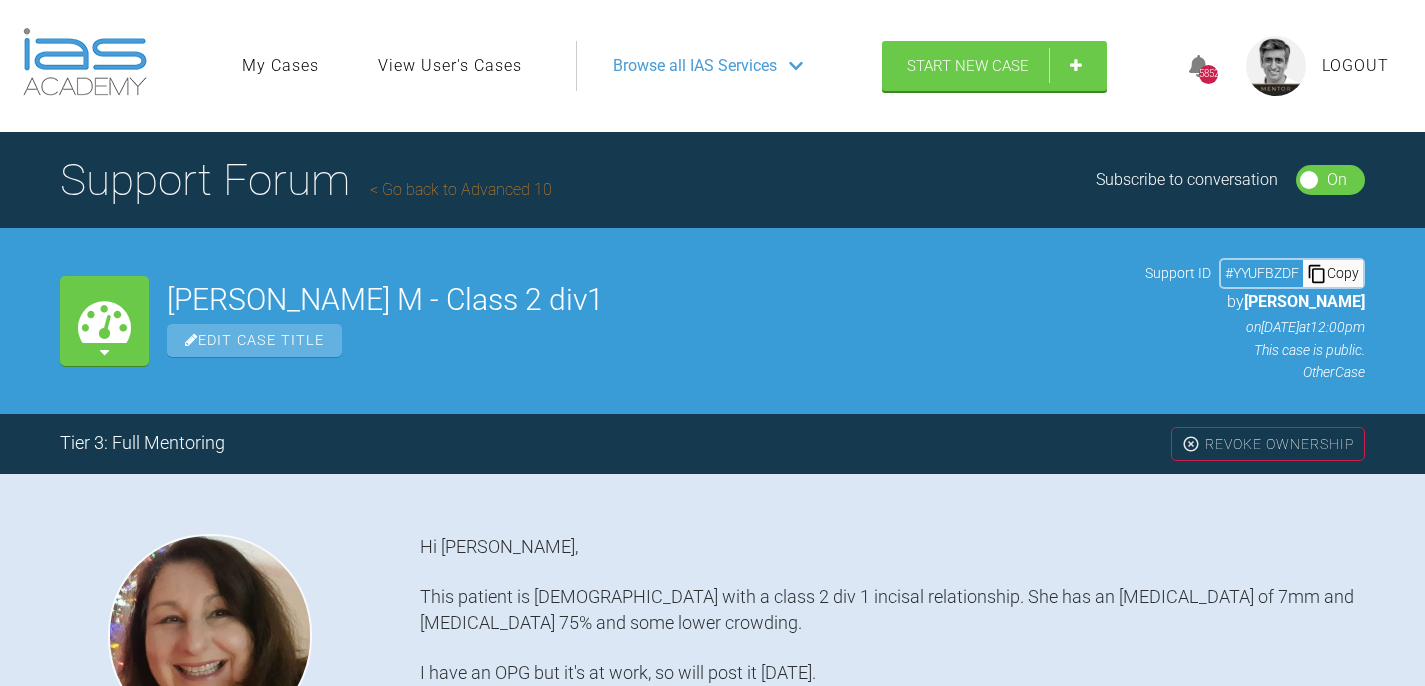click on "Go back to Advanced 10" at bounding box center (461, 189) 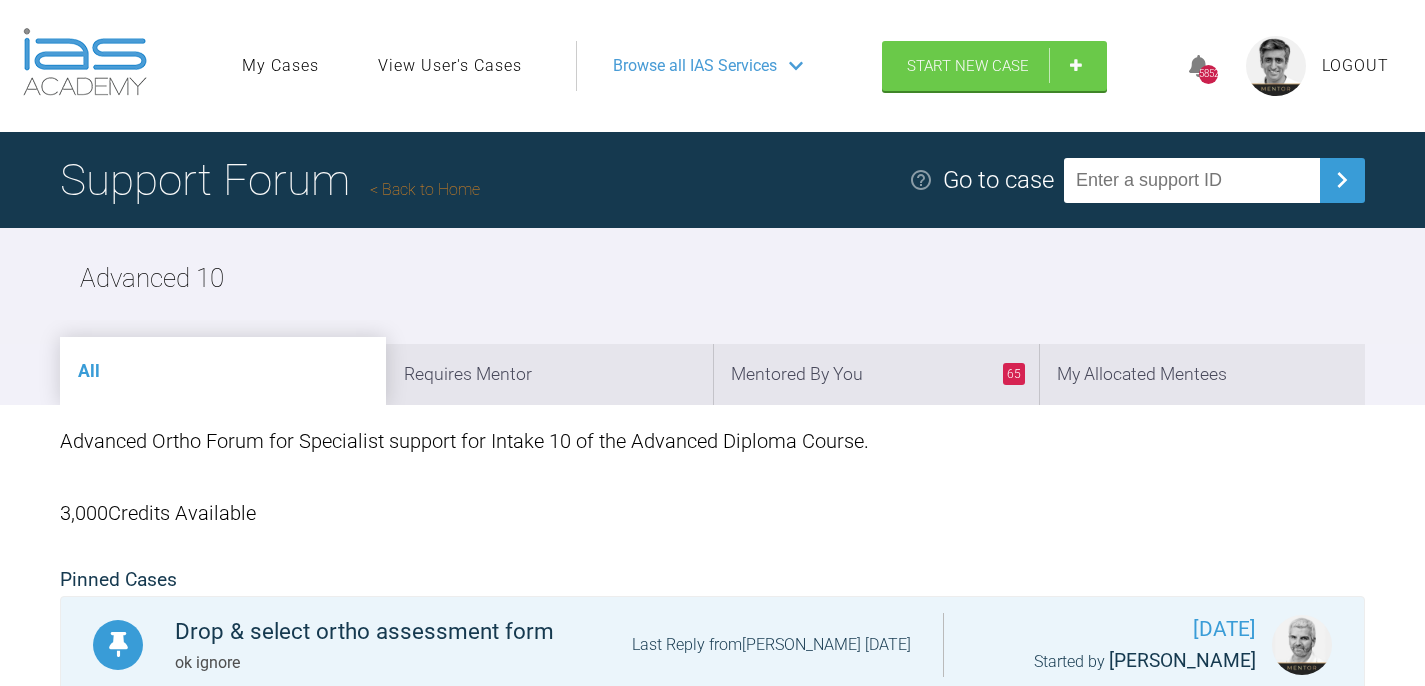 click on "Back to Home" at bounding box center (425, 189) 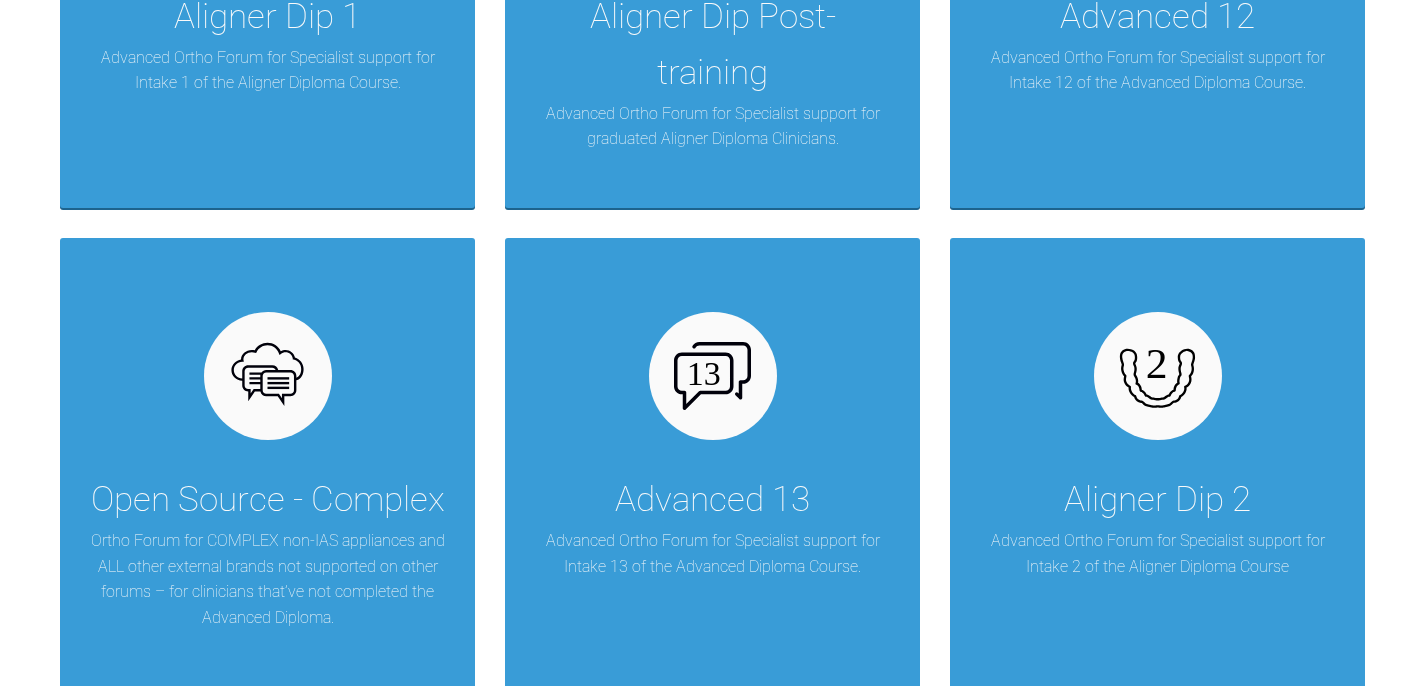 scroll, scrollTop: 2827, scrollLeft: 0, axis: vertical 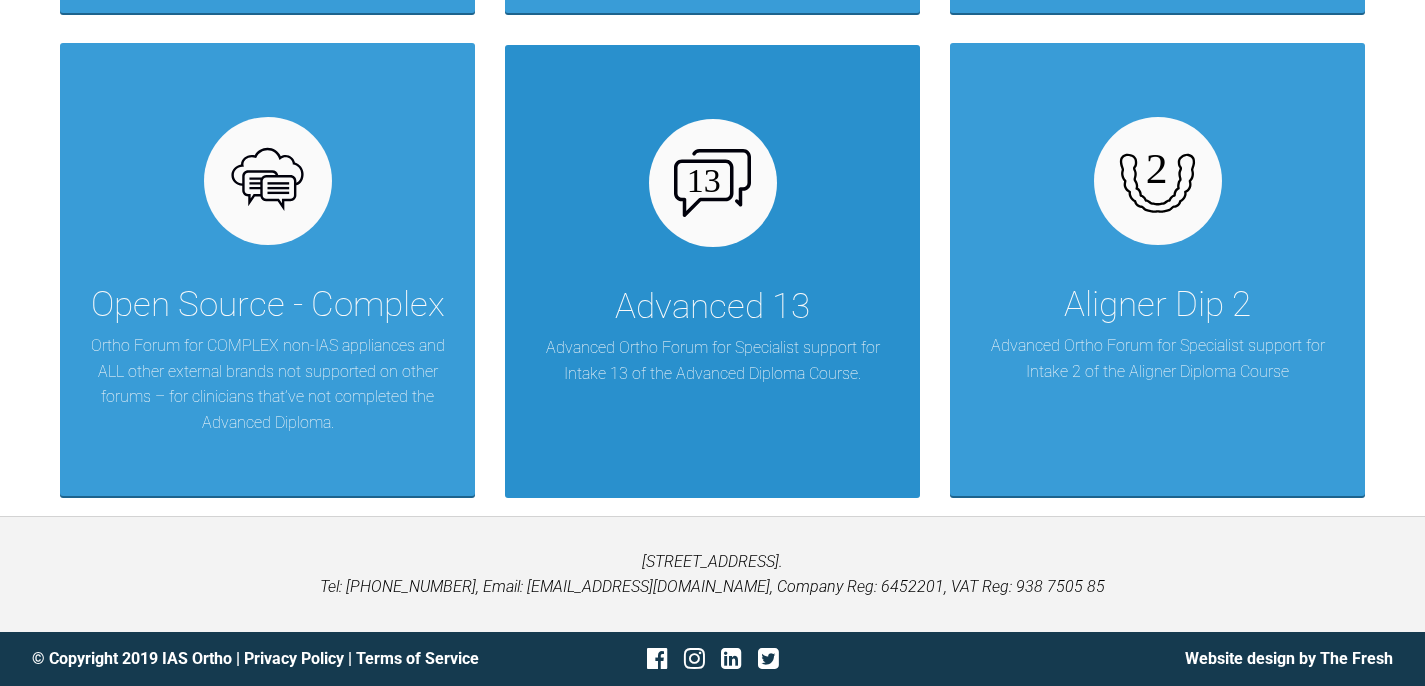 click on "Advanced 13" at bounding box center [712, 307] 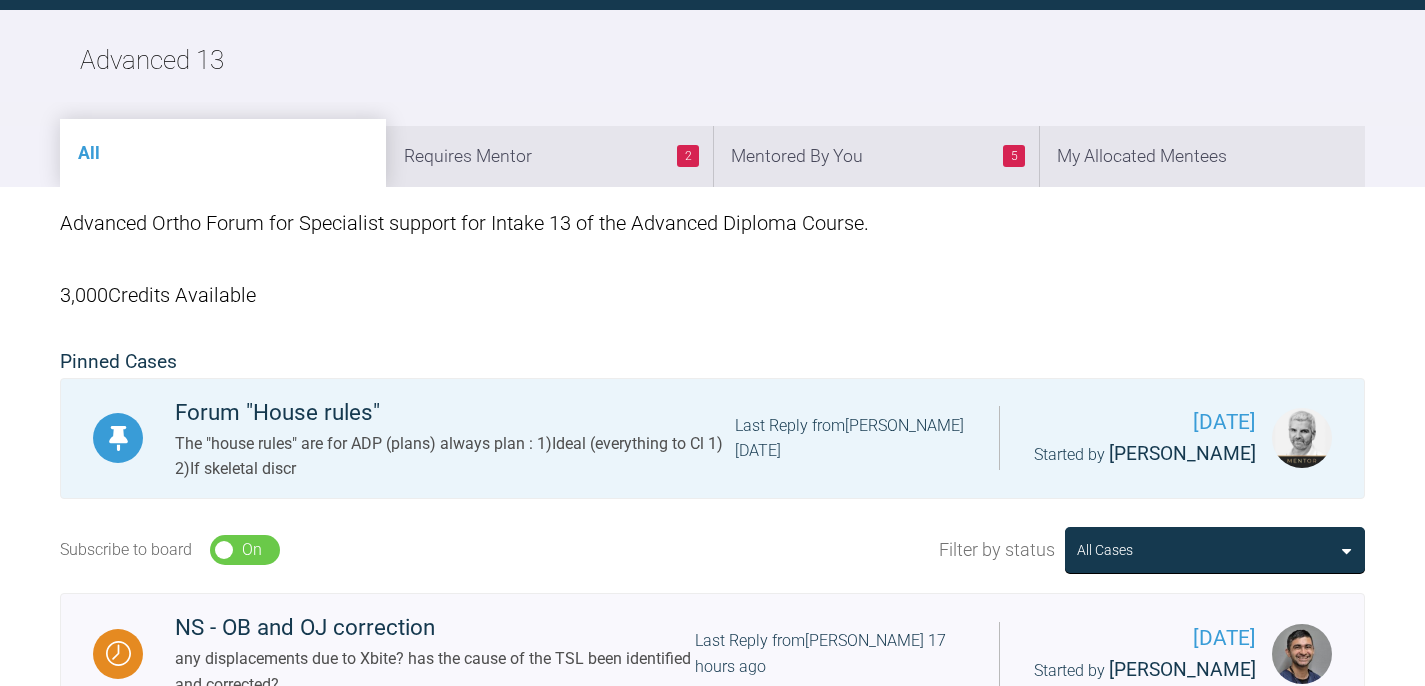 scroll, scrollTop: 0, scrollLeft: 0, axis: both 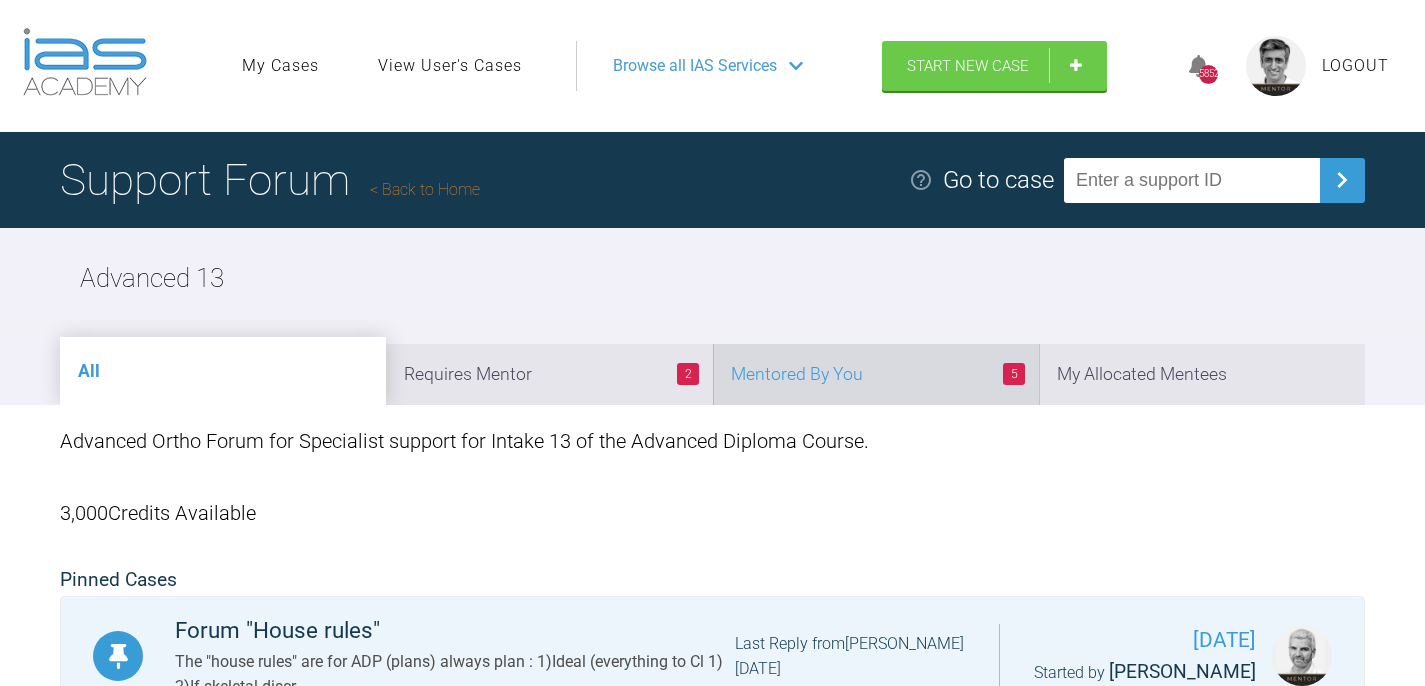 click on "5 Mentored By You" at bounding box center [876, 374] 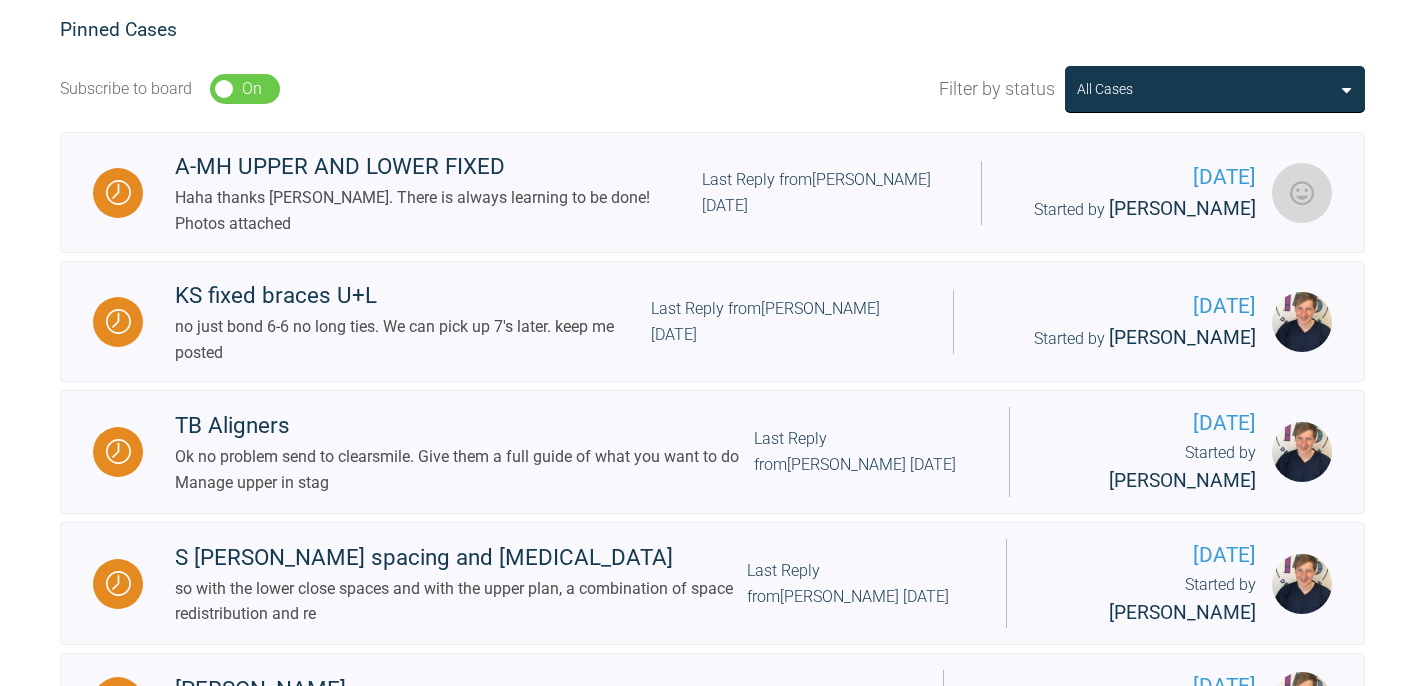 scroll, scrollTop: 560, scrollLeft: 0, axis: vertical 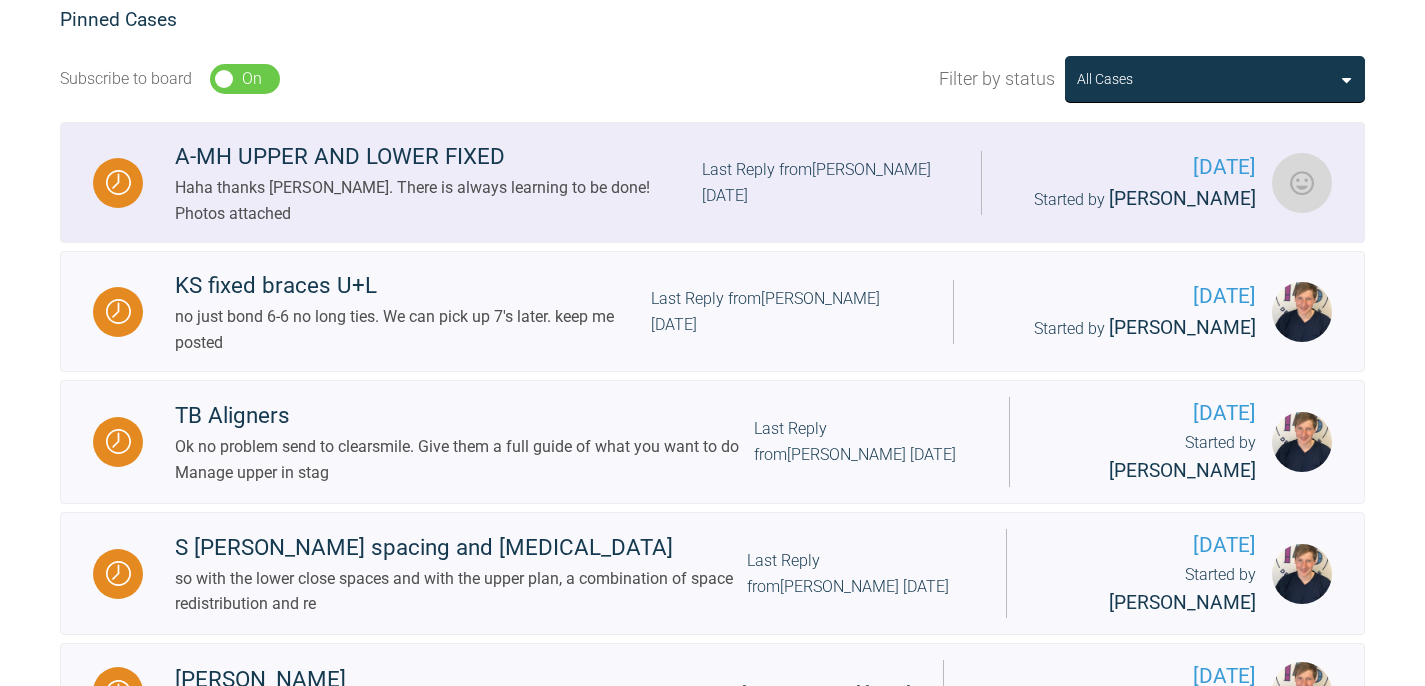 click on "Last Reply from  [PERSON_NAME]   [DATE]" at bounding box center (825, 182) 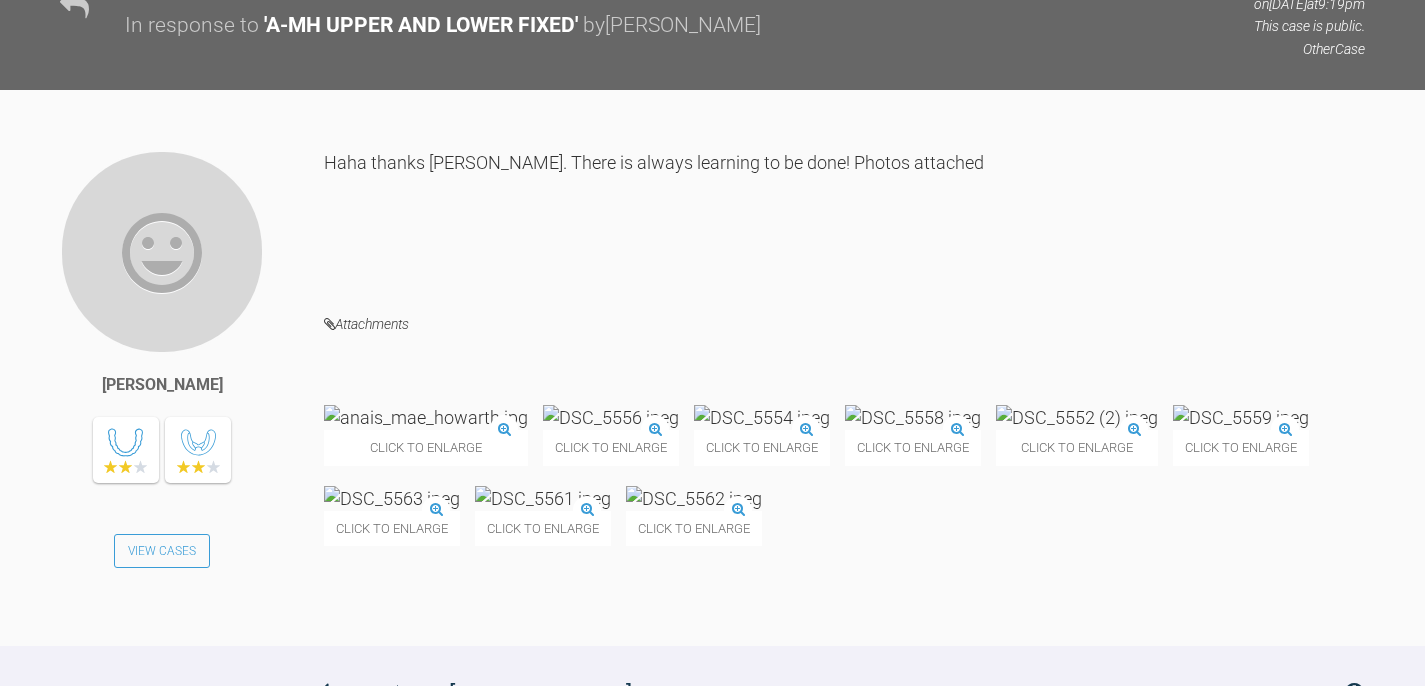 scroll, scrollTop: 8016, scrollLeft: 0, axis: vertical 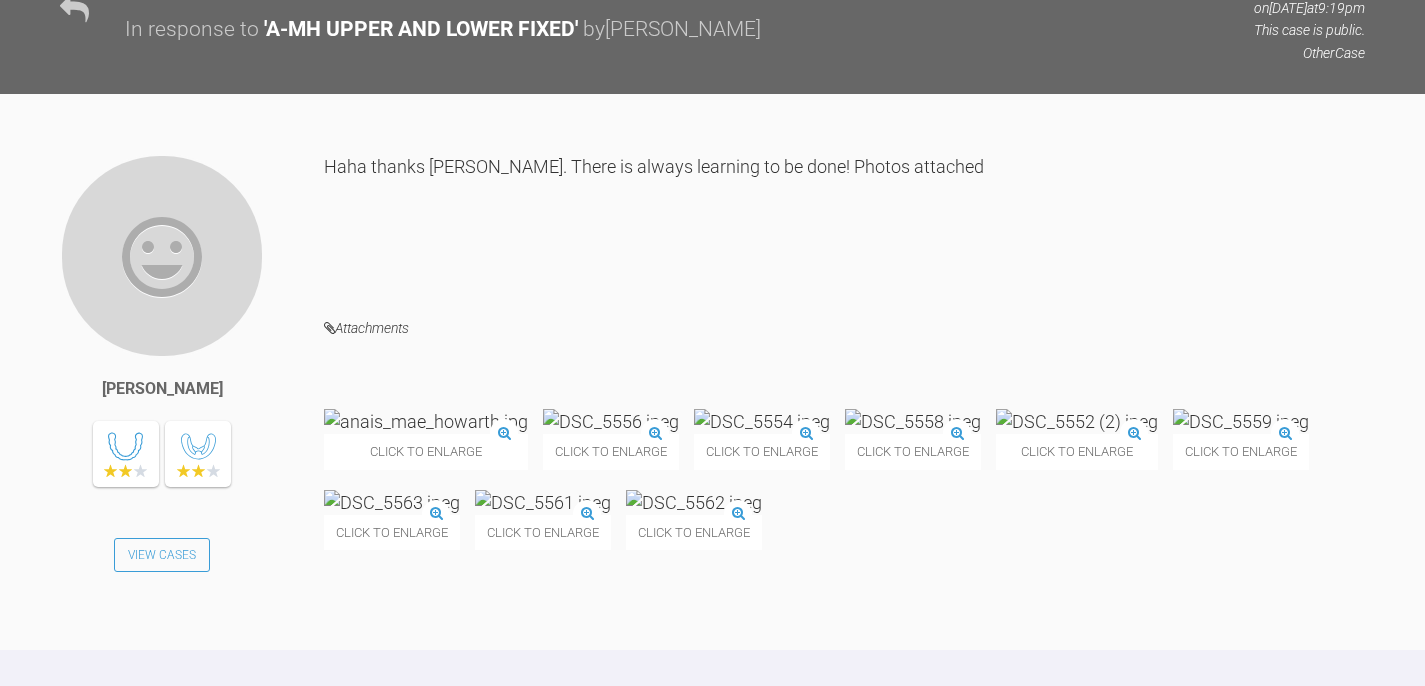 click at bounding box center [611, 421] 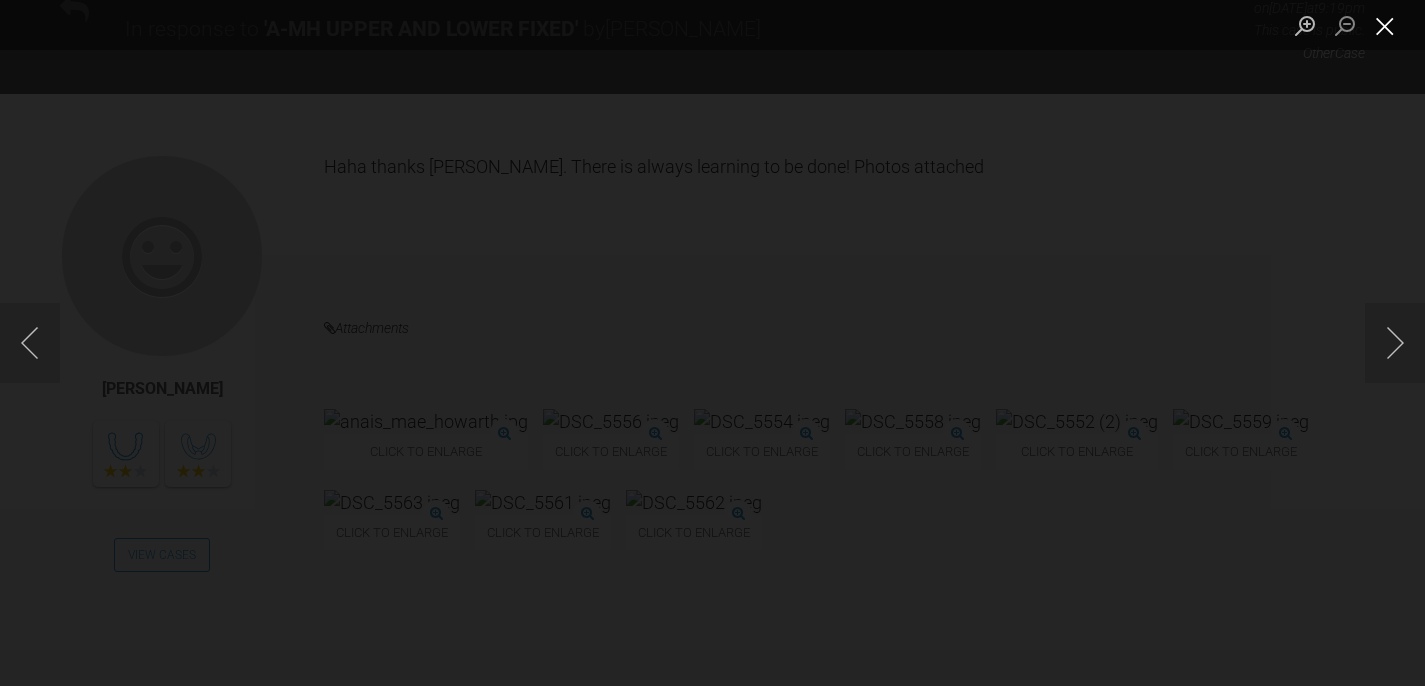 click at bounding box center [1385, 25] 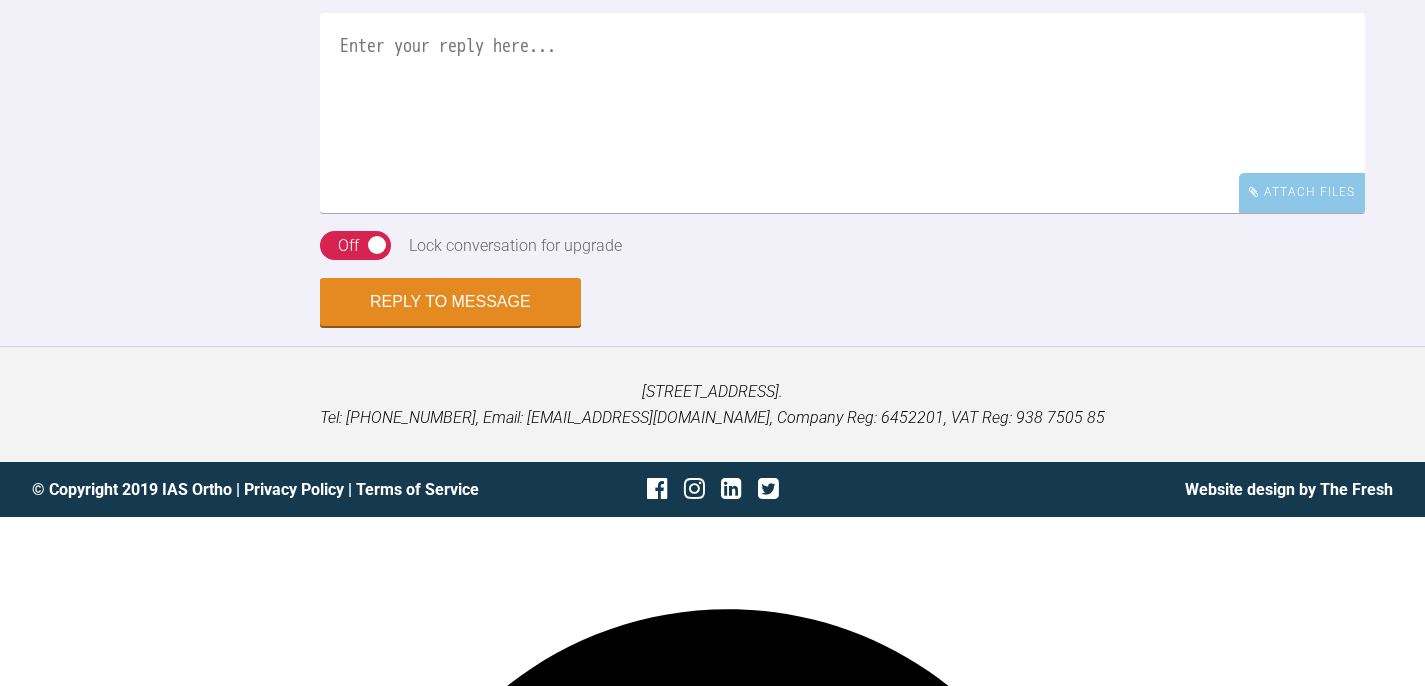 scroll, scrollTop: 8773, scrollLeft: 0, axis: vertical 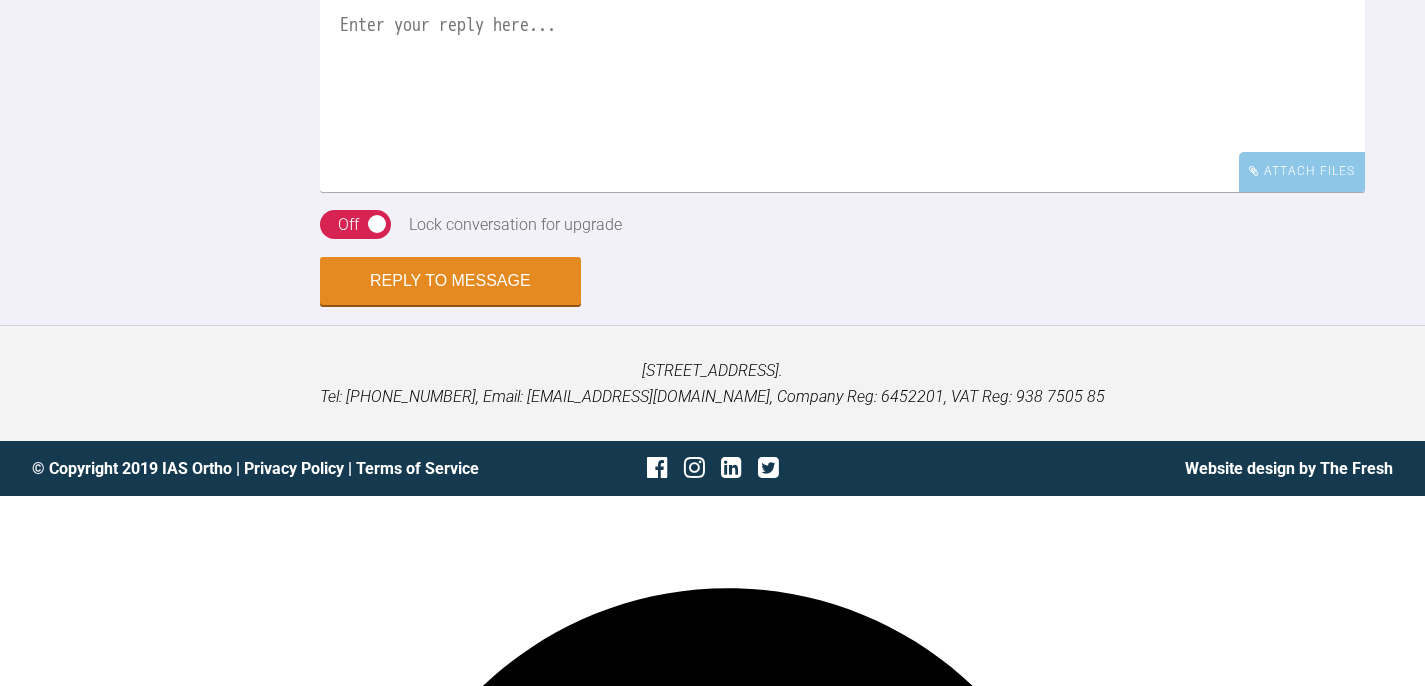 click at bounding box center (842, 92) 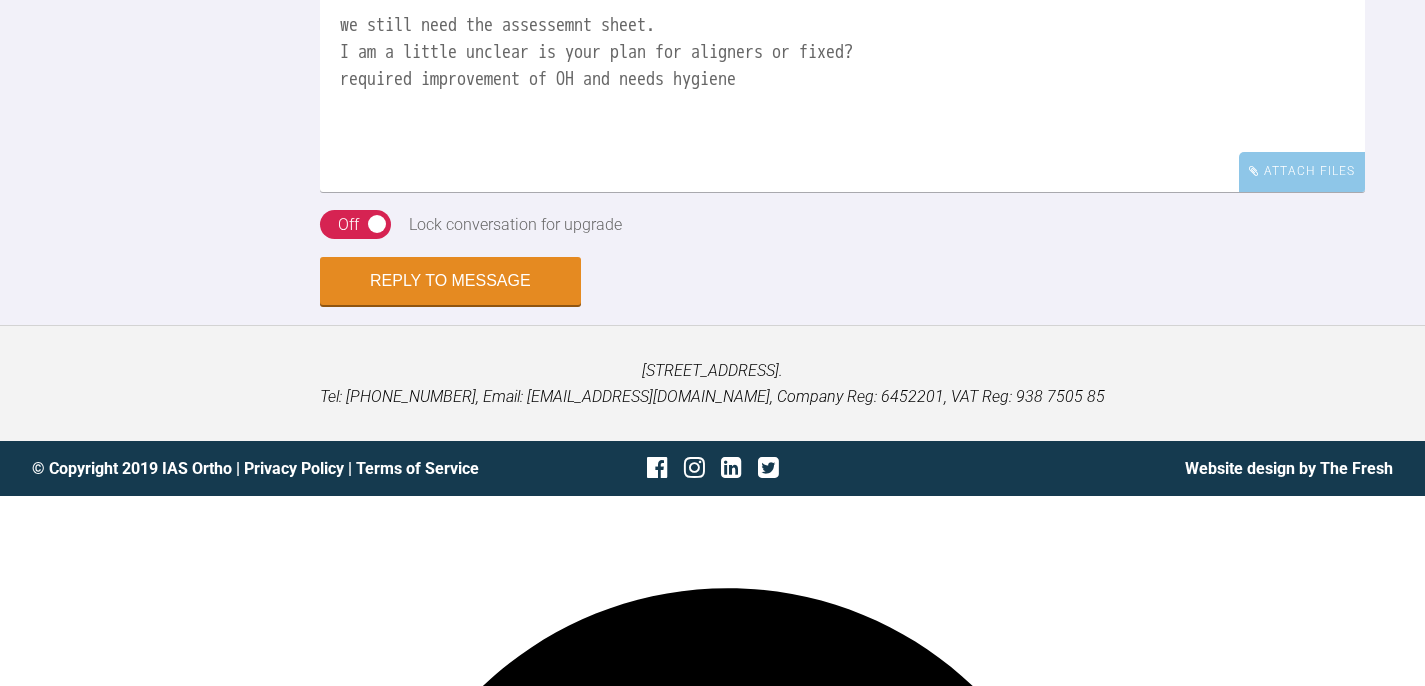click on "unclear" 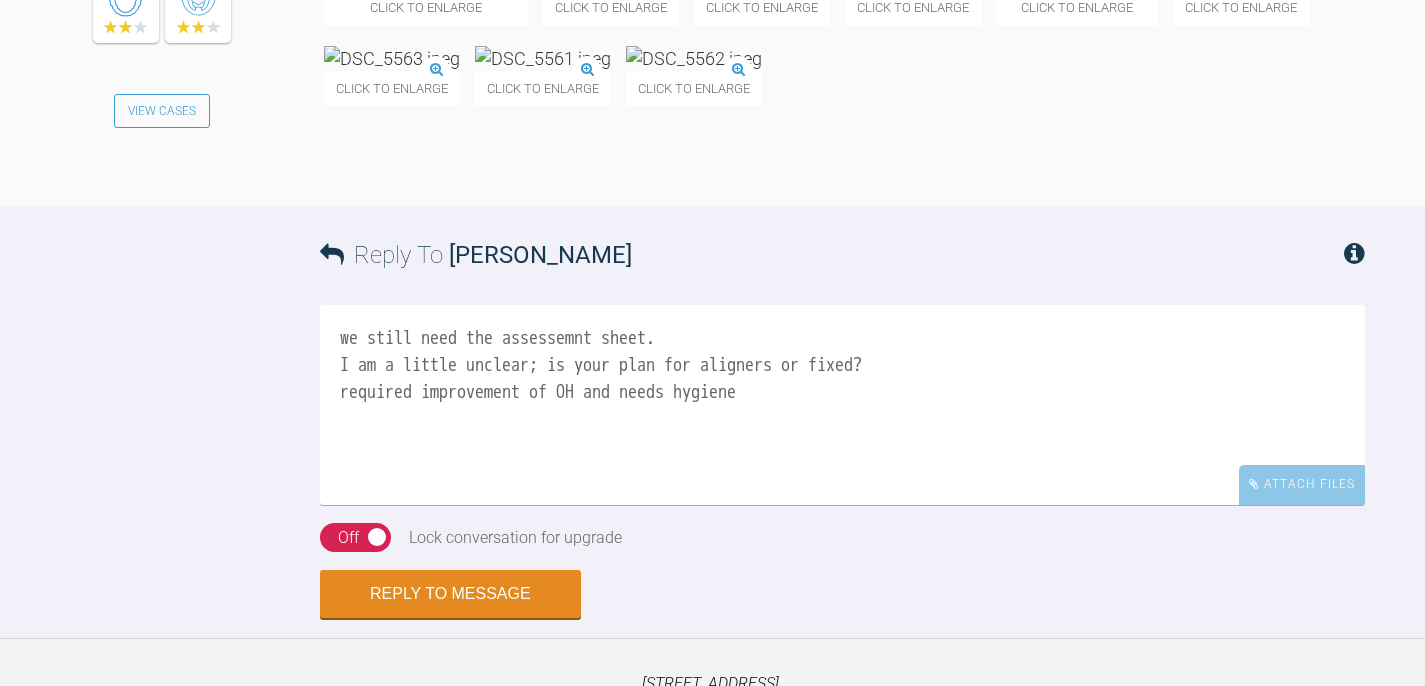 scroll, scrollTop: 8773, scrollLeft: 0, axis: vertical 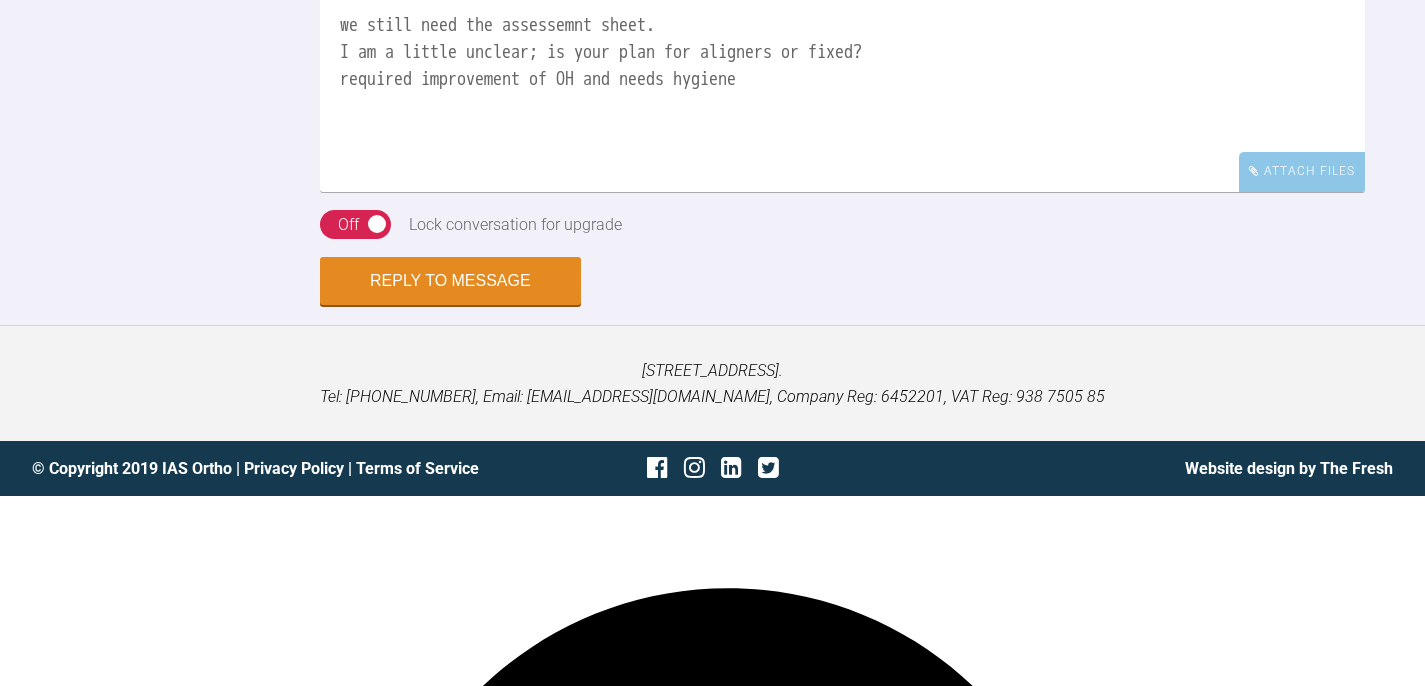 click on "assessment" 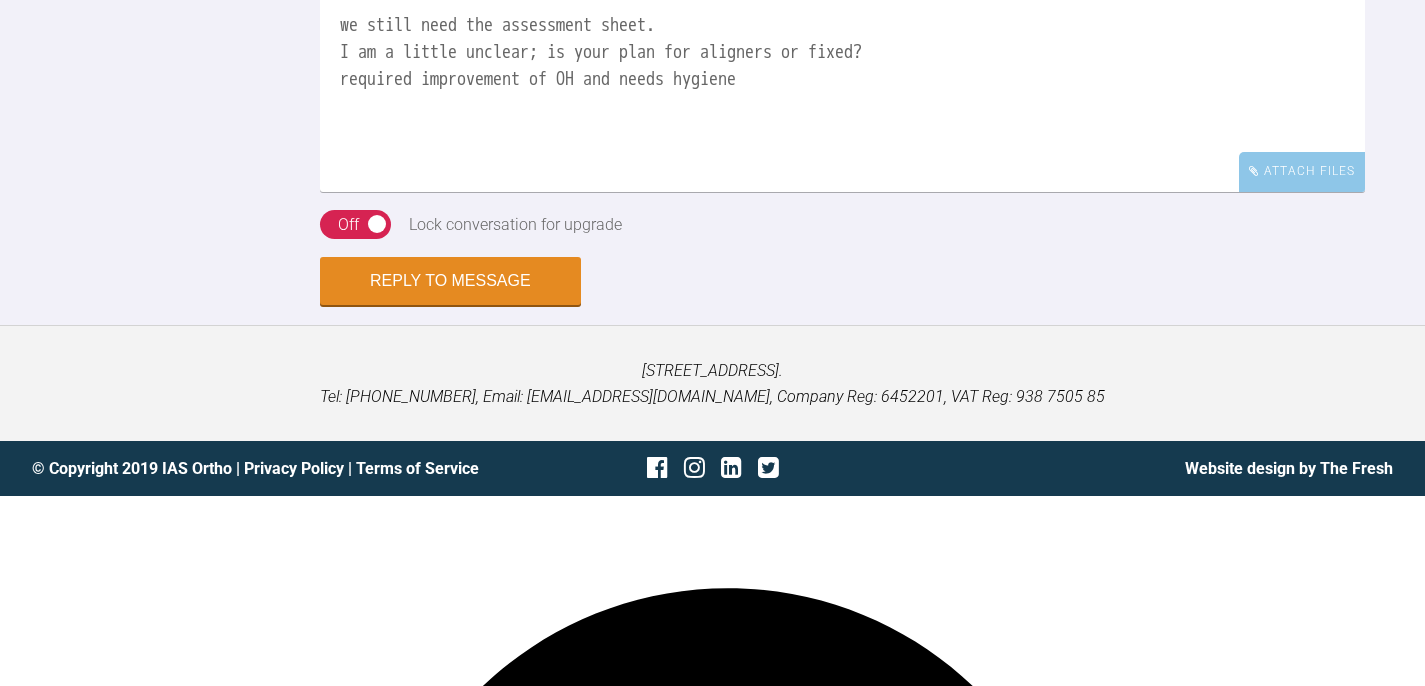 click on "We" 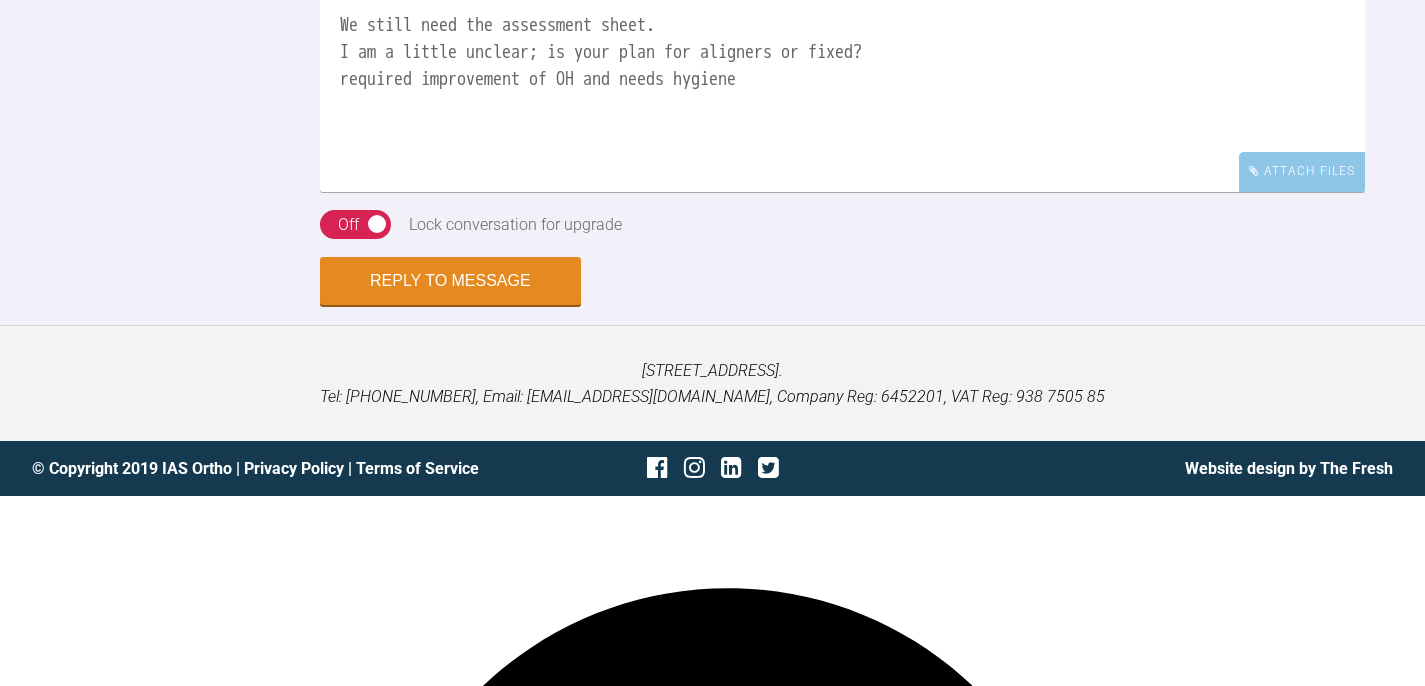 drag, startPoint x: 525, startPoint y: 214, endPoint x: 495, endPoint y: 215, distance: 30.016663 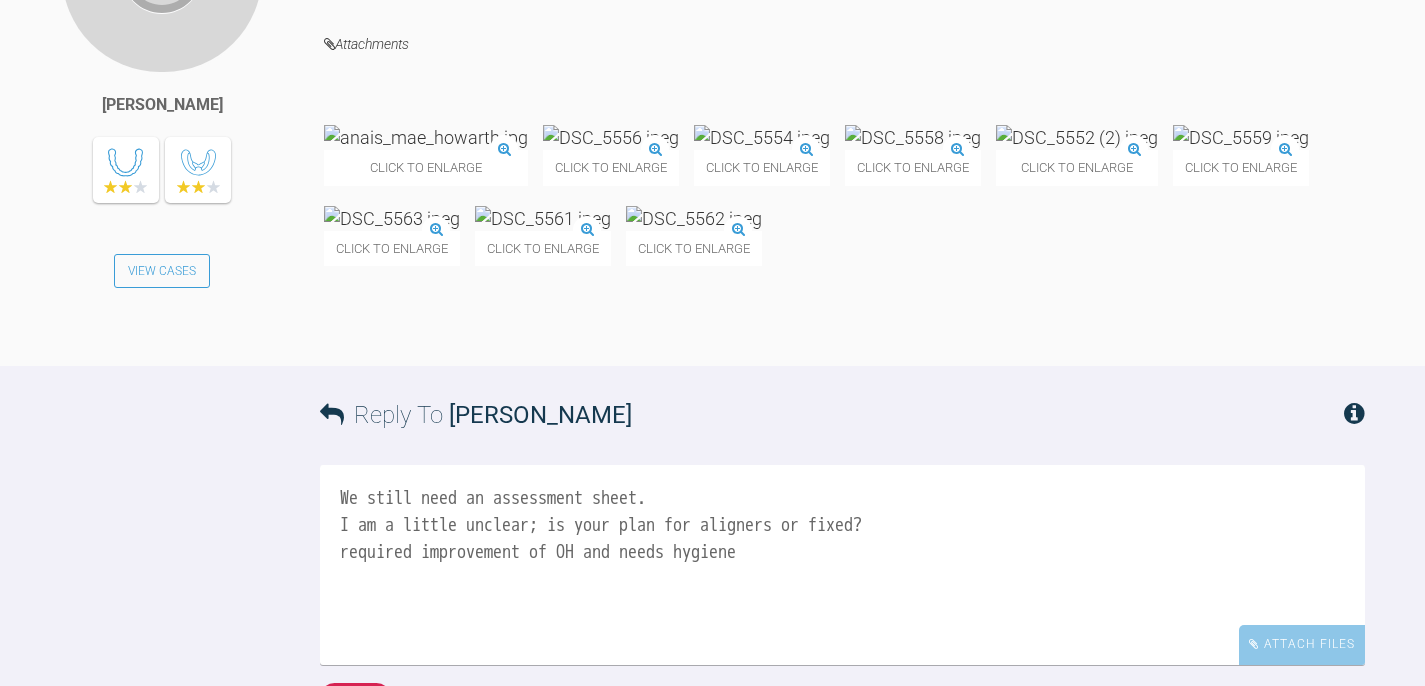 scroll, scrollTop: 8773, scrollLeft: 0, axis: vertical 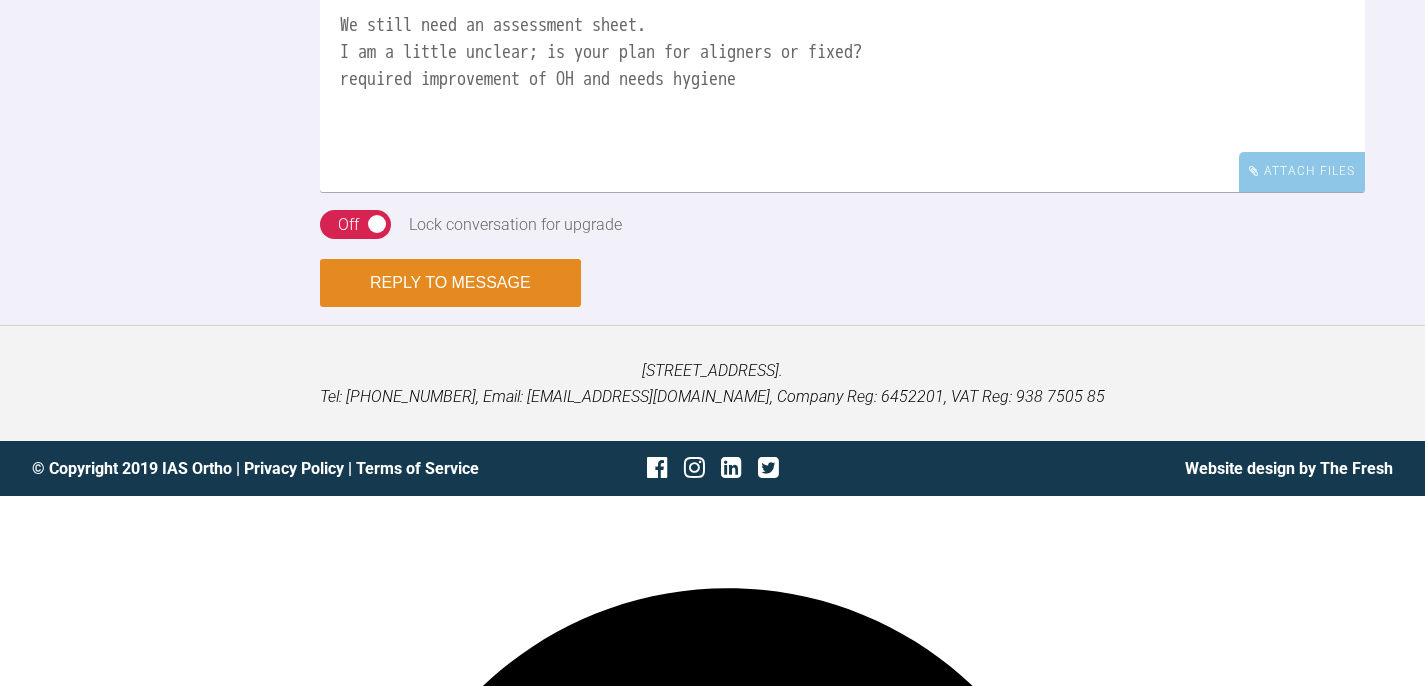 type on "We still need an assessment sheet.
I am a little unclear; is your plan for aligners or fixed?
required improvement of OH and needs hygiene" 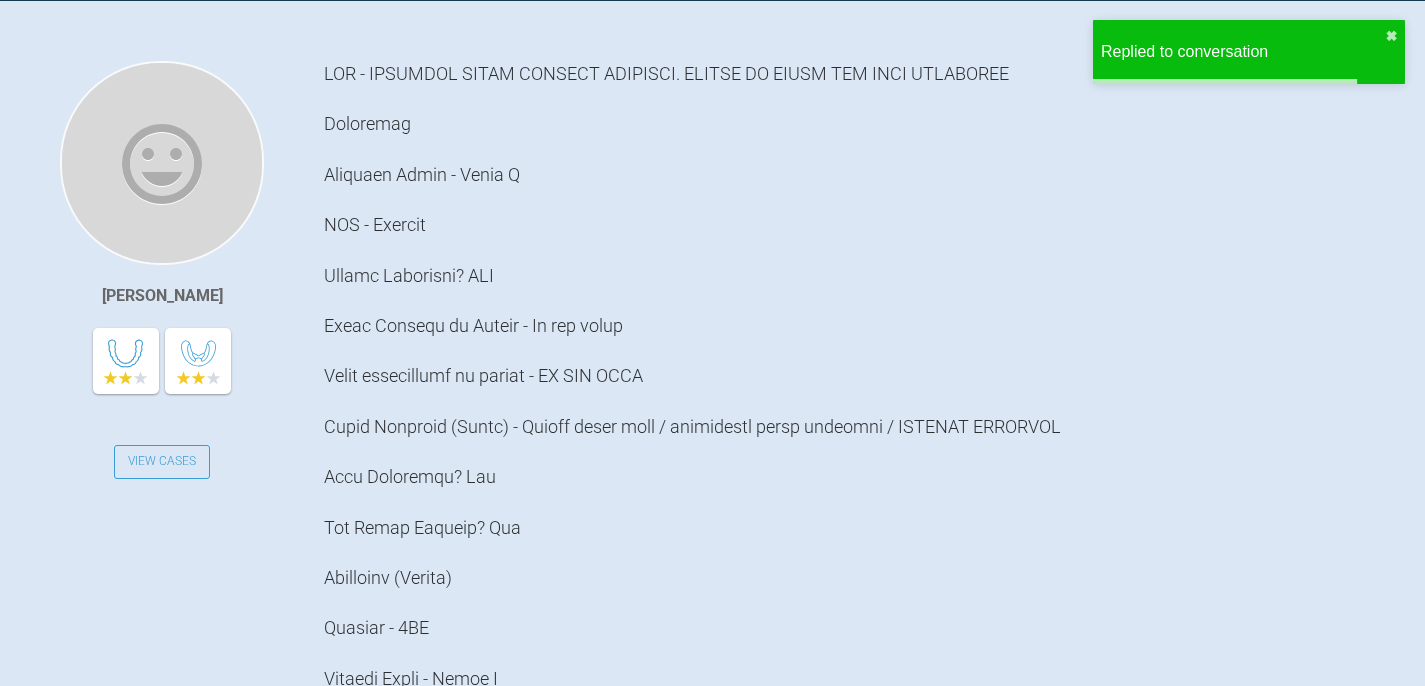 scroll, scrollTop: 0, scrollLeft: 0, axis: both 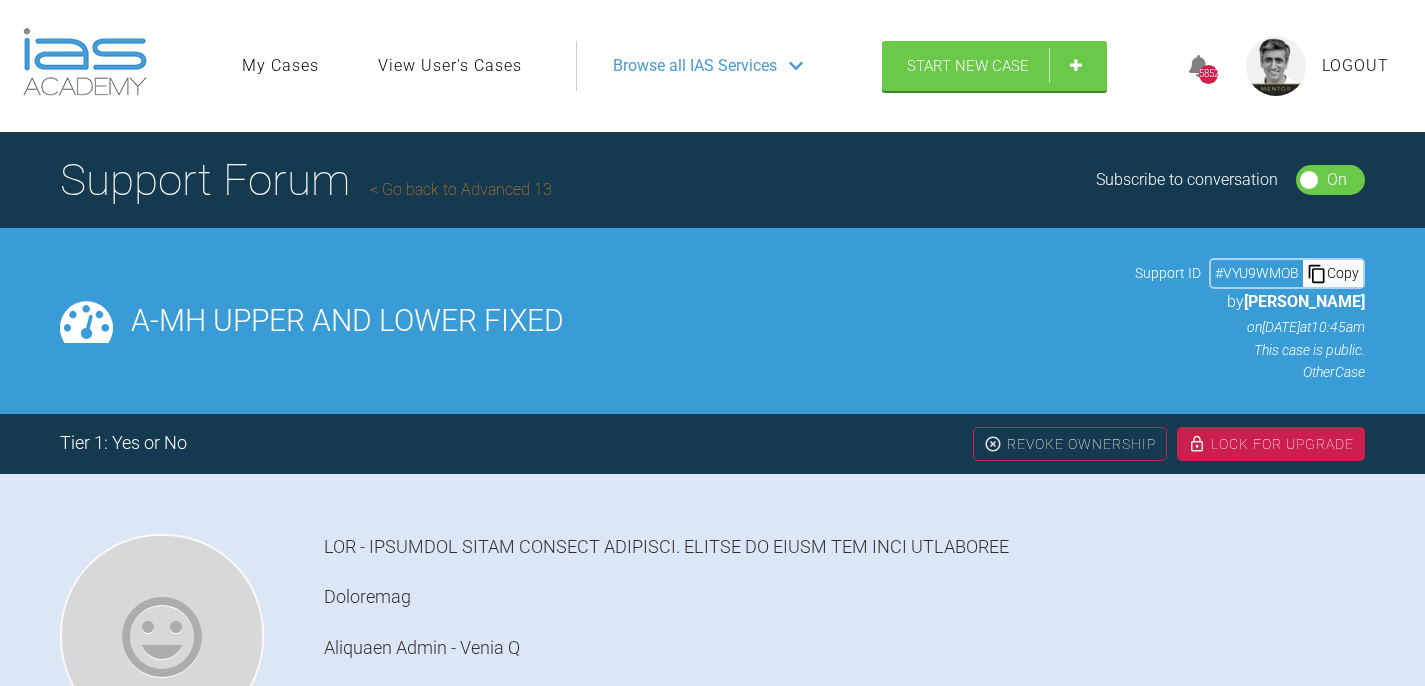 click on "Go back to Advanced 13" at bounding box center (461, 189) 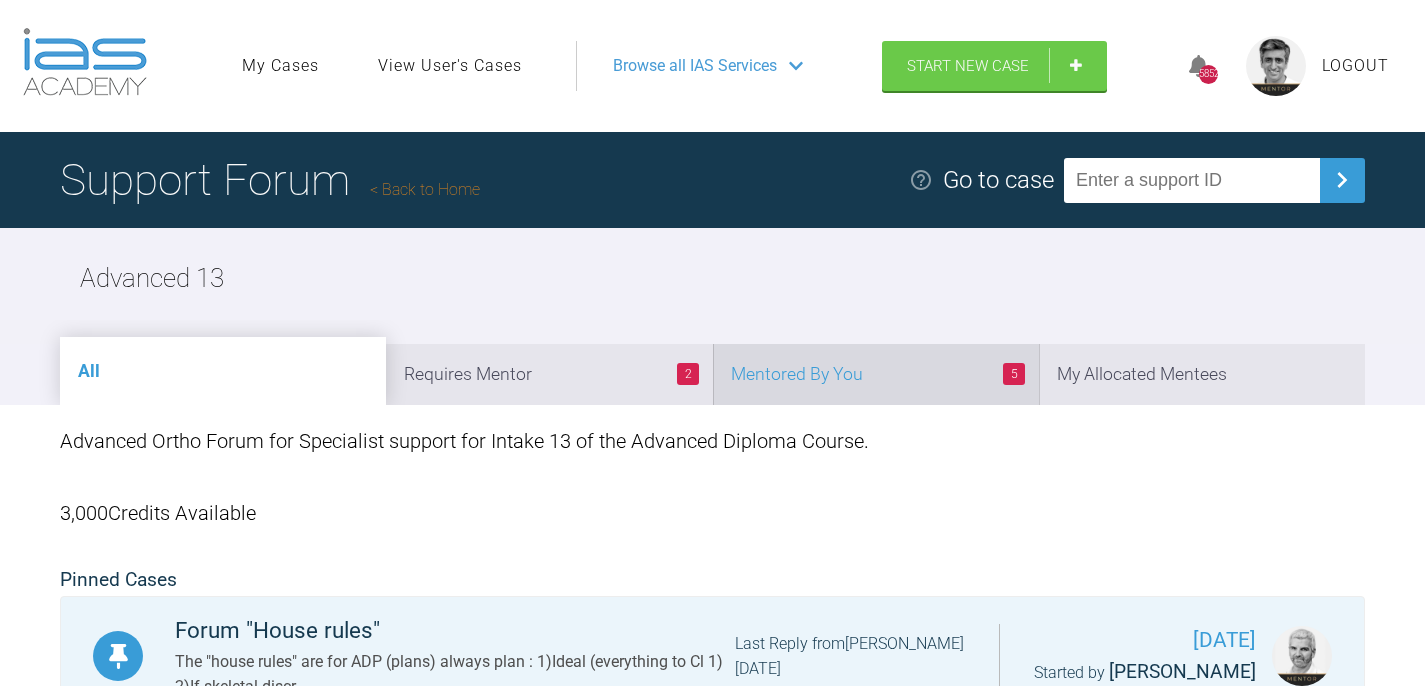 click on "5 Mentored By You" at bounding box center [876, 374] 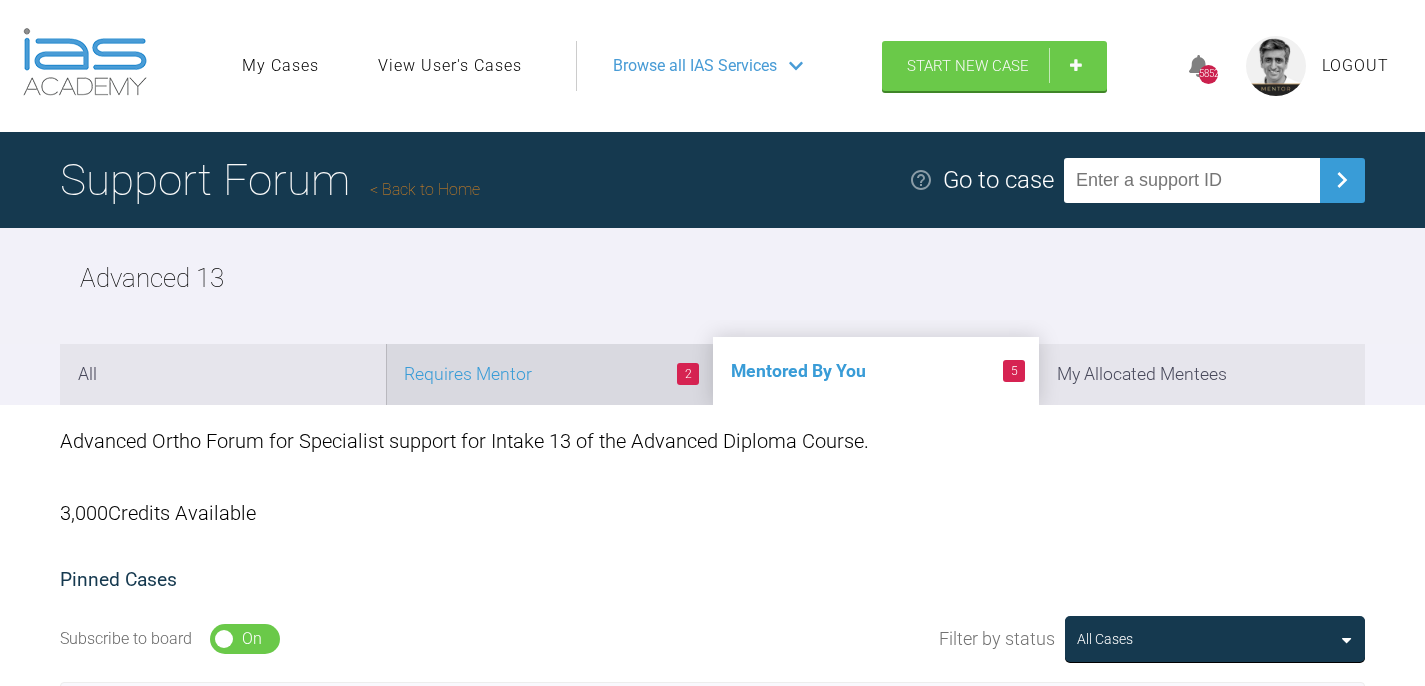 click on "2 Requires Mentor" at bounding box center [549, 374] 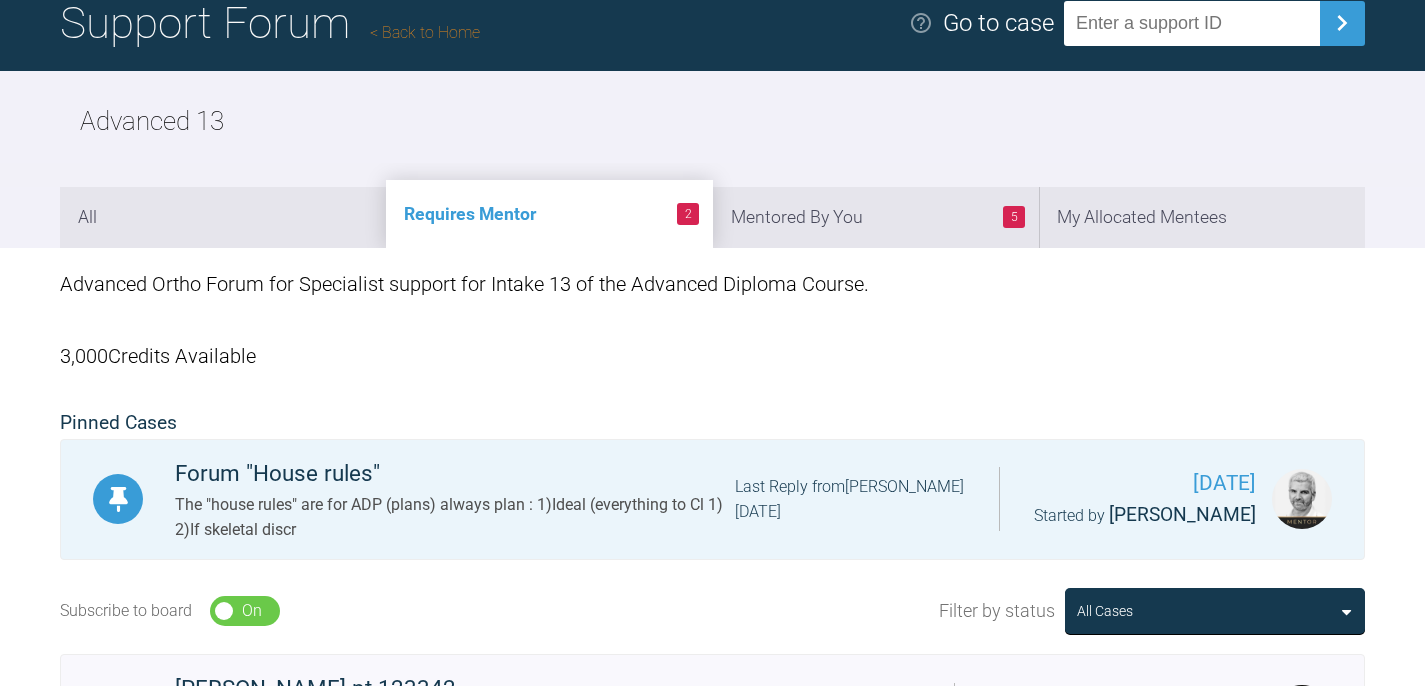 scroll, scrollTop: 0, scrollLeft: 0, axis: both 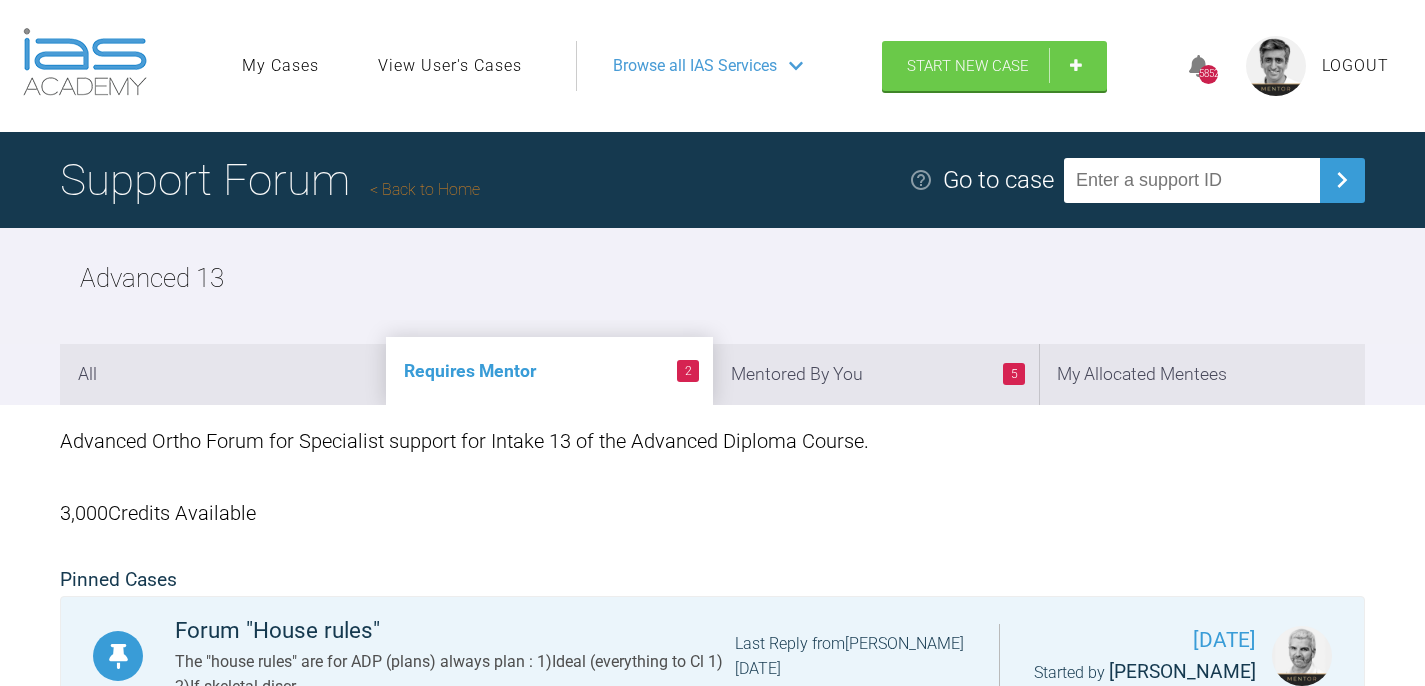 click on "Back to Home" at bounding box center (425, 189) 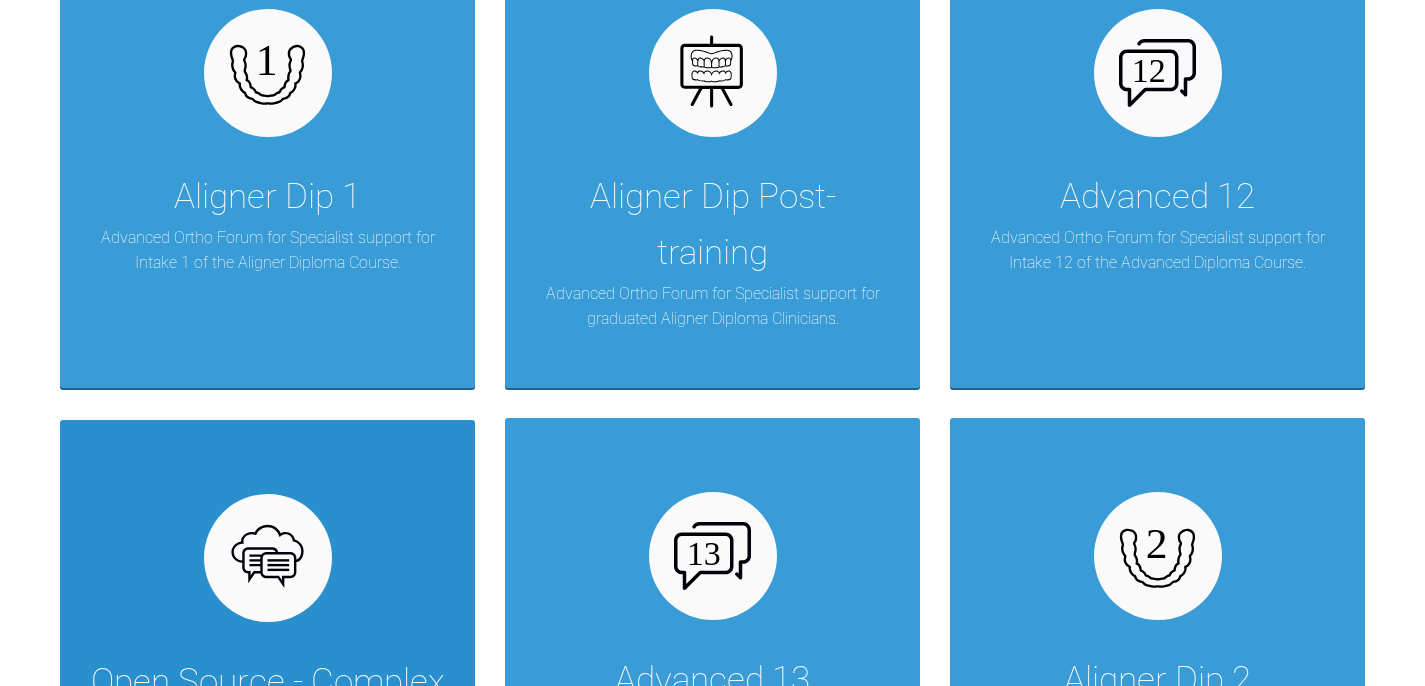 scroll, scrollTop: 2428, scrollLeft: 0, axis: vertical 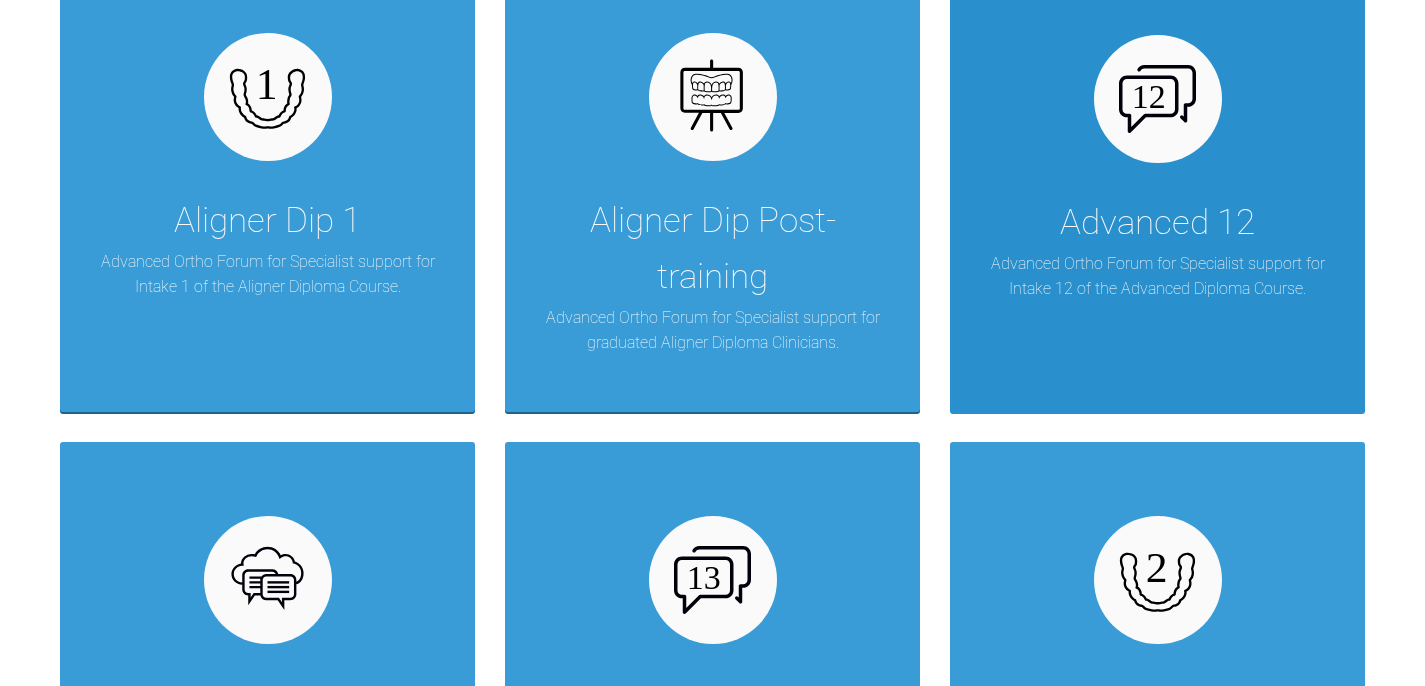 click on "Advanced 12" at bounding box center (1157, 223) 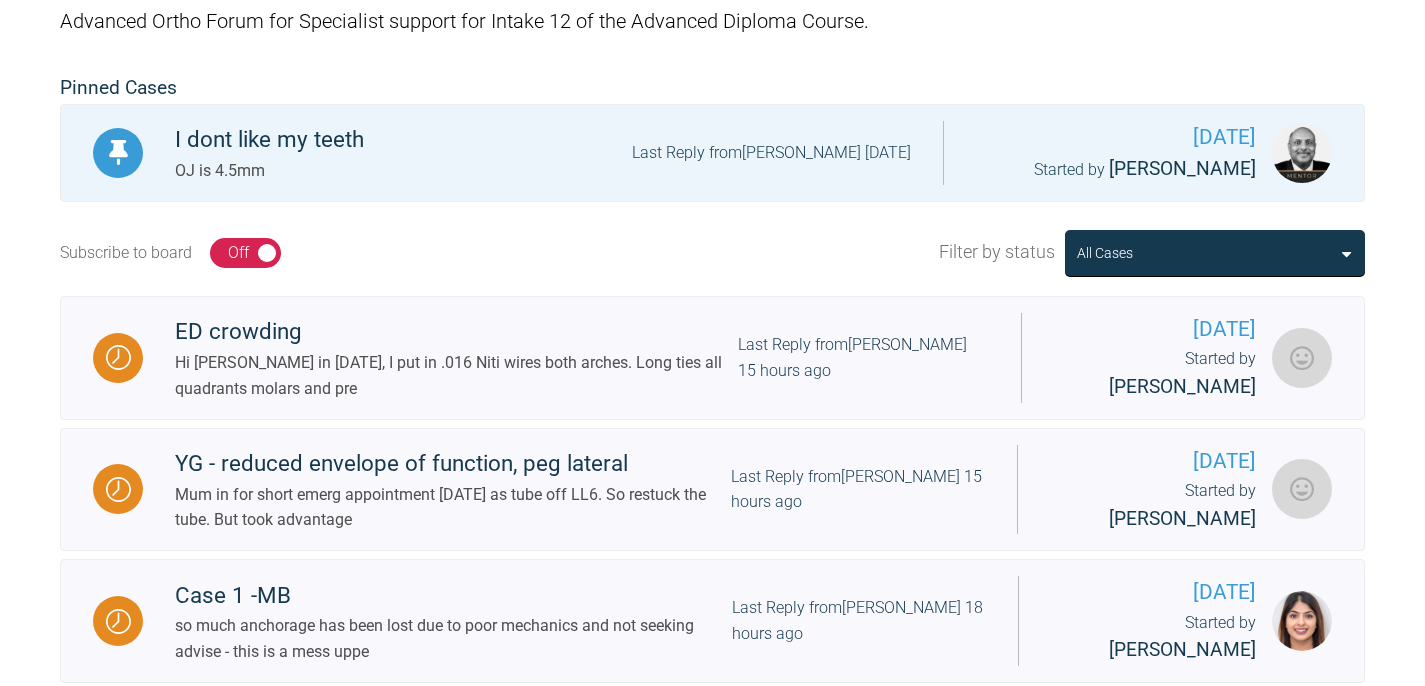 scroll, scrollTop: 0, scrollLeft: 0, axis: both 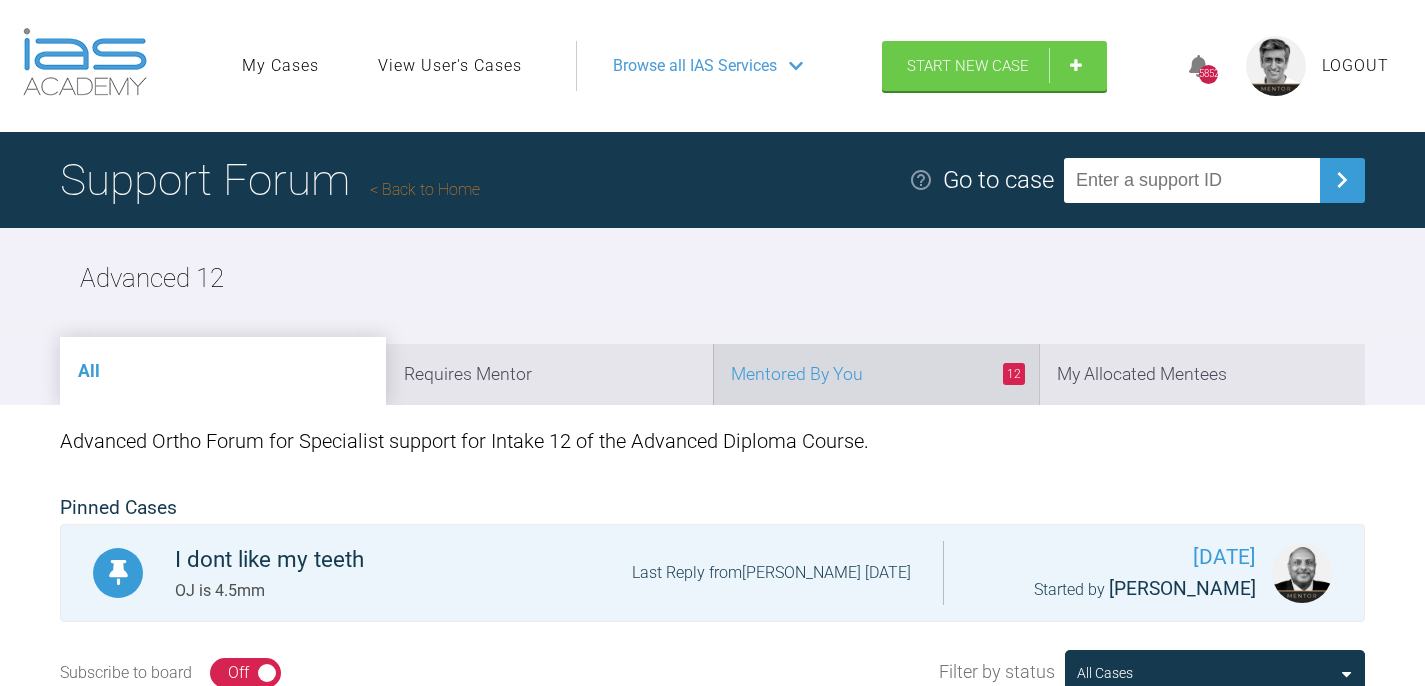click on "12 Mentored By You" at bounding box center [876, 374] 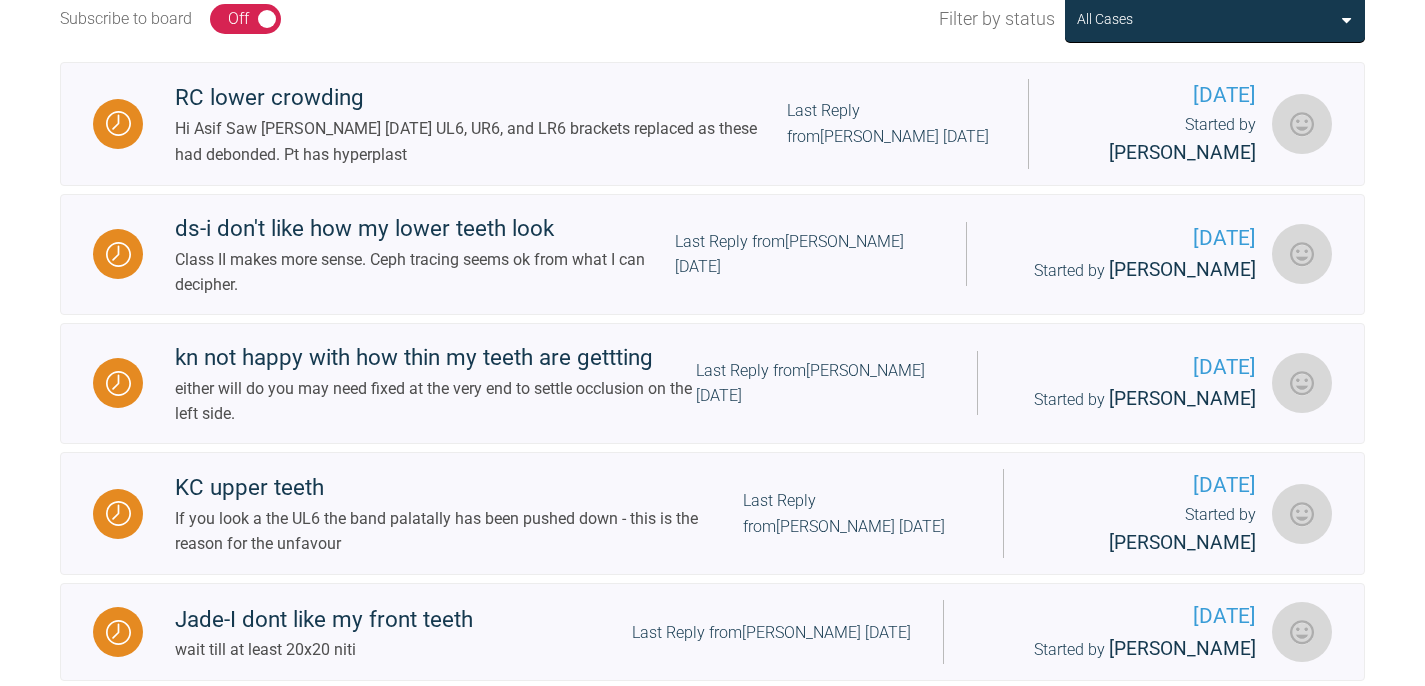 scroll, scrollTop: 553, scrollLeft: 0, axis: vertical 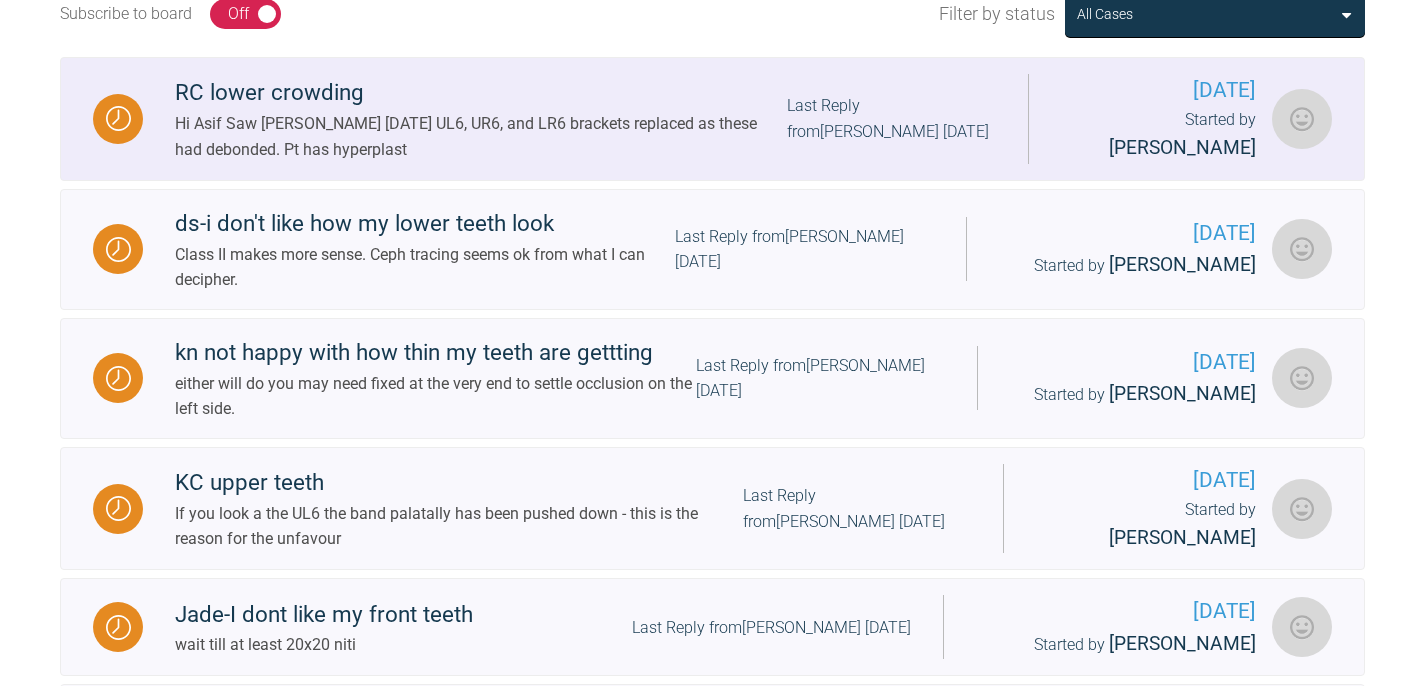 click on "Hi Asif
Saw [PERSON_NAME] [DATE]
UL6, UR6, and LR6 brackets replaced as these had debonded. Pt has hyperplast" at bounding box center [481, 136] 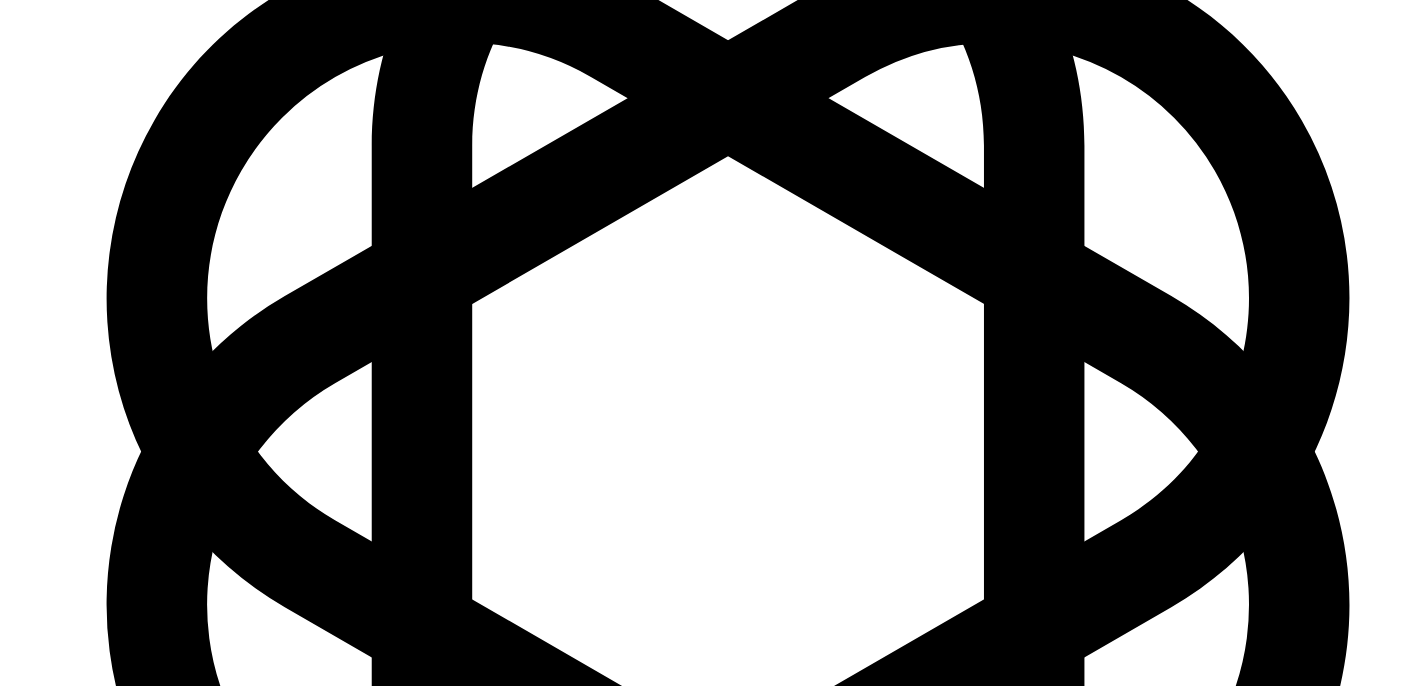 scroll, scrollTop: 5717, scrollLeft: 0, axis: vertical 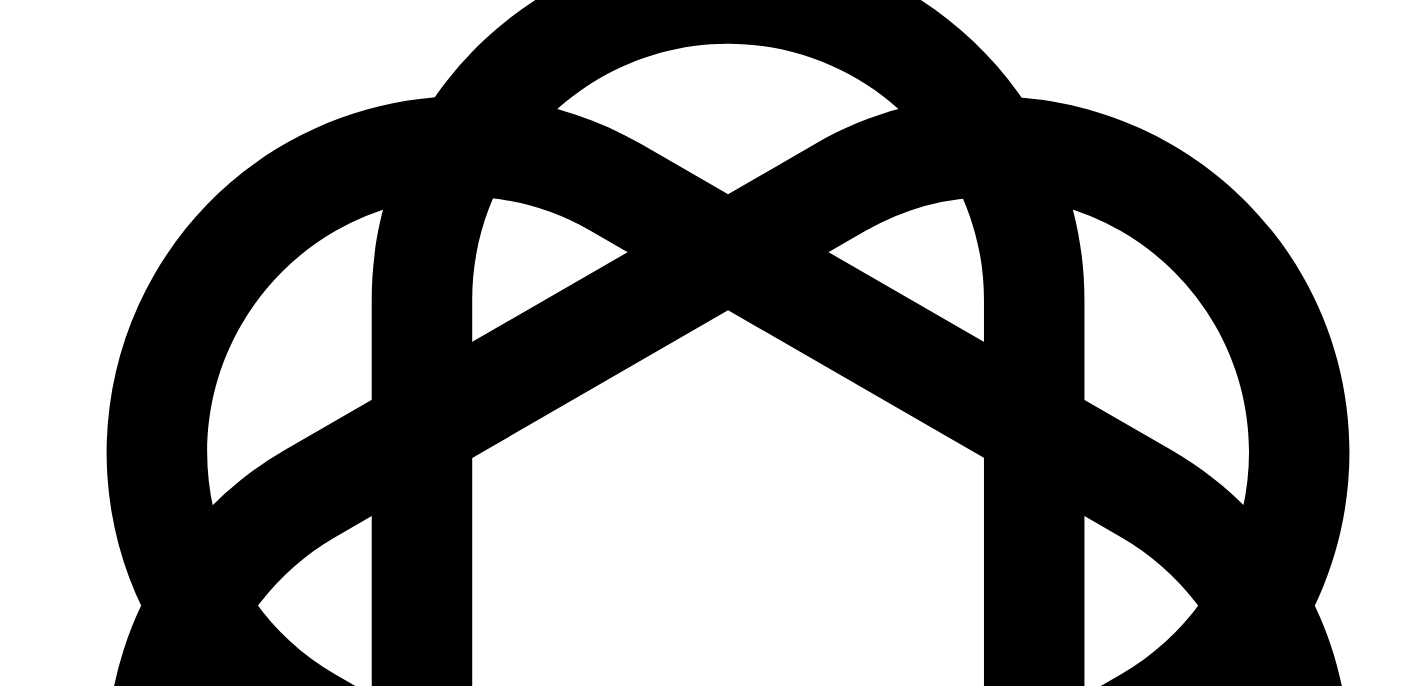 click at bounding box center (504, -955) 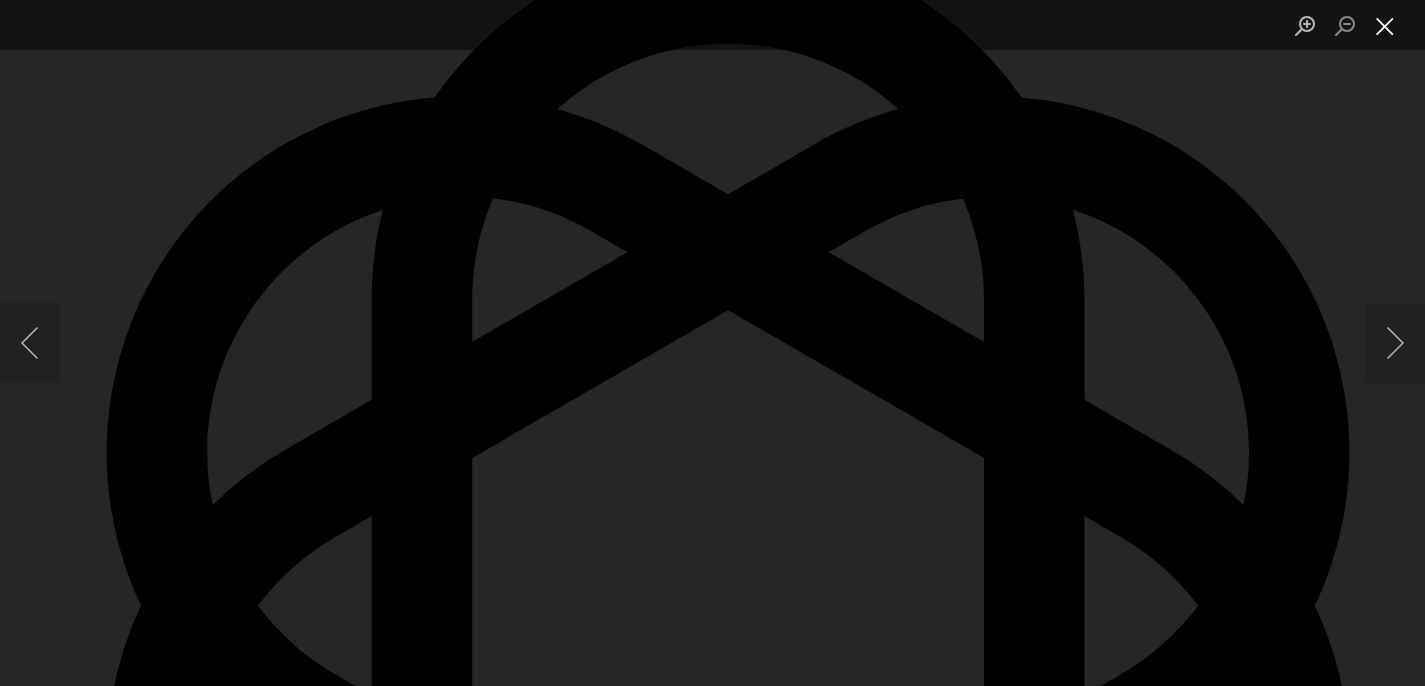 click at bounding box center (1385, 25) 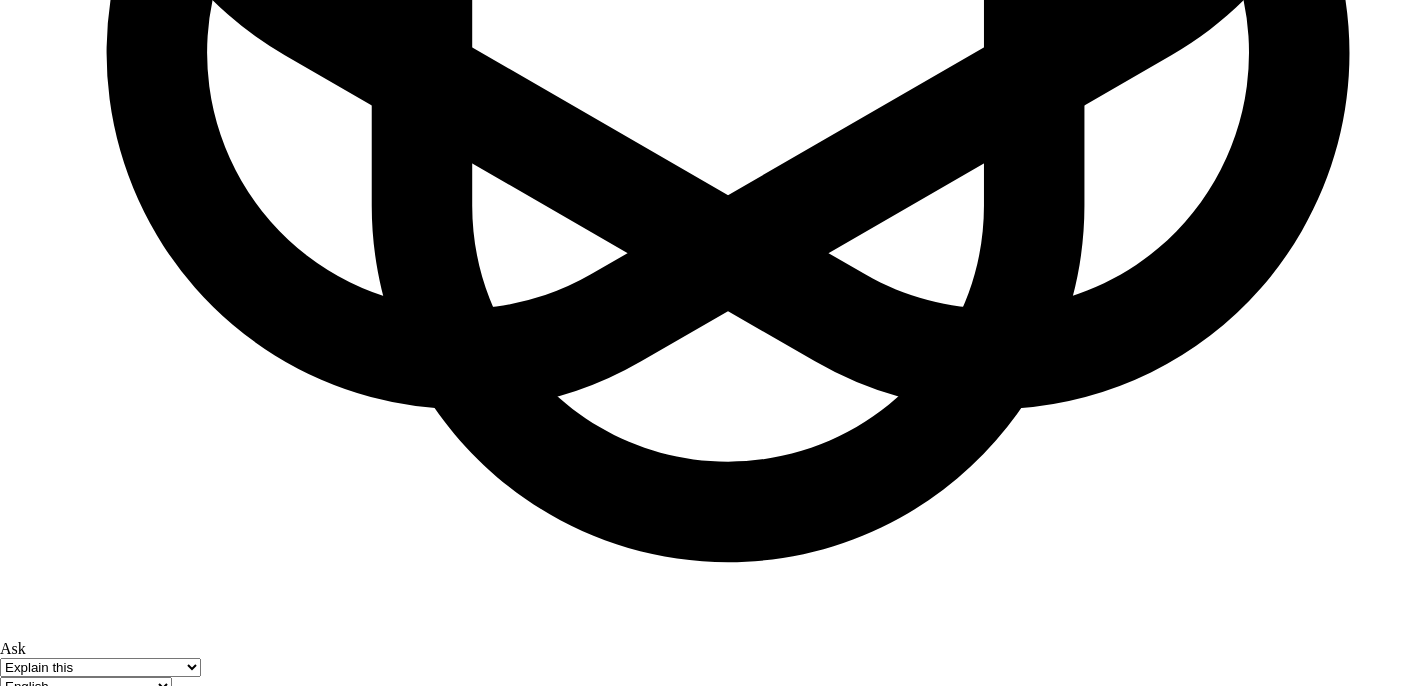 scroll, scrollTop: 6441, scrollLeft: 0, axis: vertical 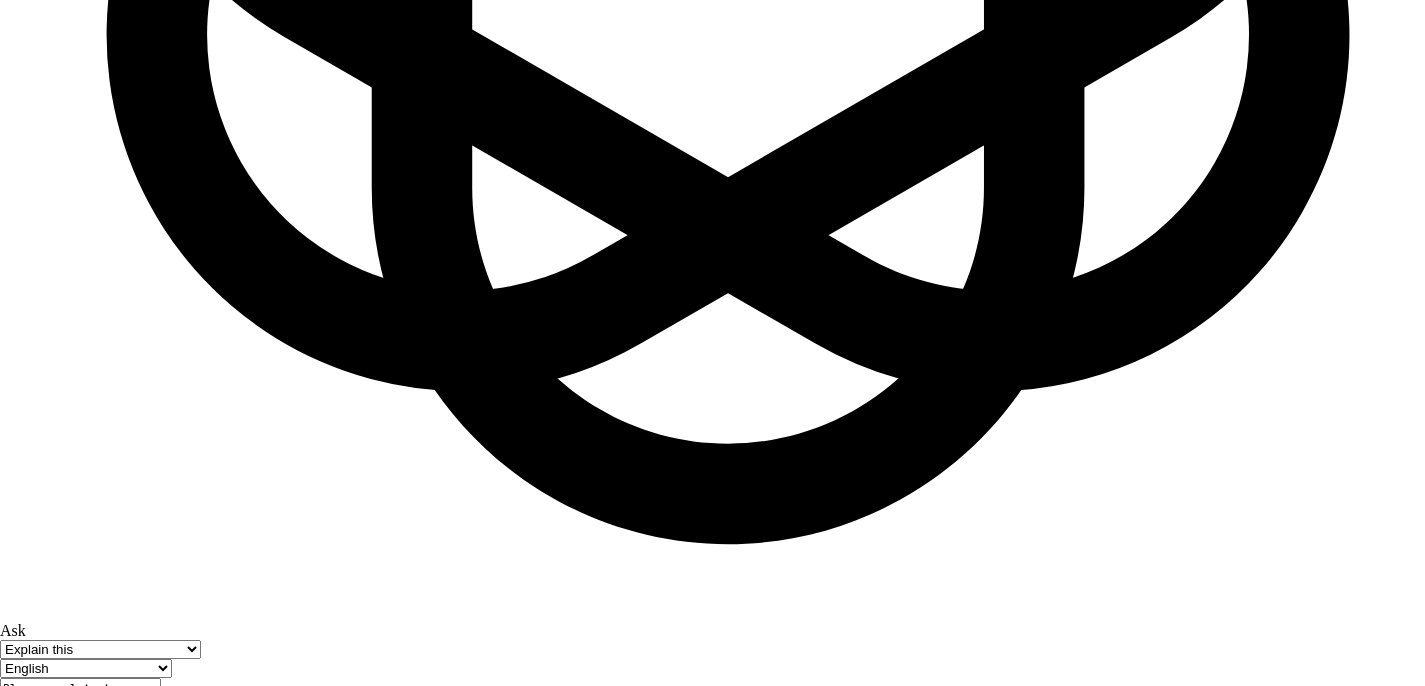 click at bounding box center (842, -1277) 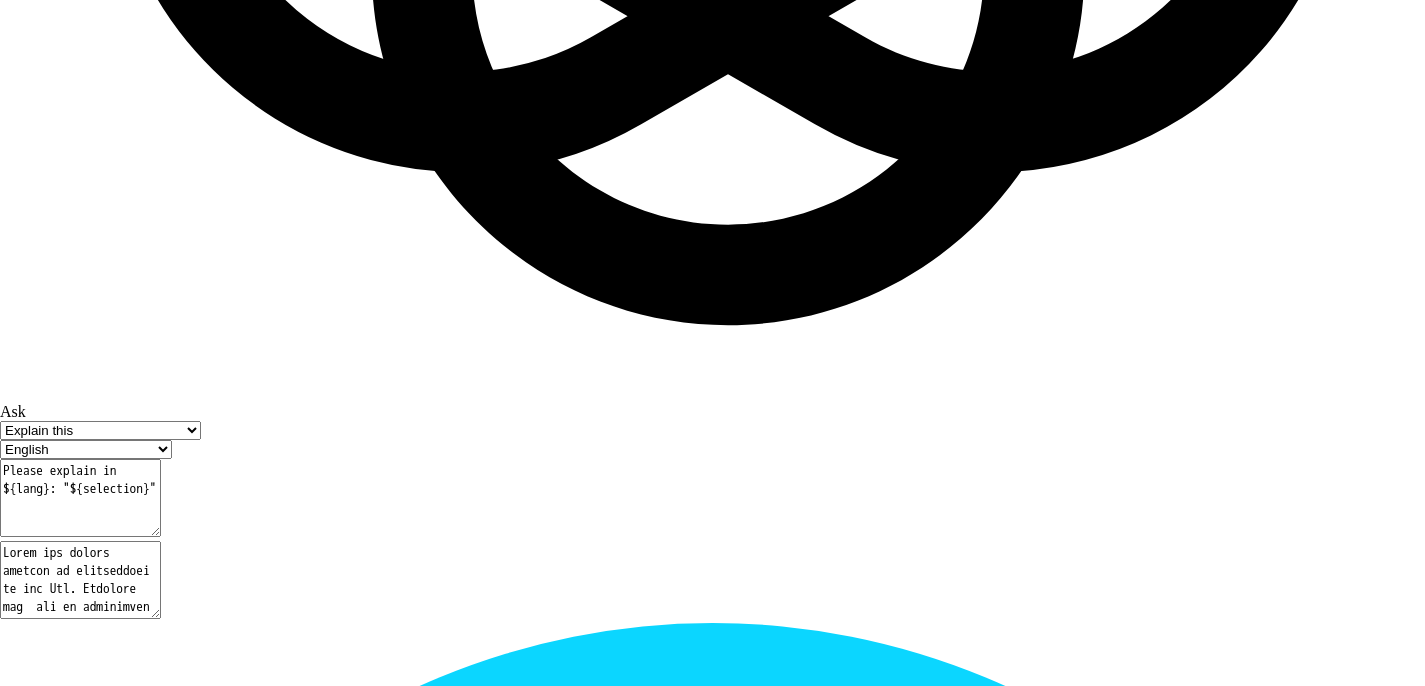 scroll, scrollTop: 6666, scrollLeft: 0, axis: vertical 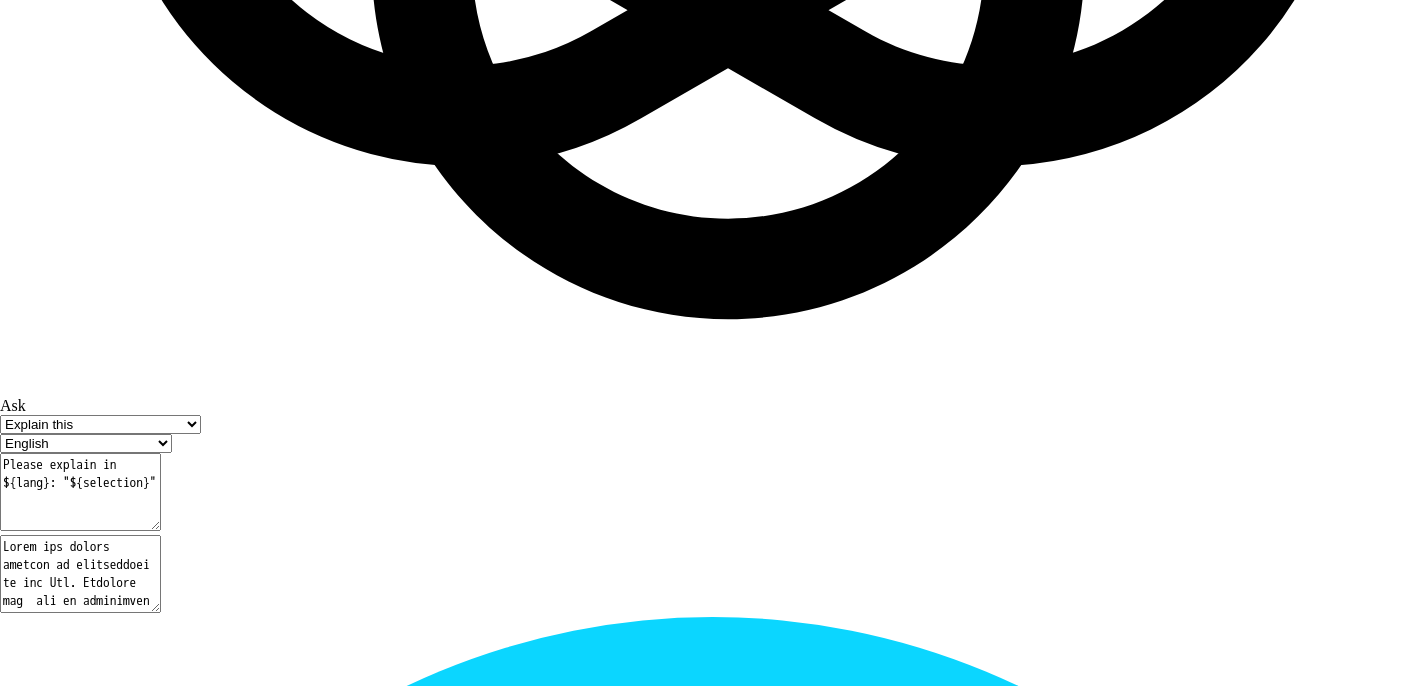type on "Yes, bands if there are further debonds
Aim for 016 niti next time." 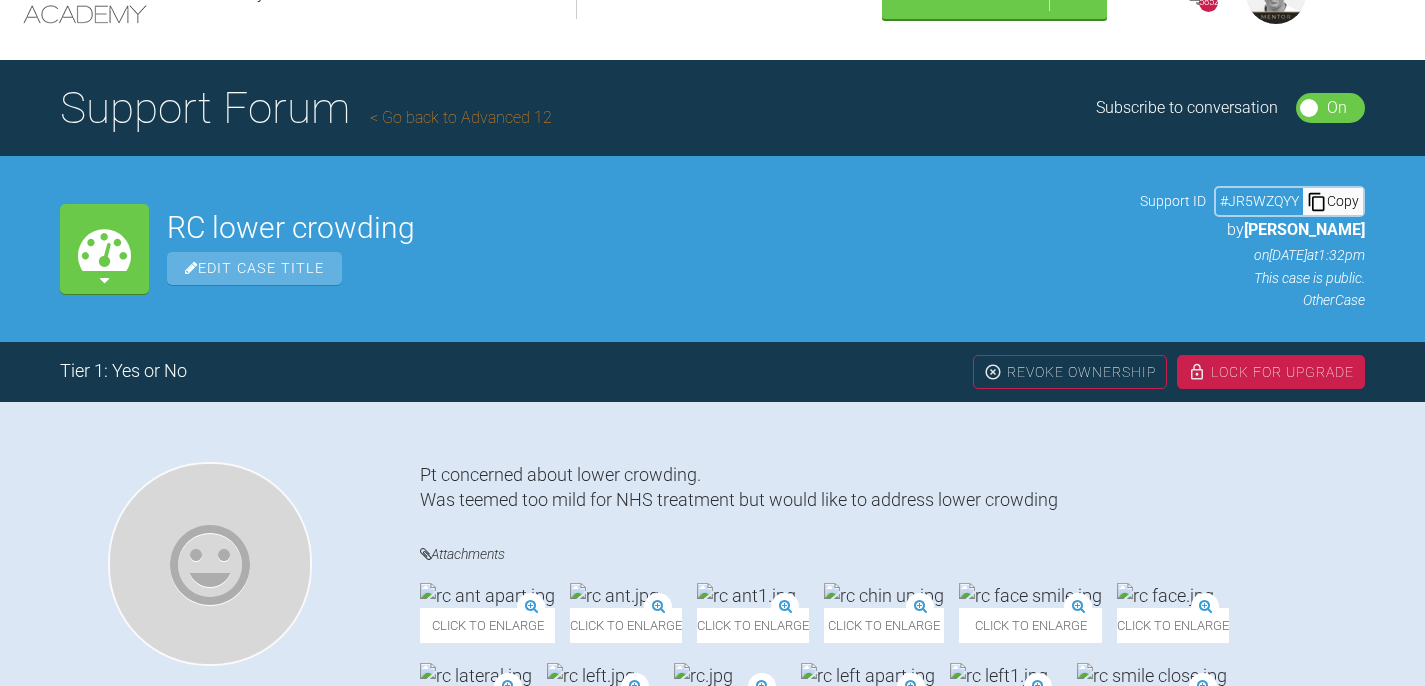 scroll, scrollTop: 0, scrollLeft: 0, axis: both 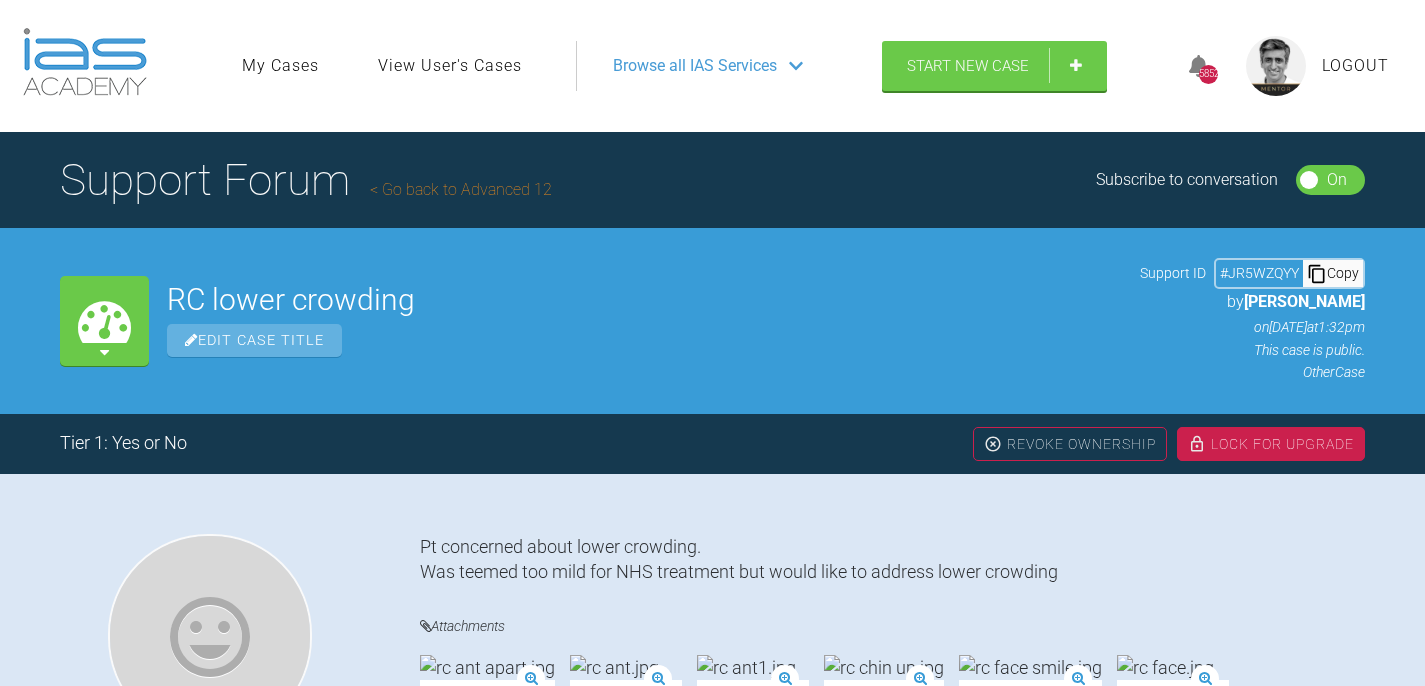 click on "Go back to Advanced 12" at bounding box center (461, 189) 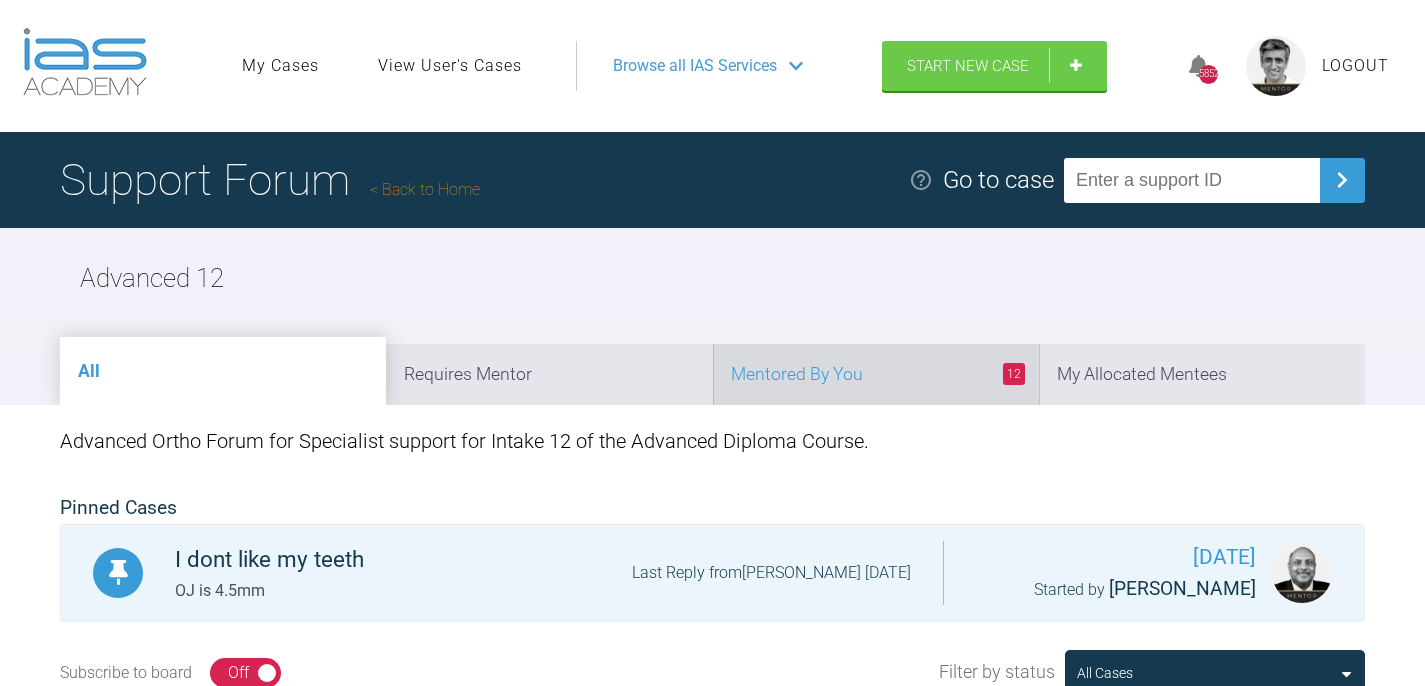 click on "12 Mentored By You" at bounding box center (876, 374) 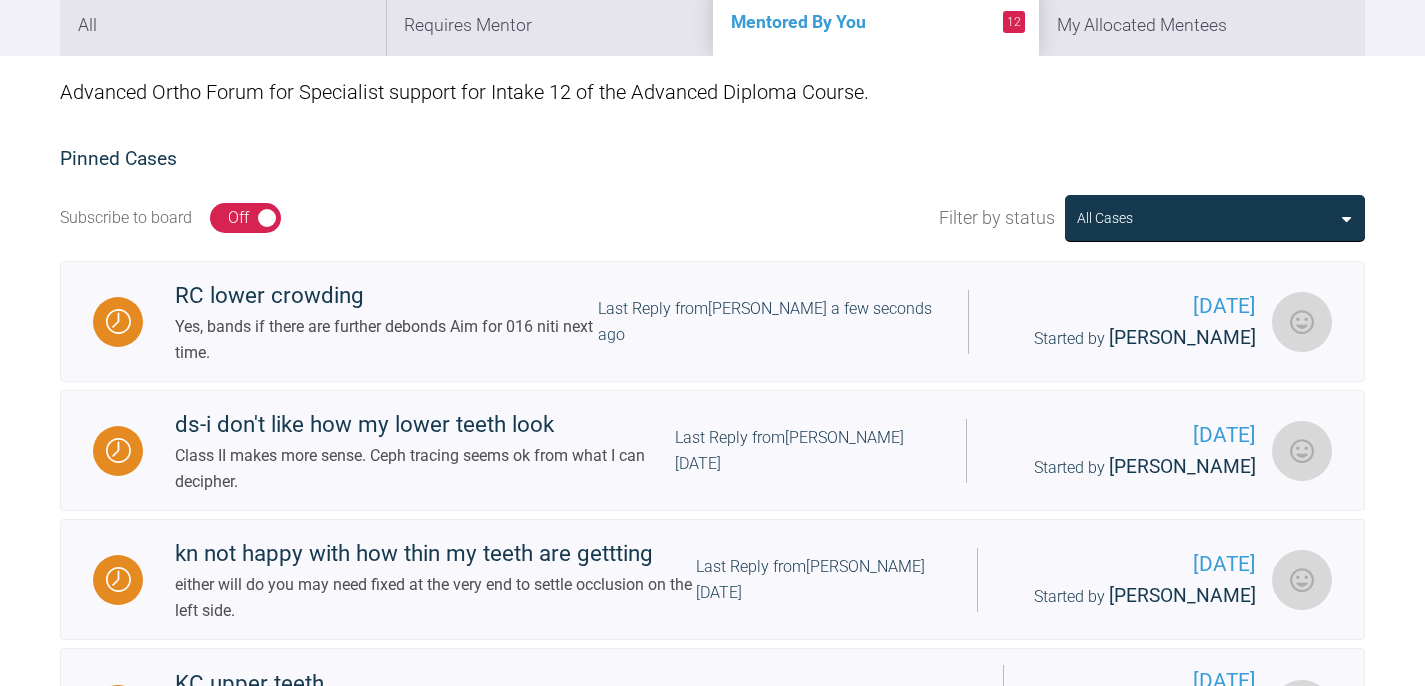 scroll, scrollTop: 0, scrollLeft: 0, axis: both 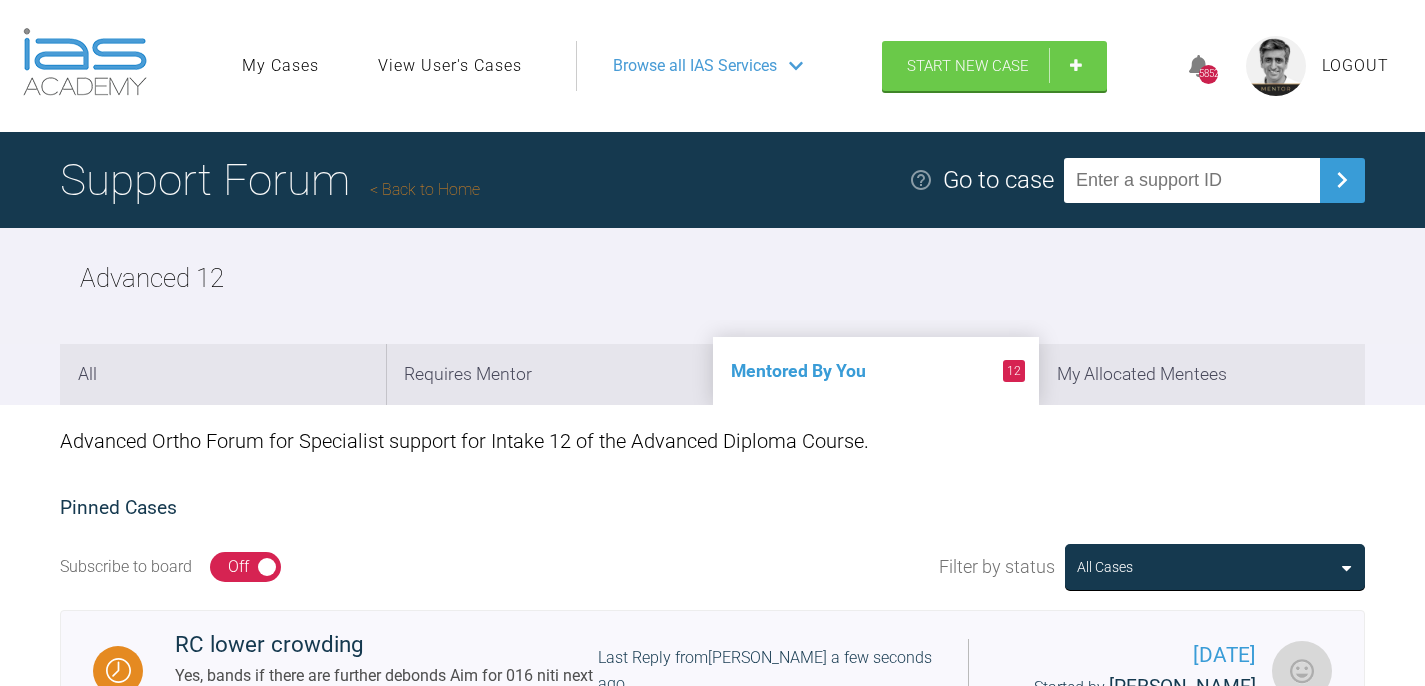 click on "Back to Home" at bounding box center (425, 189) 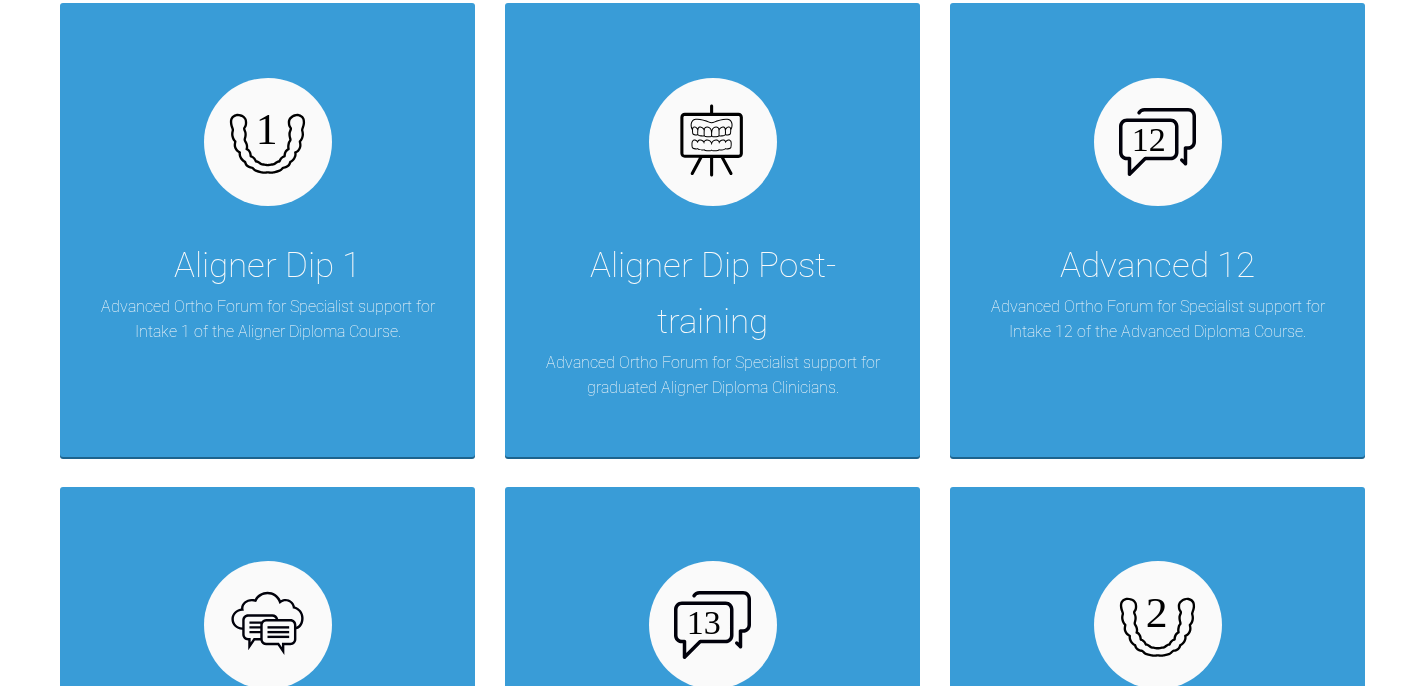 scroll, scrollTop: 2381, scrollLeft: 0, axis: vertical 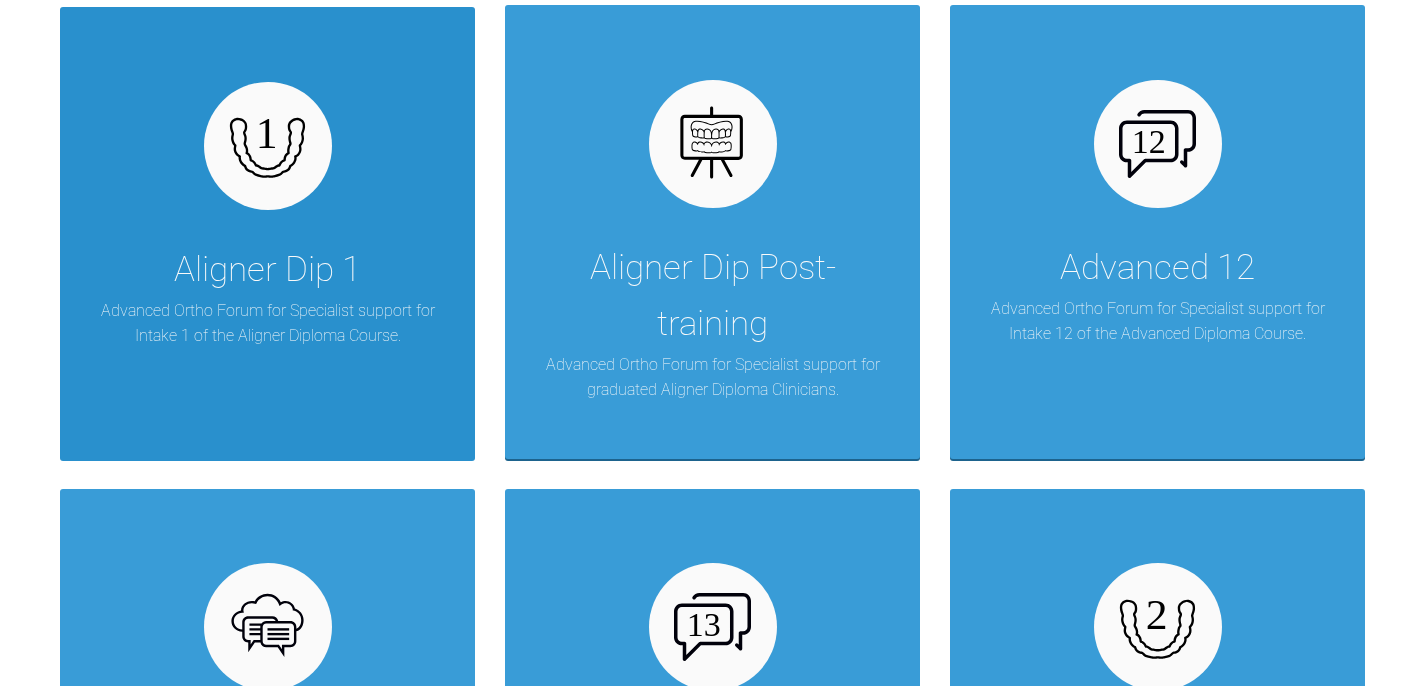 click on "Aligner Dip 1" at bounding box center [267, 270] 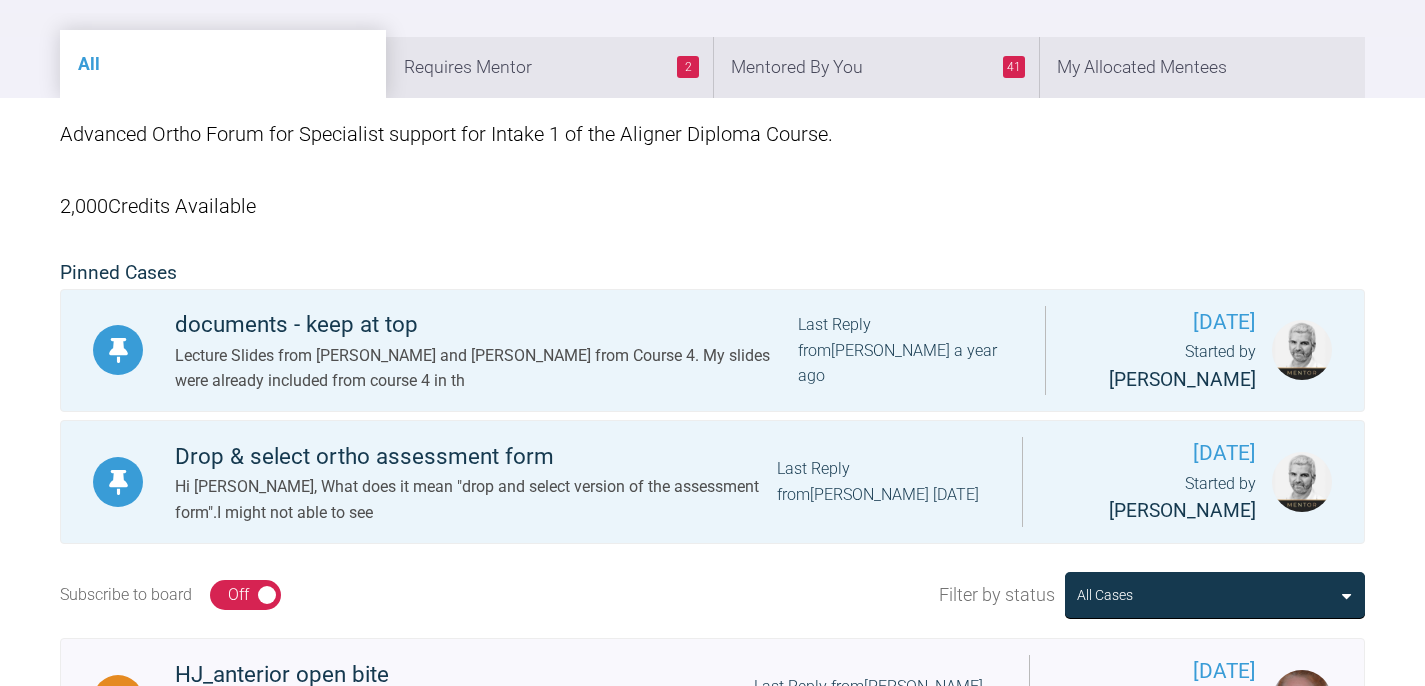 scroll, scrollTop: 0, scrollLeft: 0, axis: both 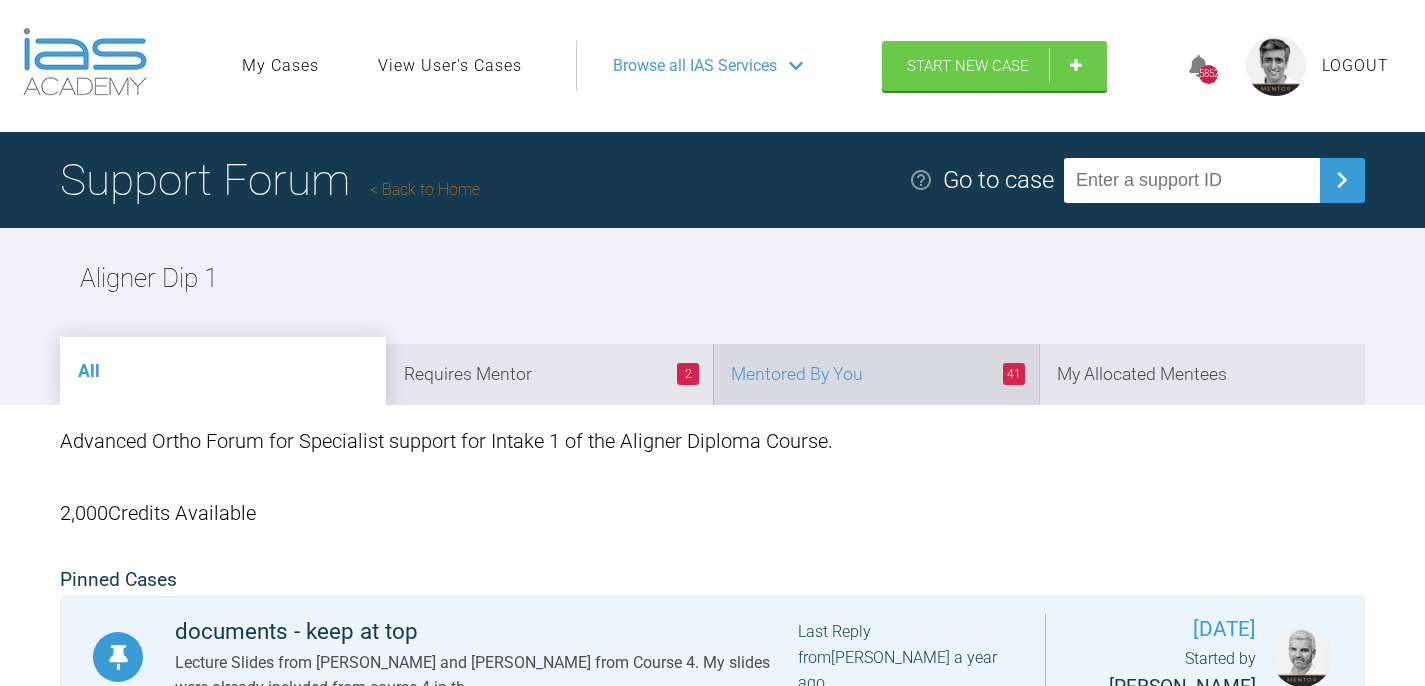 click on "41 Mentored By You" at bounding box center (876, 374) 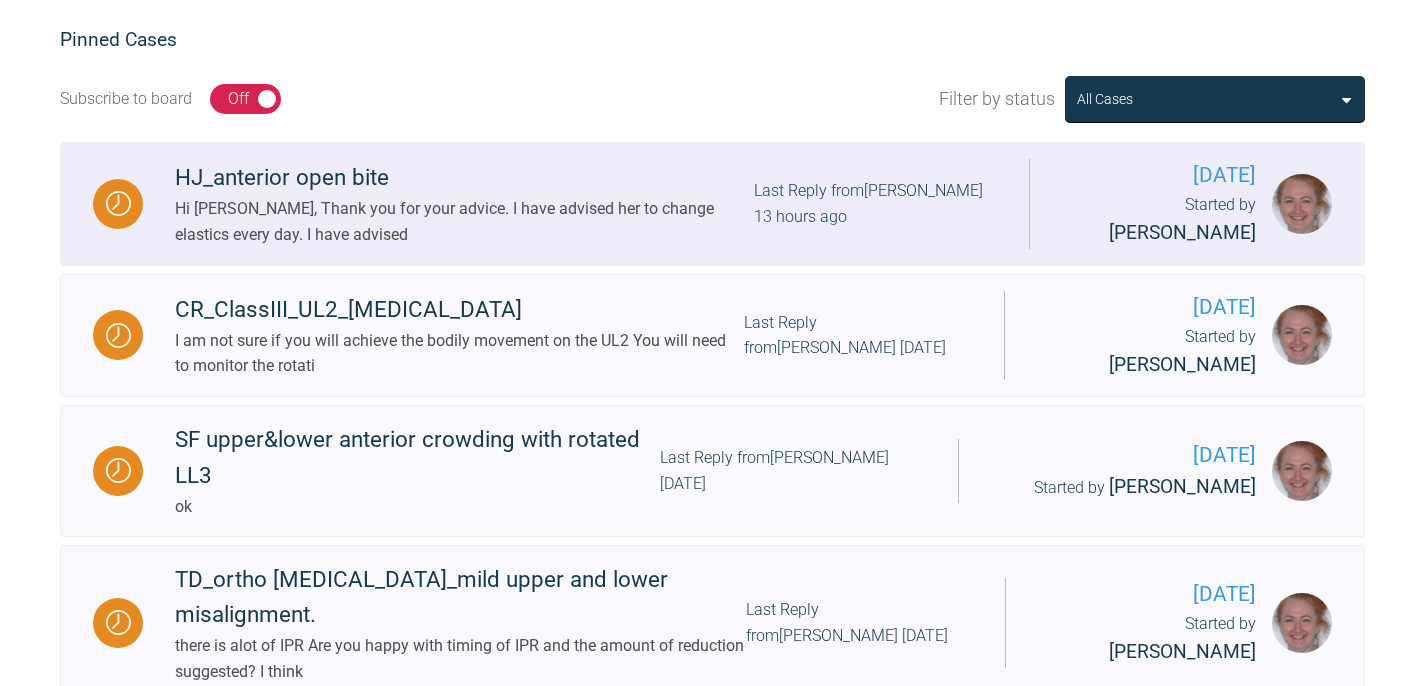 click on "Hi [PERSON_NAME],
Thank you for your advice.
I have advised her to change elastics every day. I have advised" at bounding box center (464, 221) 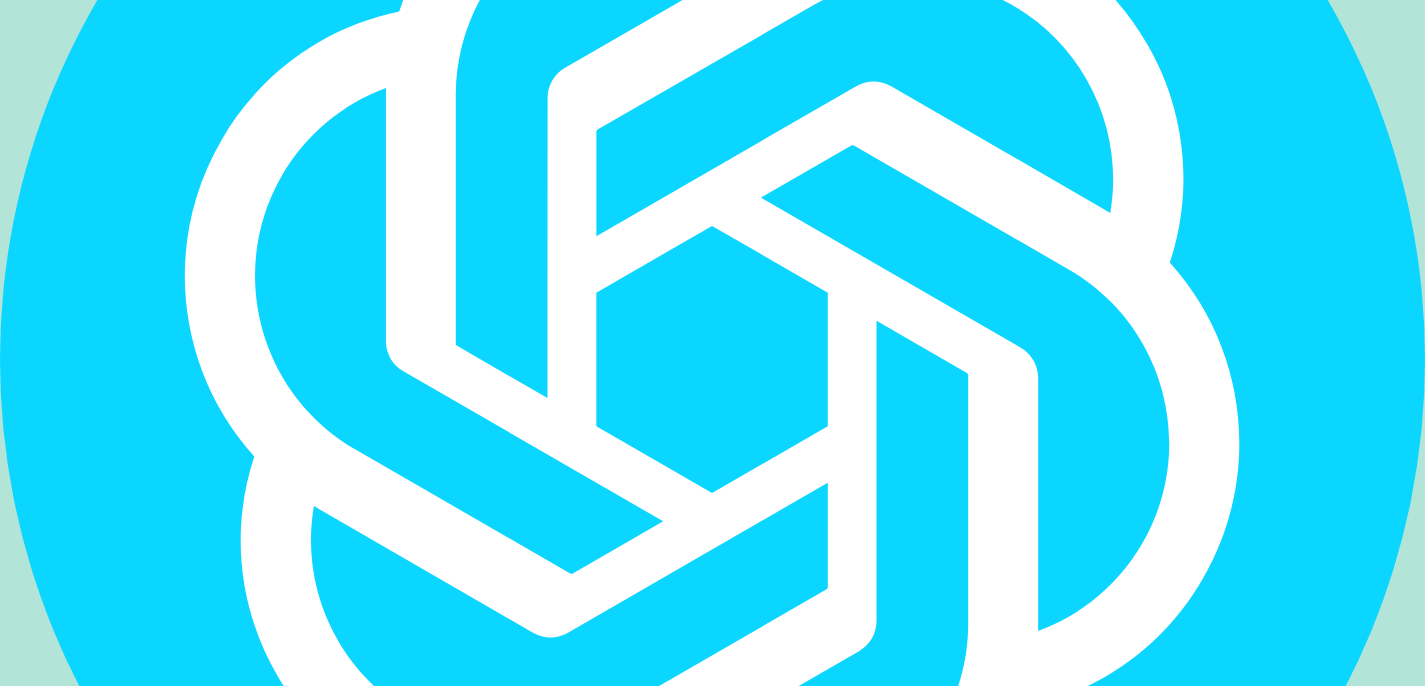 scroll, scrollTop: 44957, scrollLeft: 0, axis: vertical 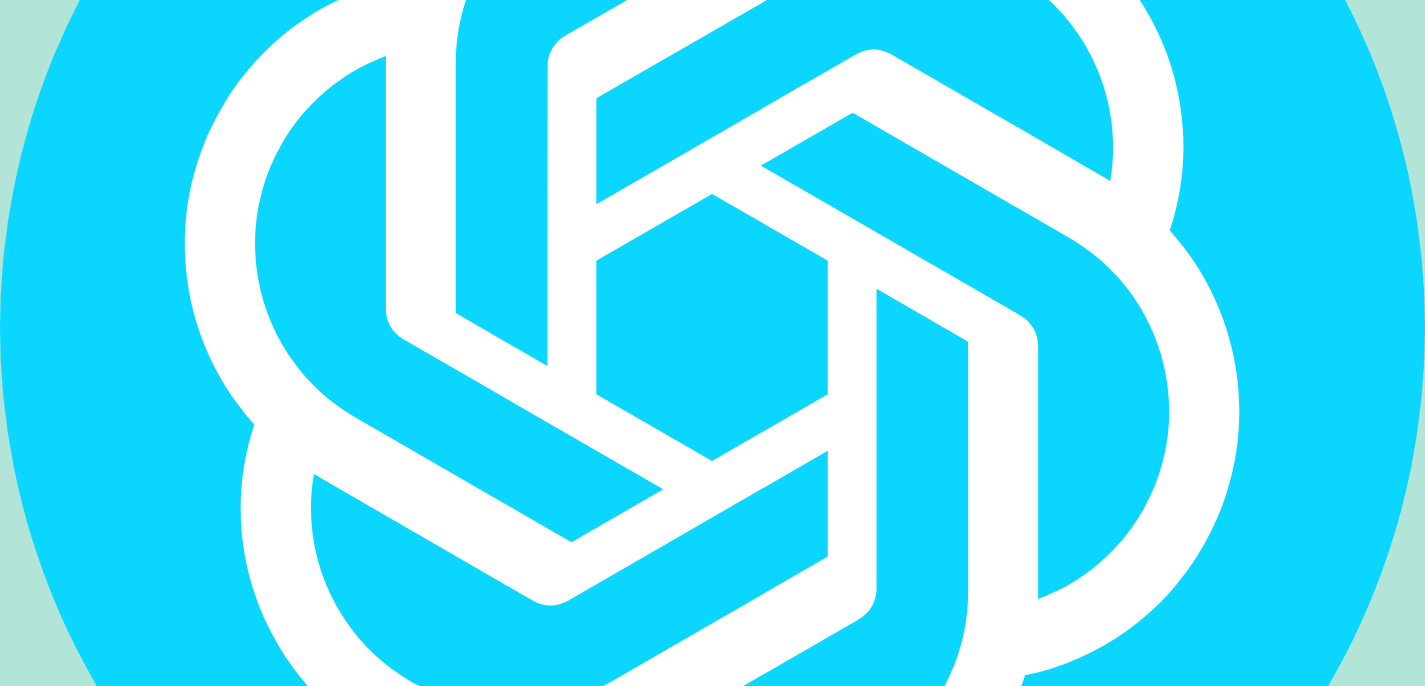 click at bounding box center (488, -5676) 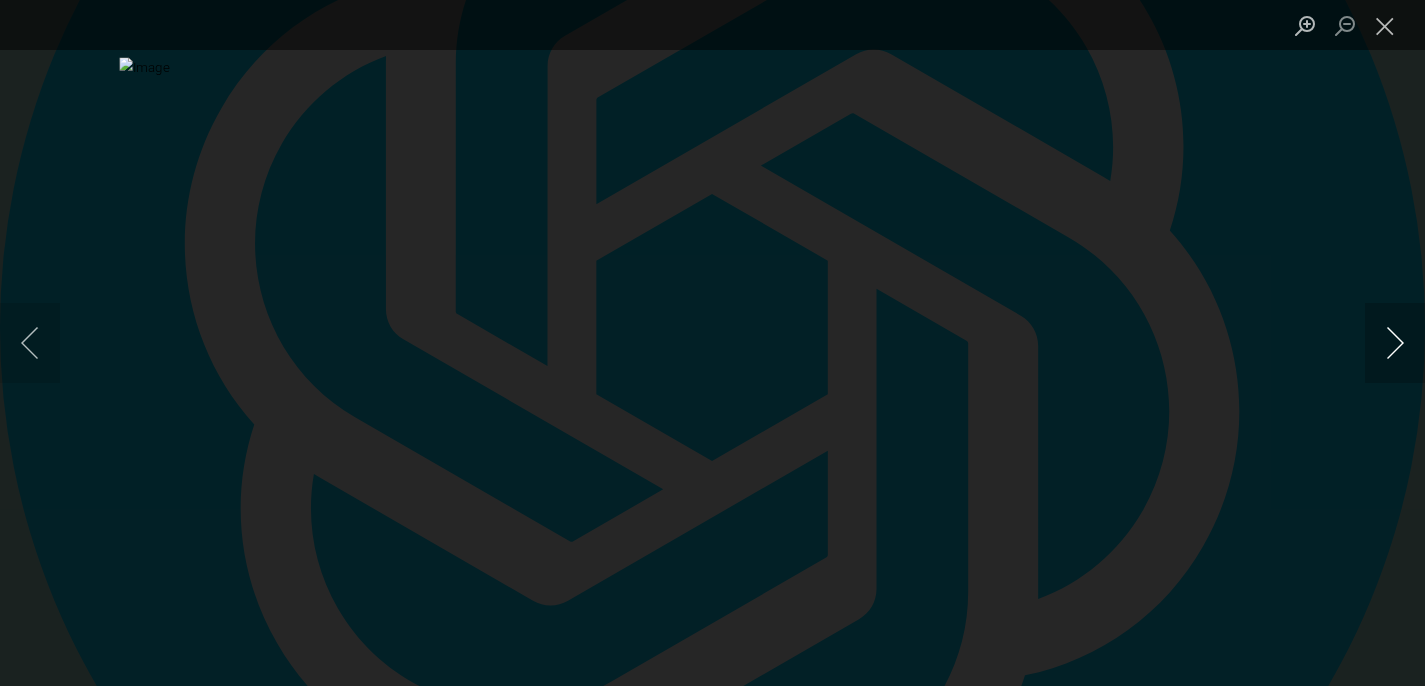click at bounding box center (1395, 343) 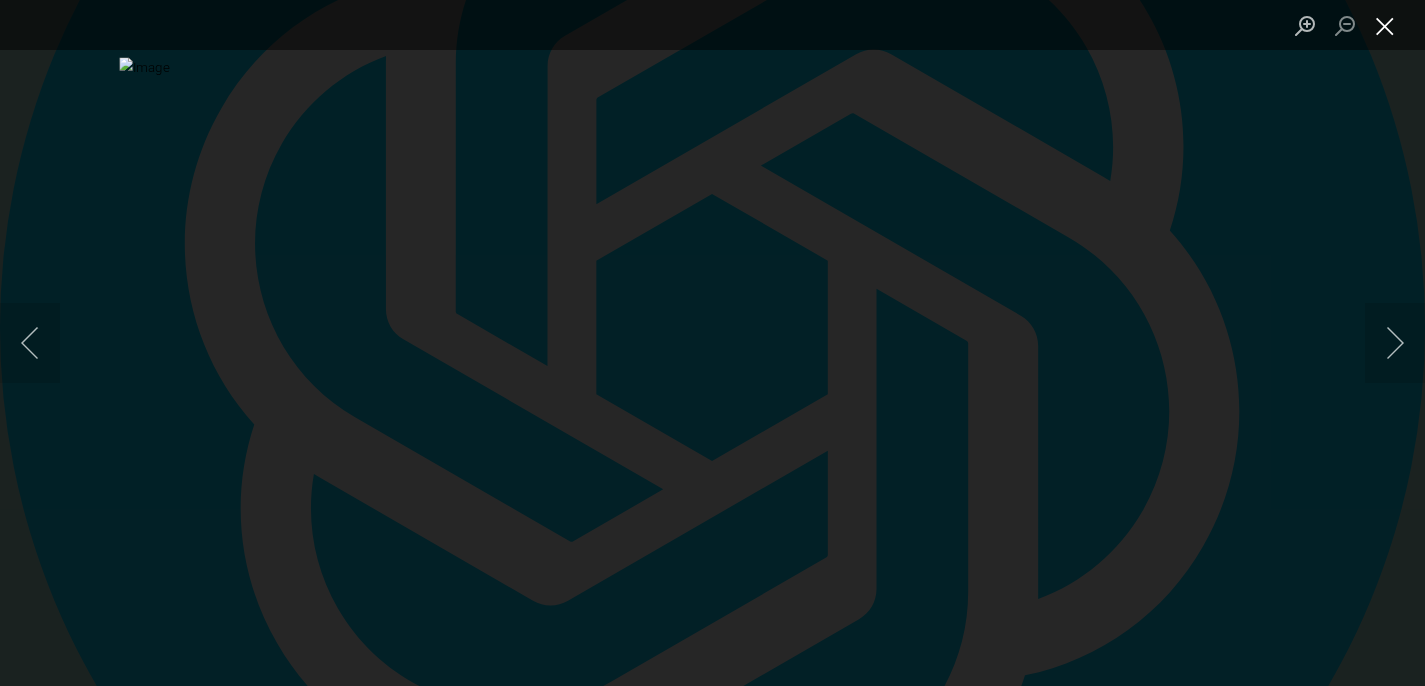 click at bounding box center (1385, 25) 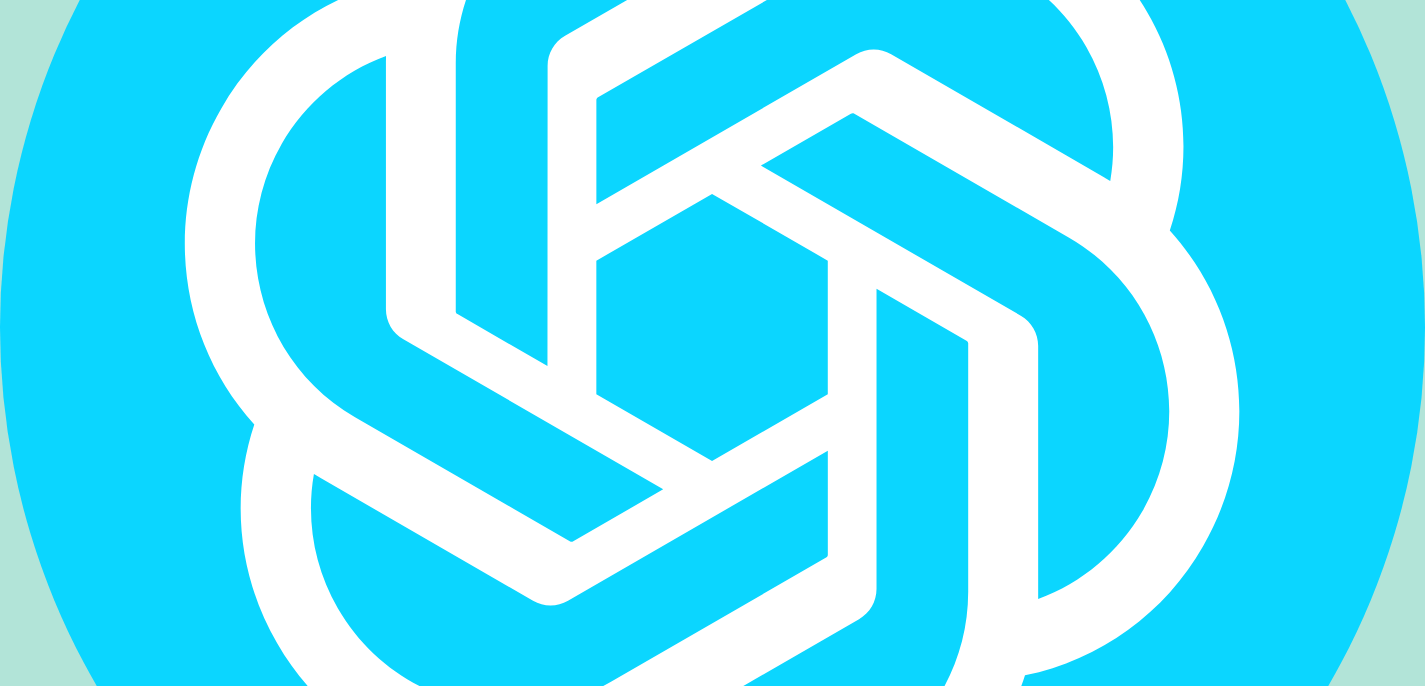 click at bounding box center (842, -5360) 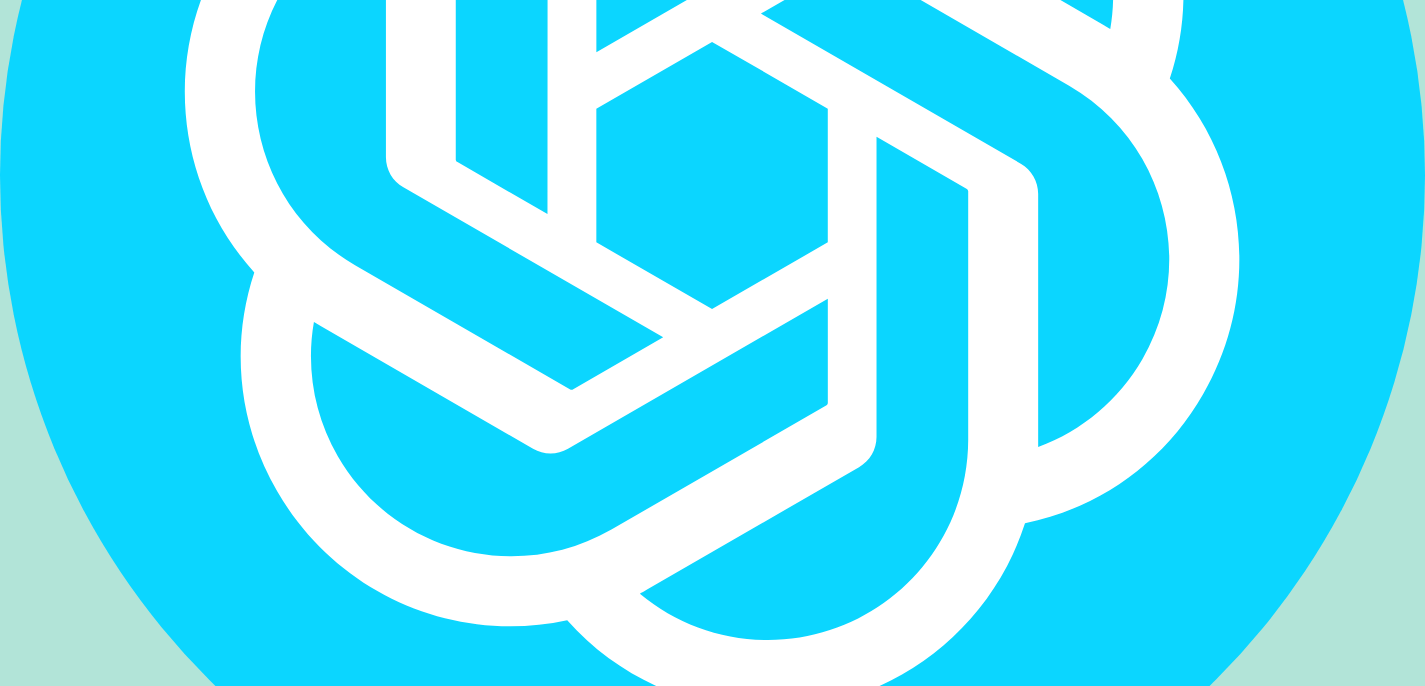 scroll, scrollTop: 45117, scrollLeft: 0, axis: vertical 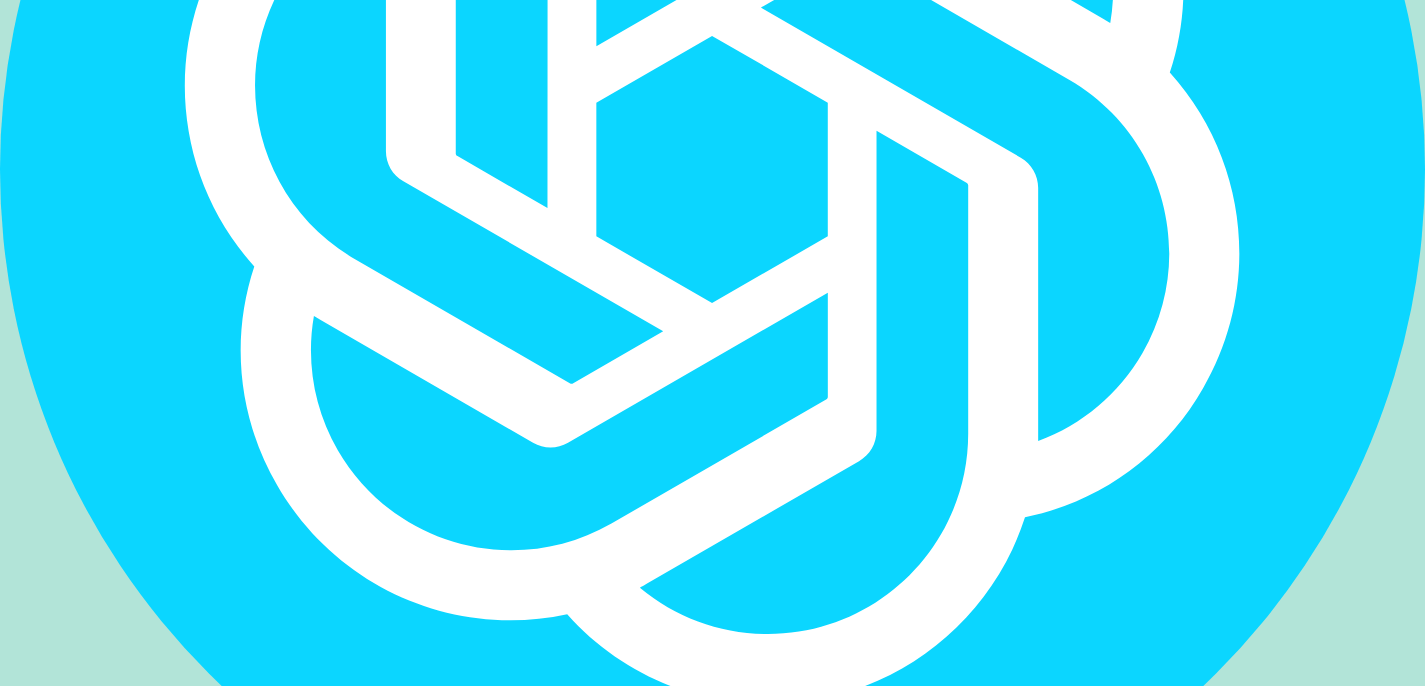 drag, startPoint x: 384, startPoint y: 331, endPoint x: 323, endPoint y: 331, distance: 61 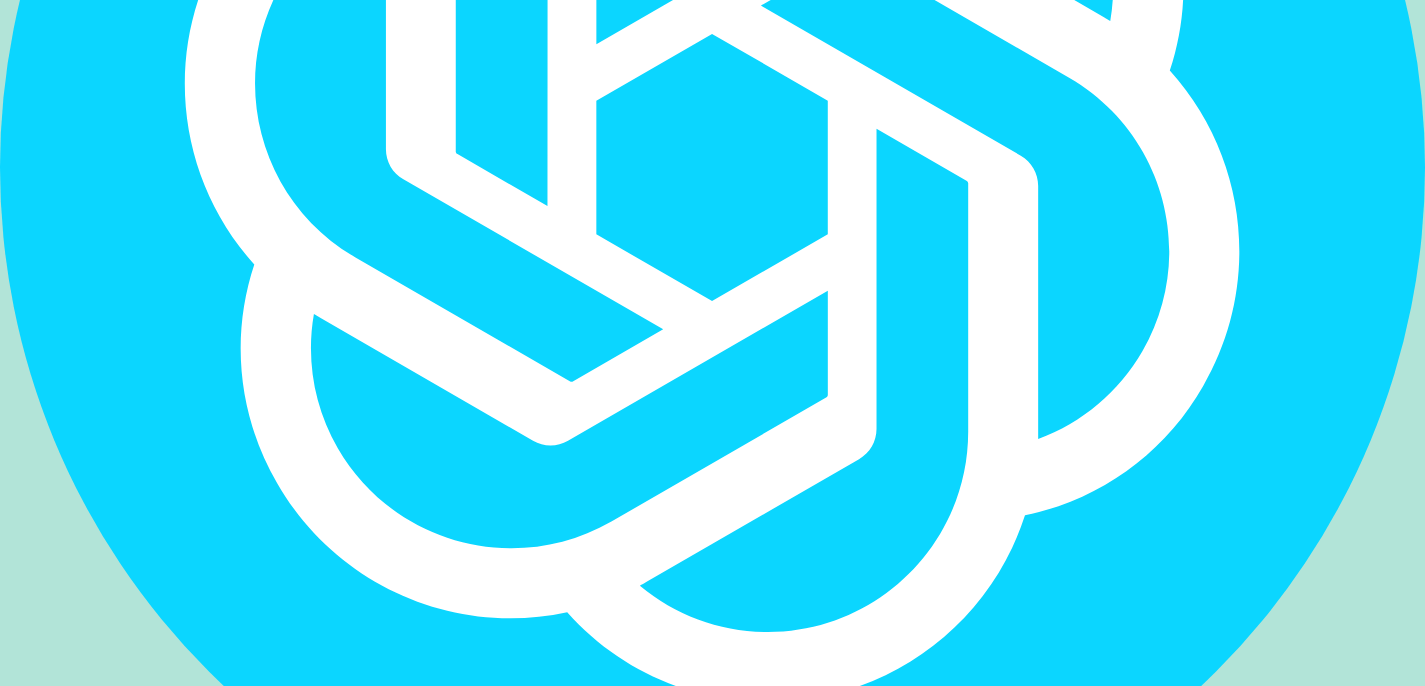 type on "Thank you" 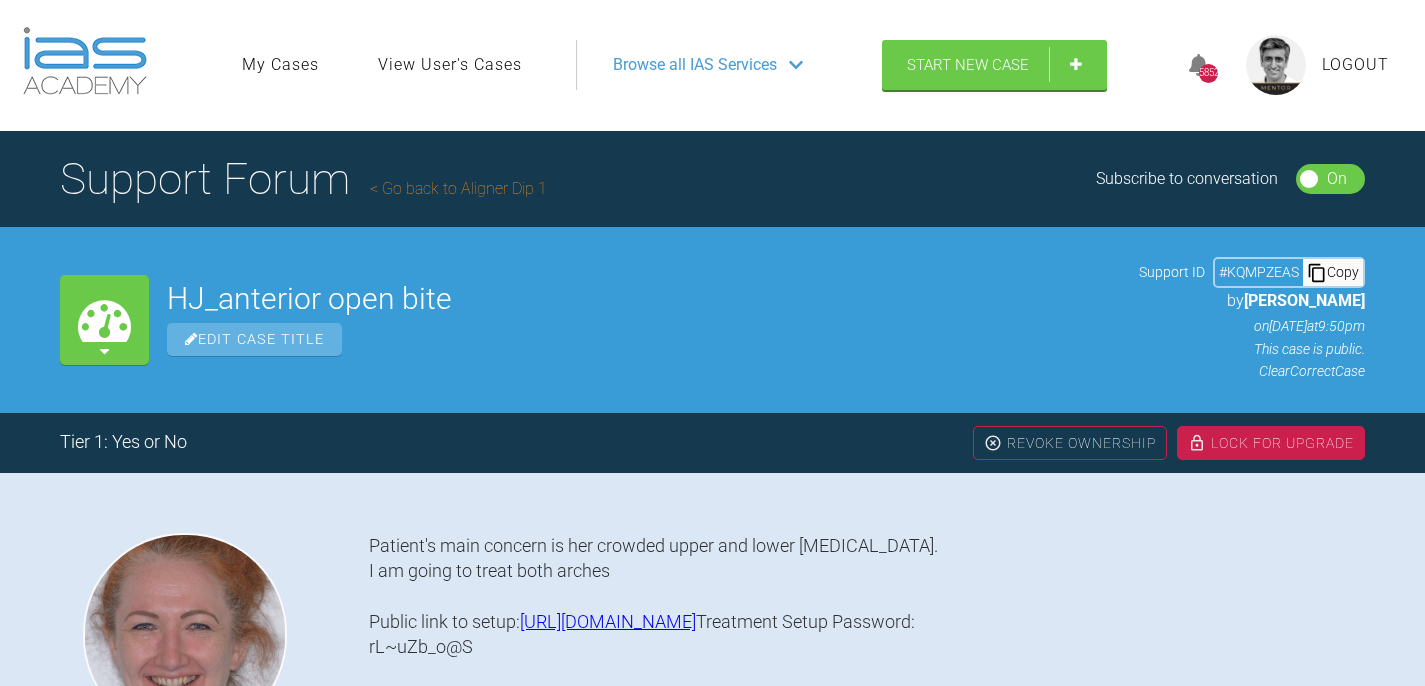 scroll, scrollTop: 0, scrollLeft: 0, axis: both 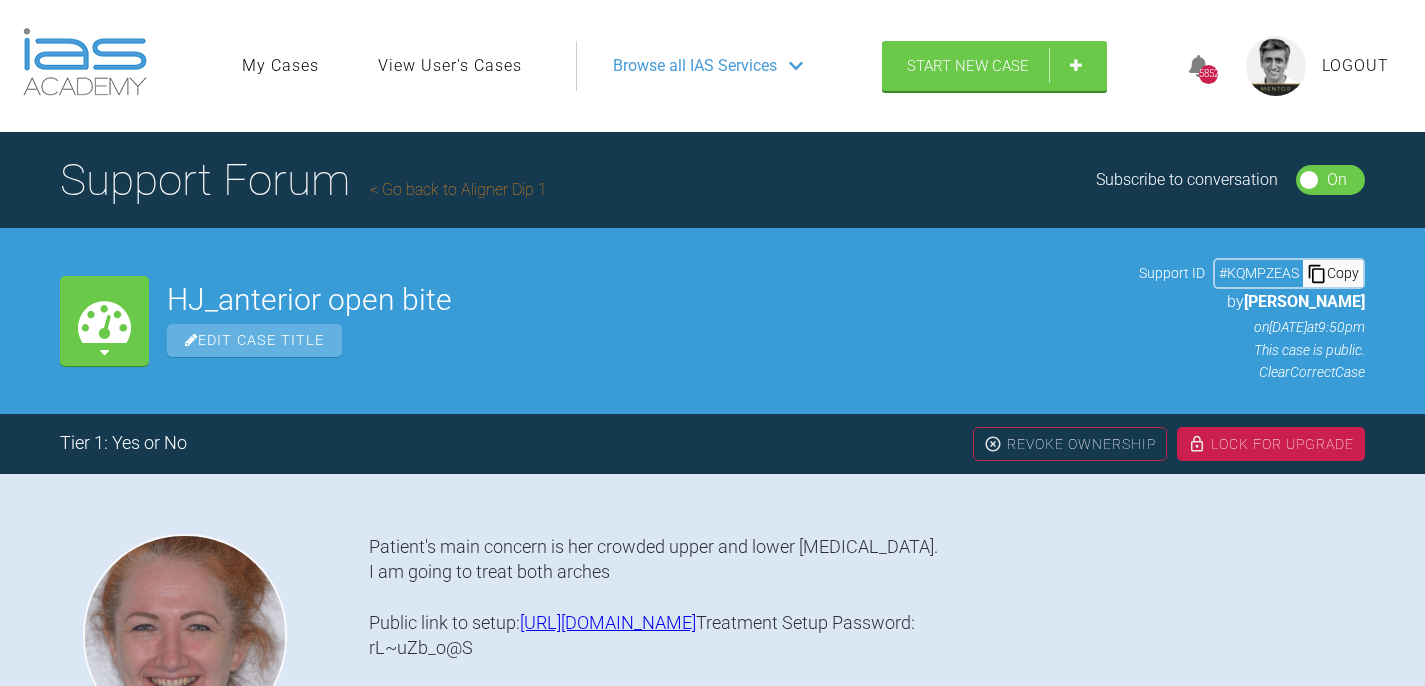 click on "Support Forum Go back to Aligner Dip 1" at bounding box center [303, 180] 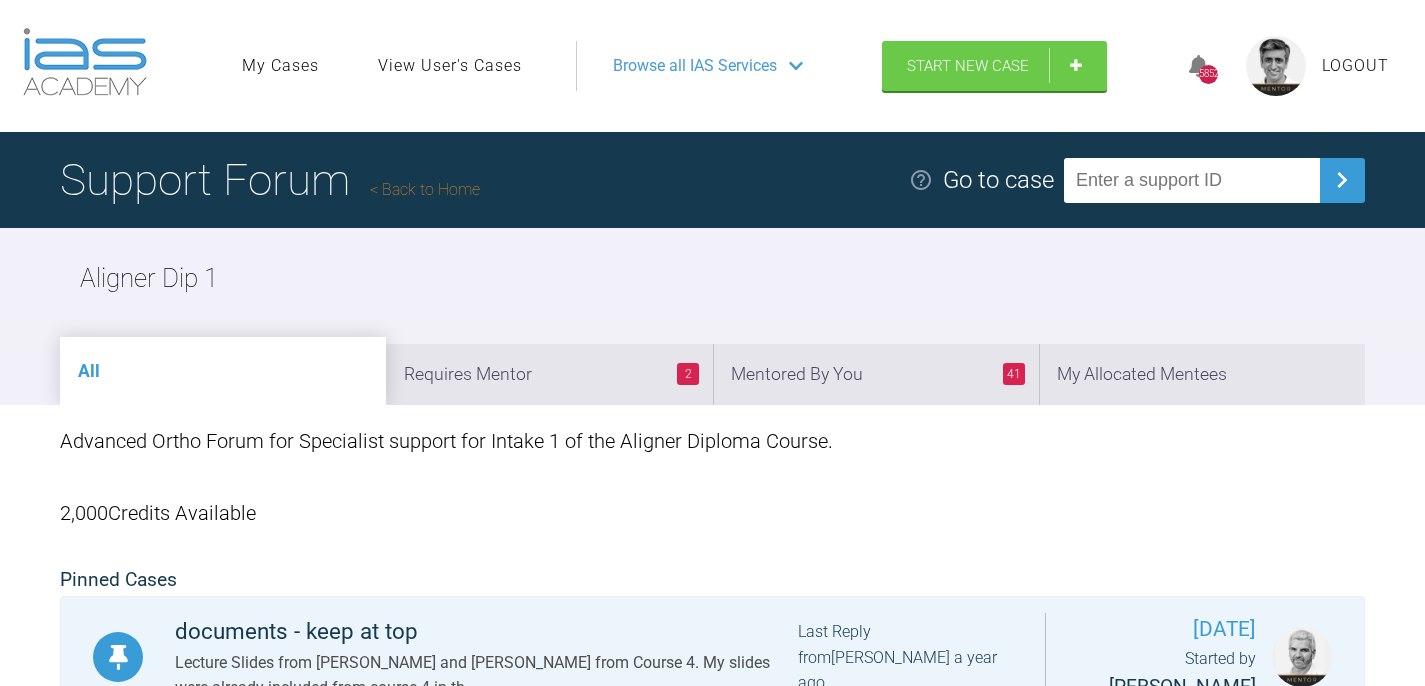 click on "Back to Home" at bounding box center (425, 189) 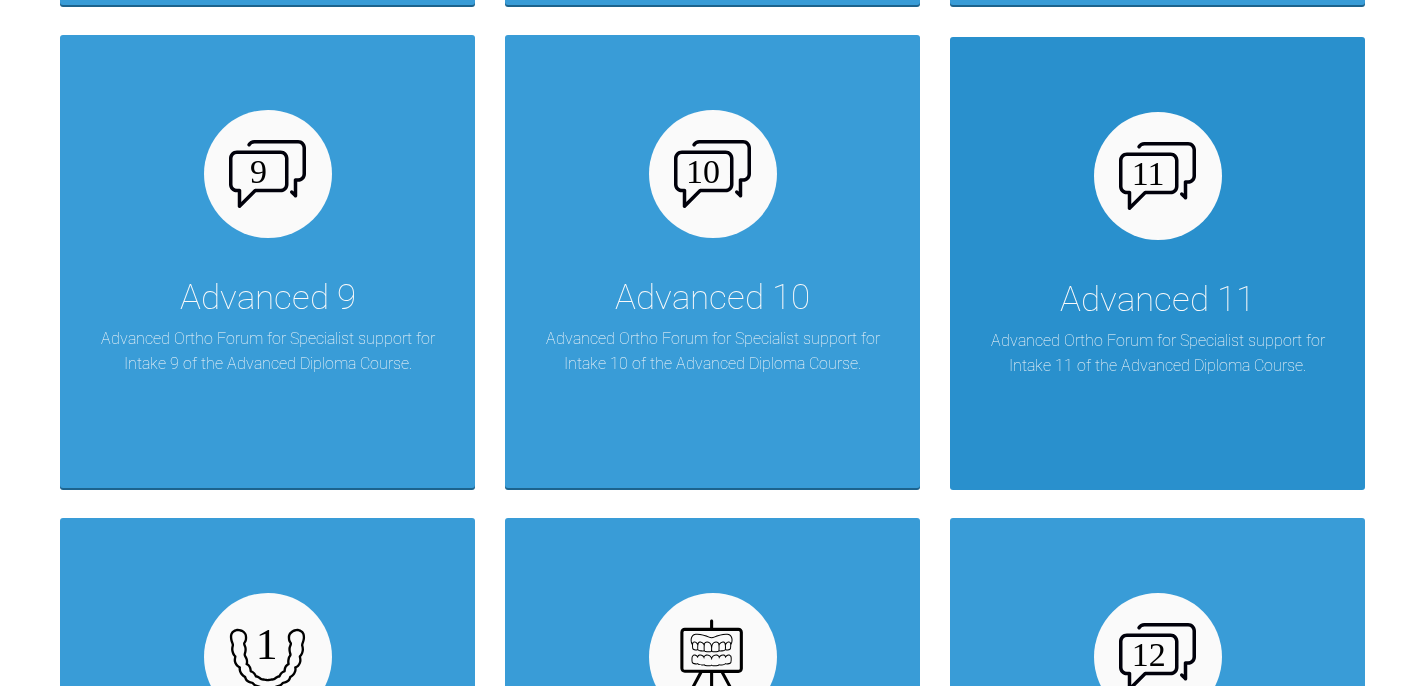 click on "Advanced 11" at bounding box center [1157, 300] 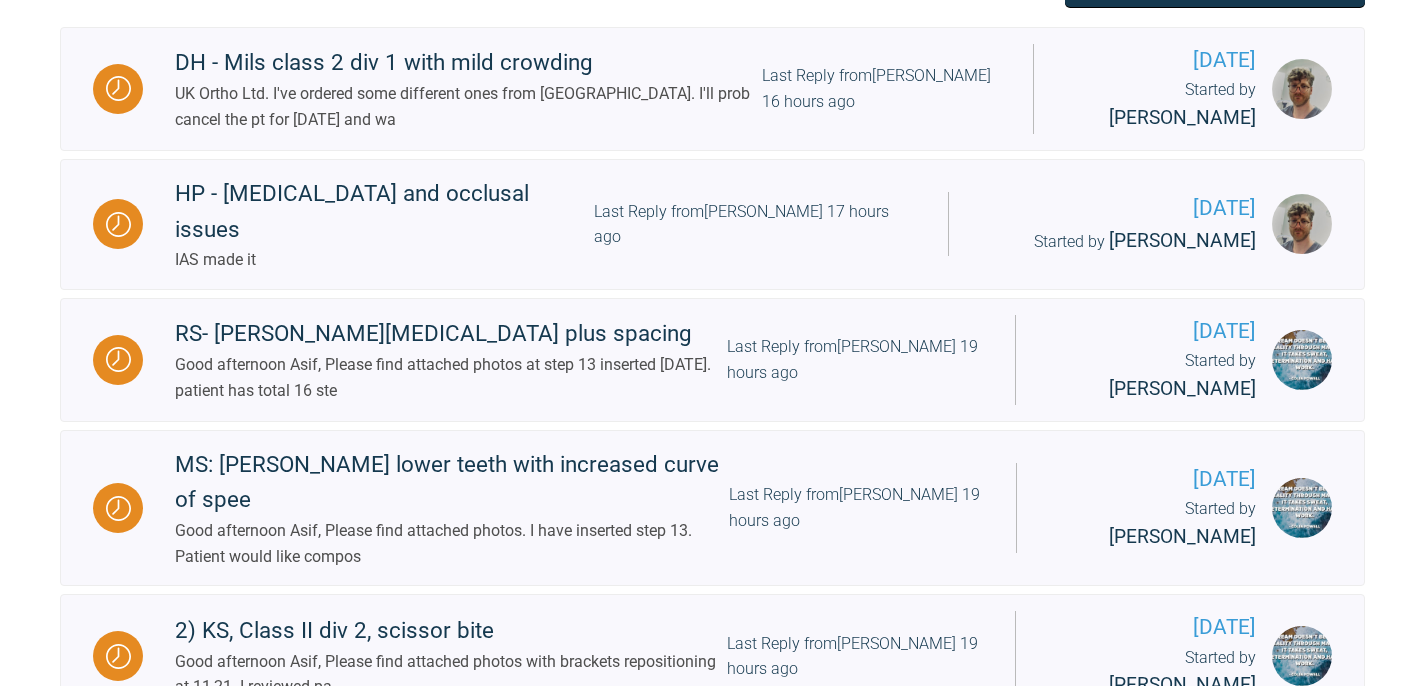 scroll, scrollTop: 0, scrollLeft: 0, axis: both 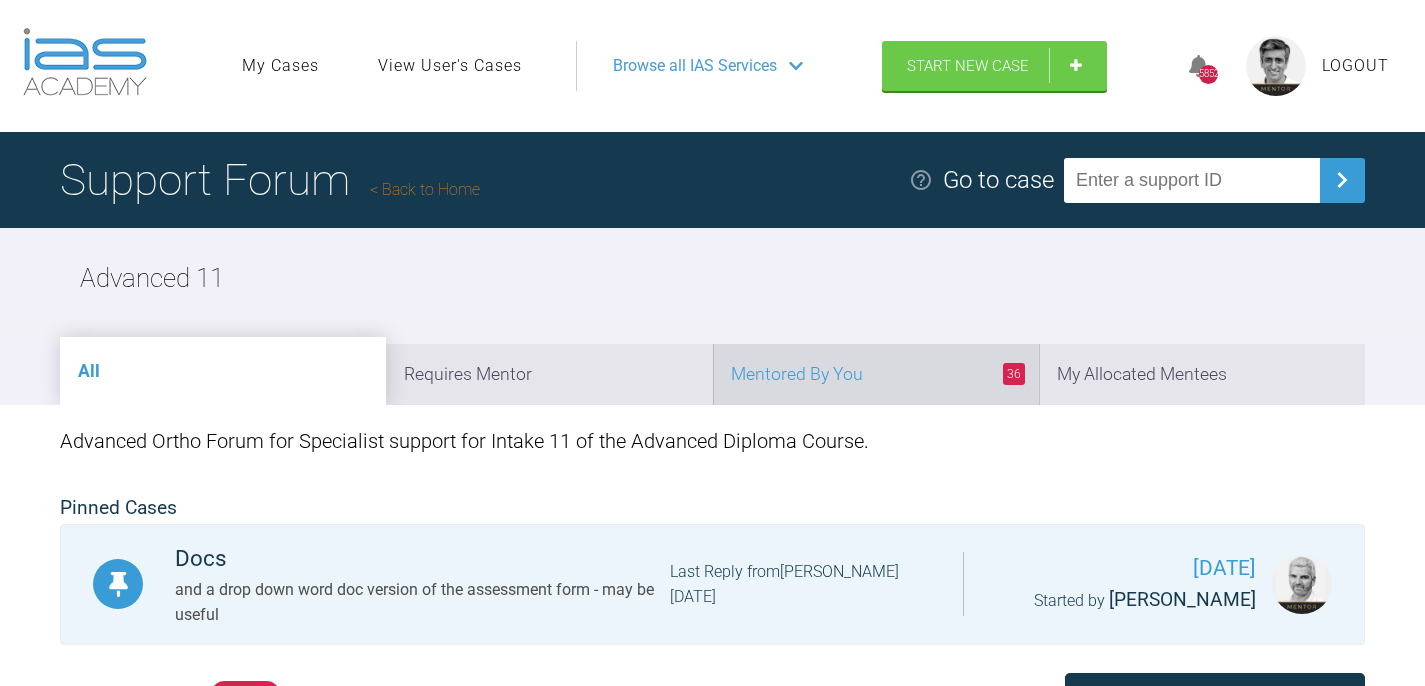 click on "36 Mentored By You" at bounding box center [876, 374] 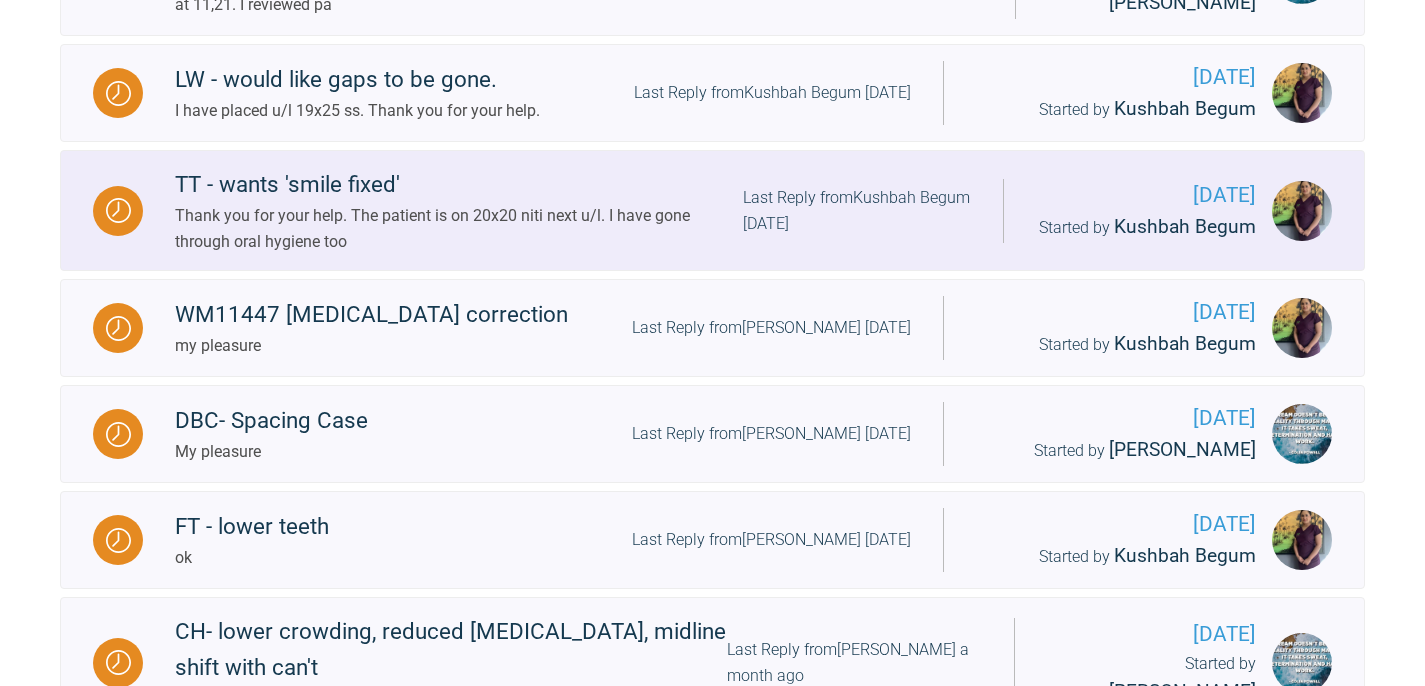 click on "Last Reply from  Kushbah Begum   [DATE]" at bounding box center (857, 210) 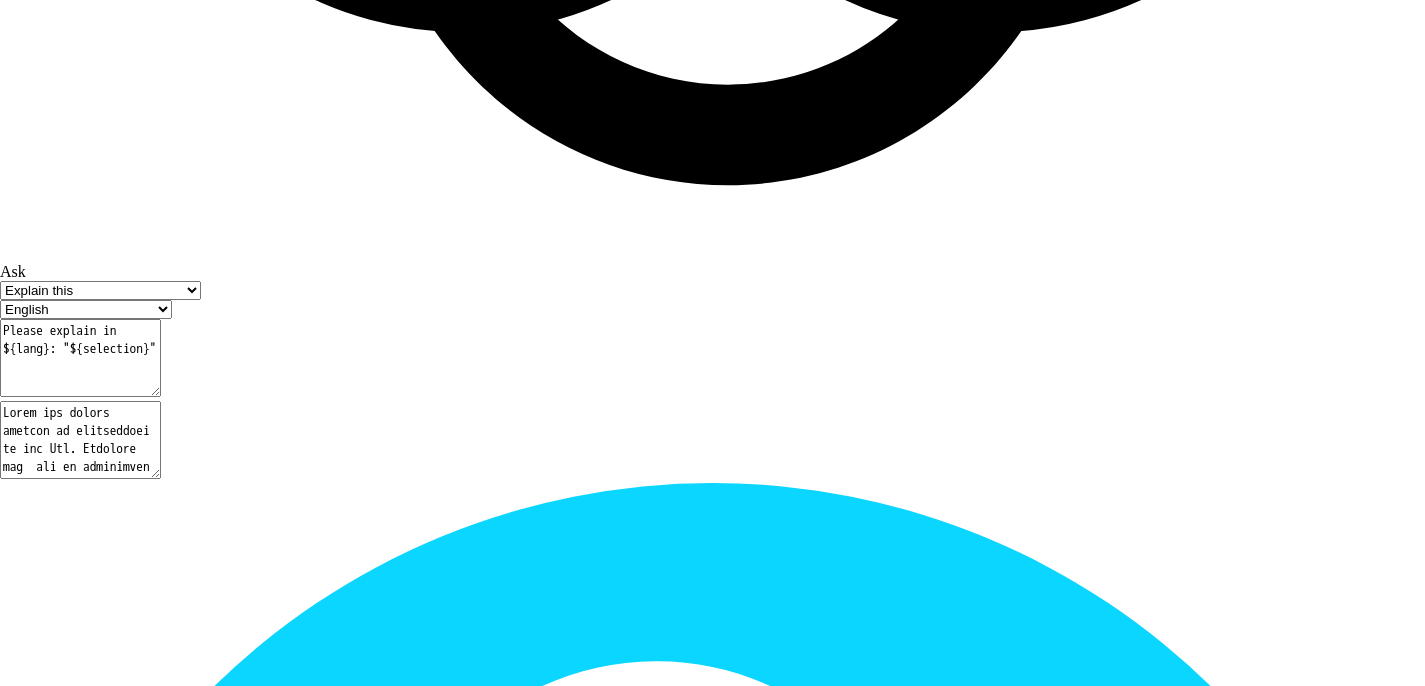 scroll, scrollTop: 17434, scrollLeft: 0, axis: vertical 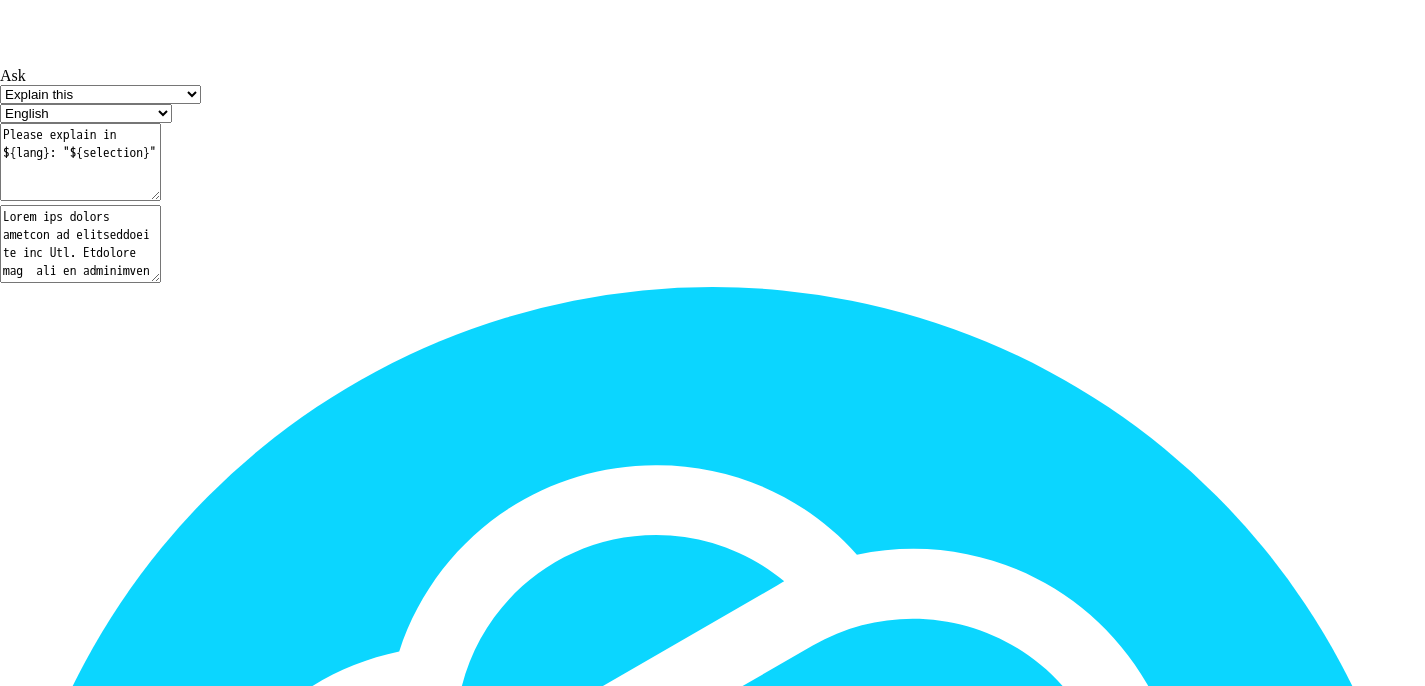 click at bounding box center (387, -2259) 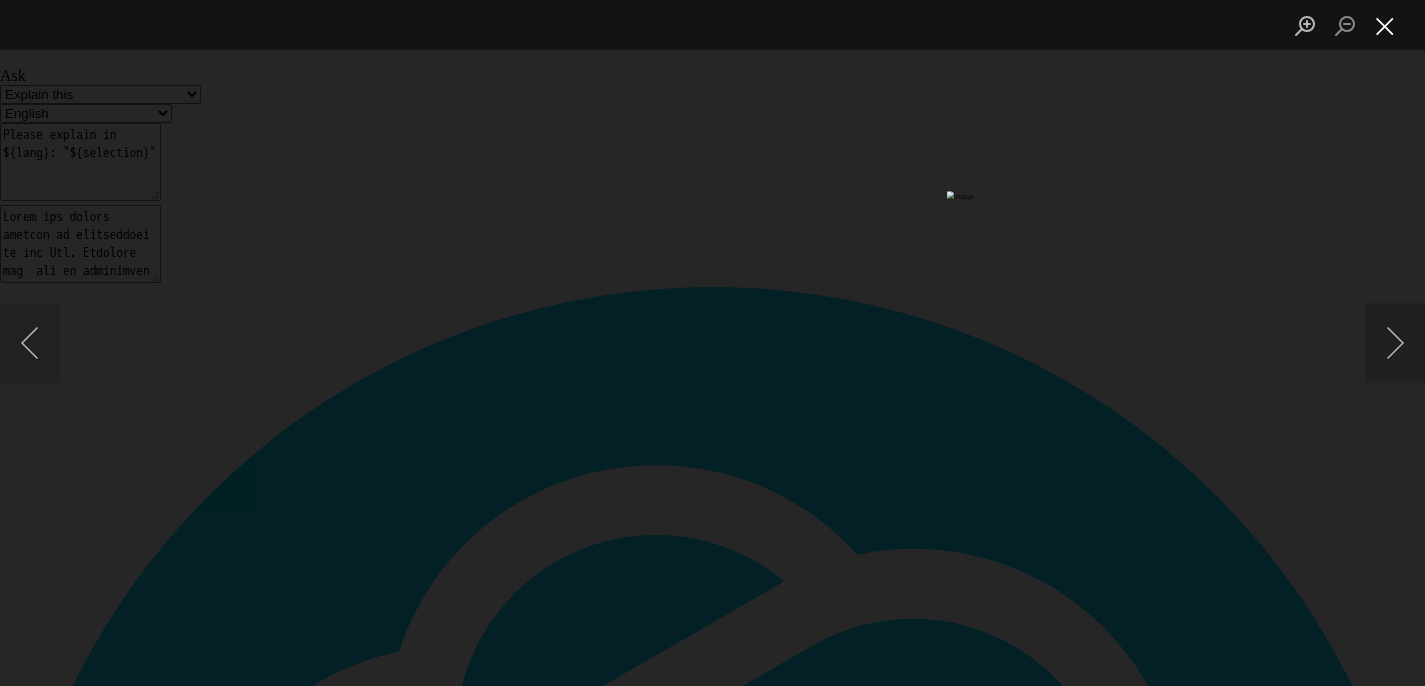 click at bounding box center [1385, 25] 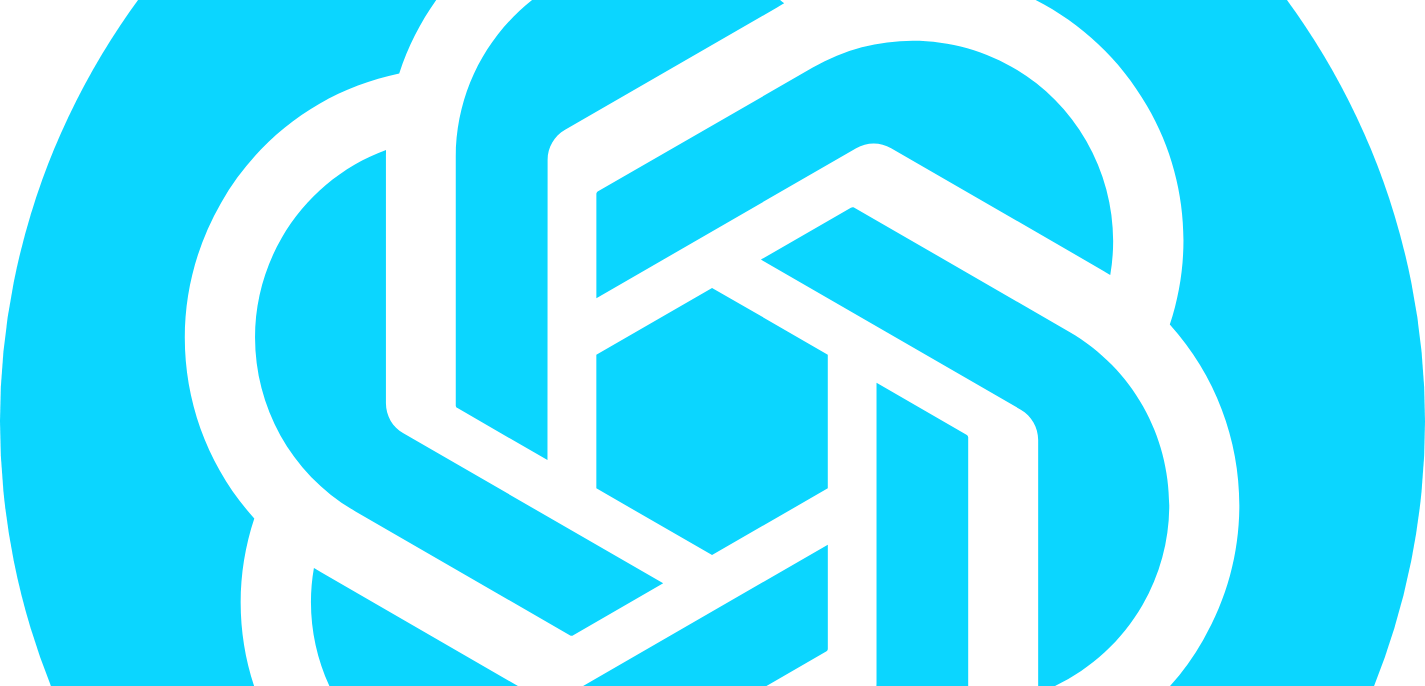 scroll, scrollTop: 18051, scrollLeft: 0, axis: vertical 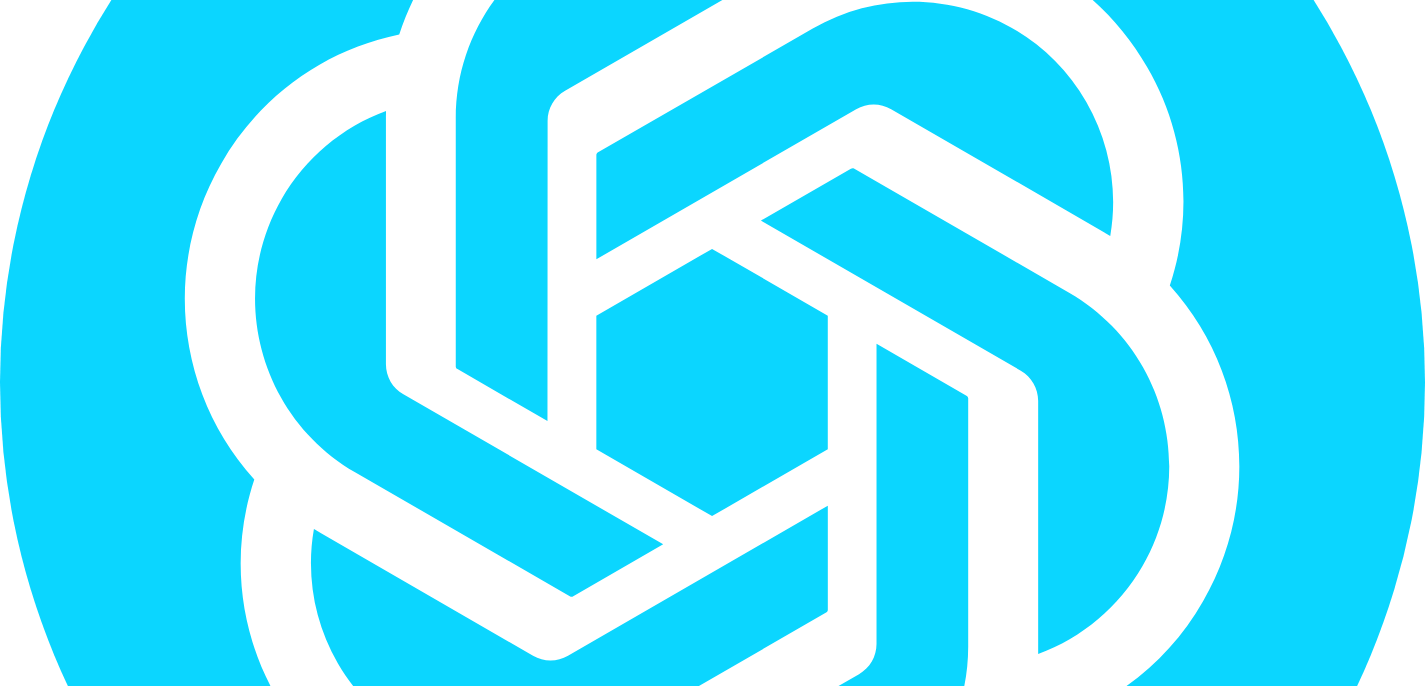 click at bounding box center (842, -2449) 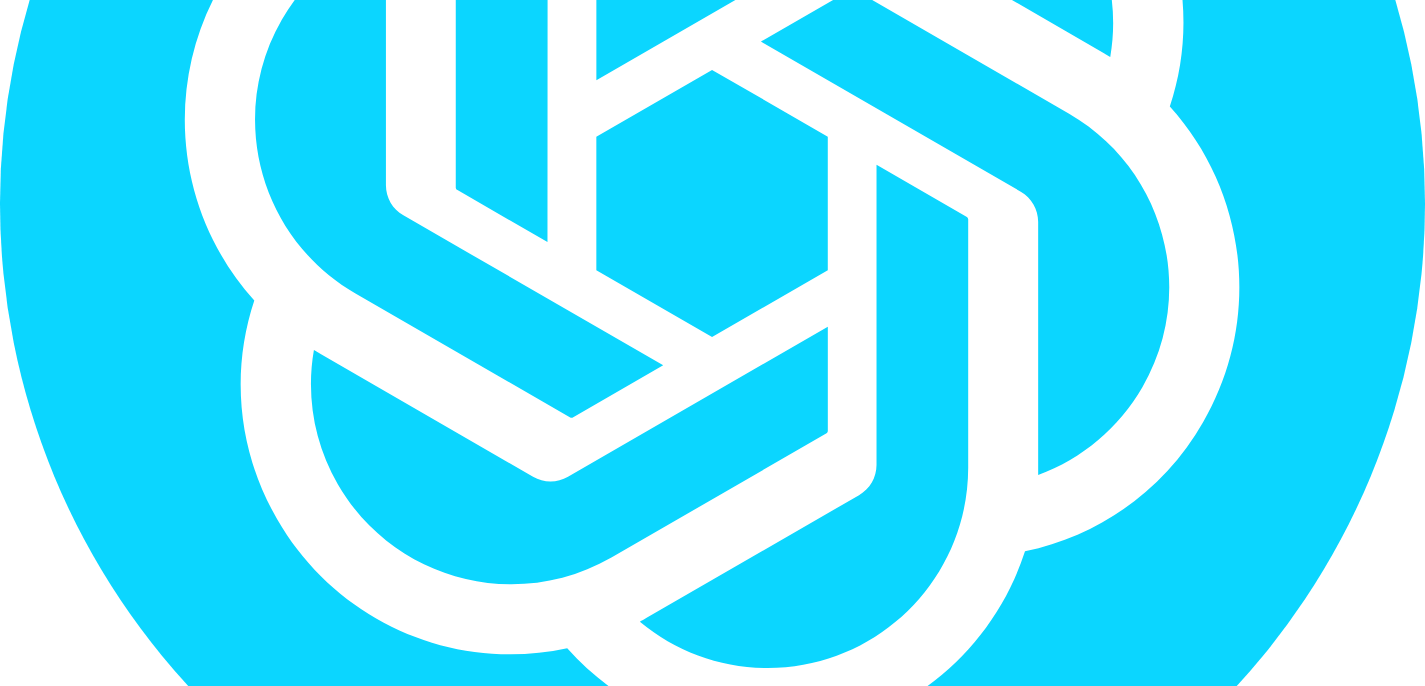 scroll, scrollTop: 18244, scrollLeft: 0, axis: vertical 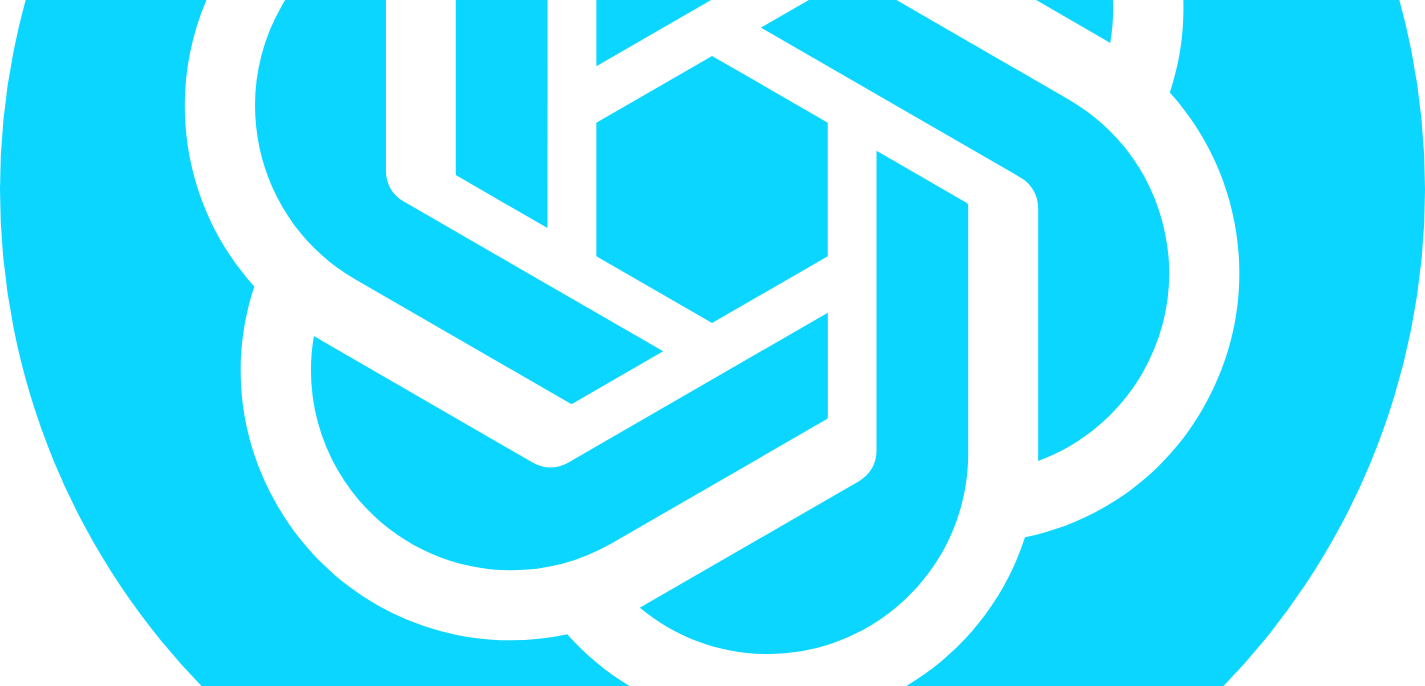 click on "Ok—alignment" 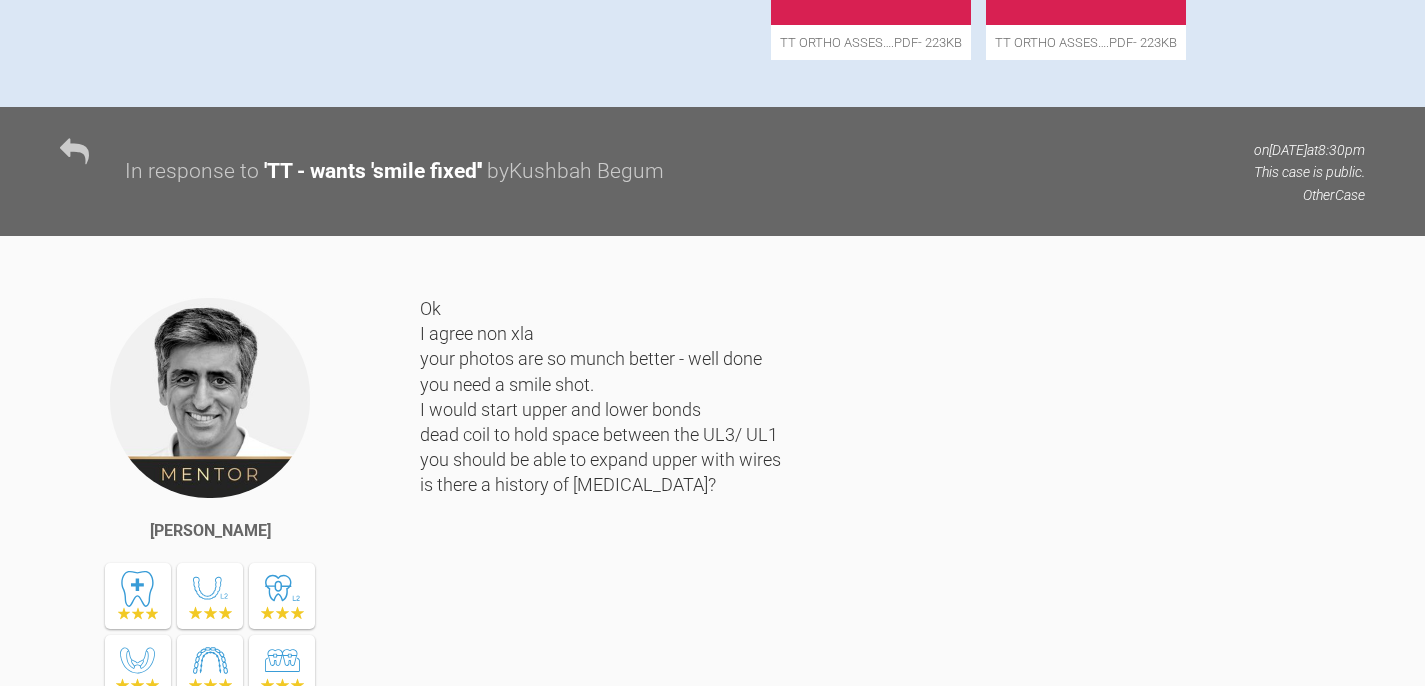 scroll, scrollTop: 0, scrollLeft: 0, axis: both 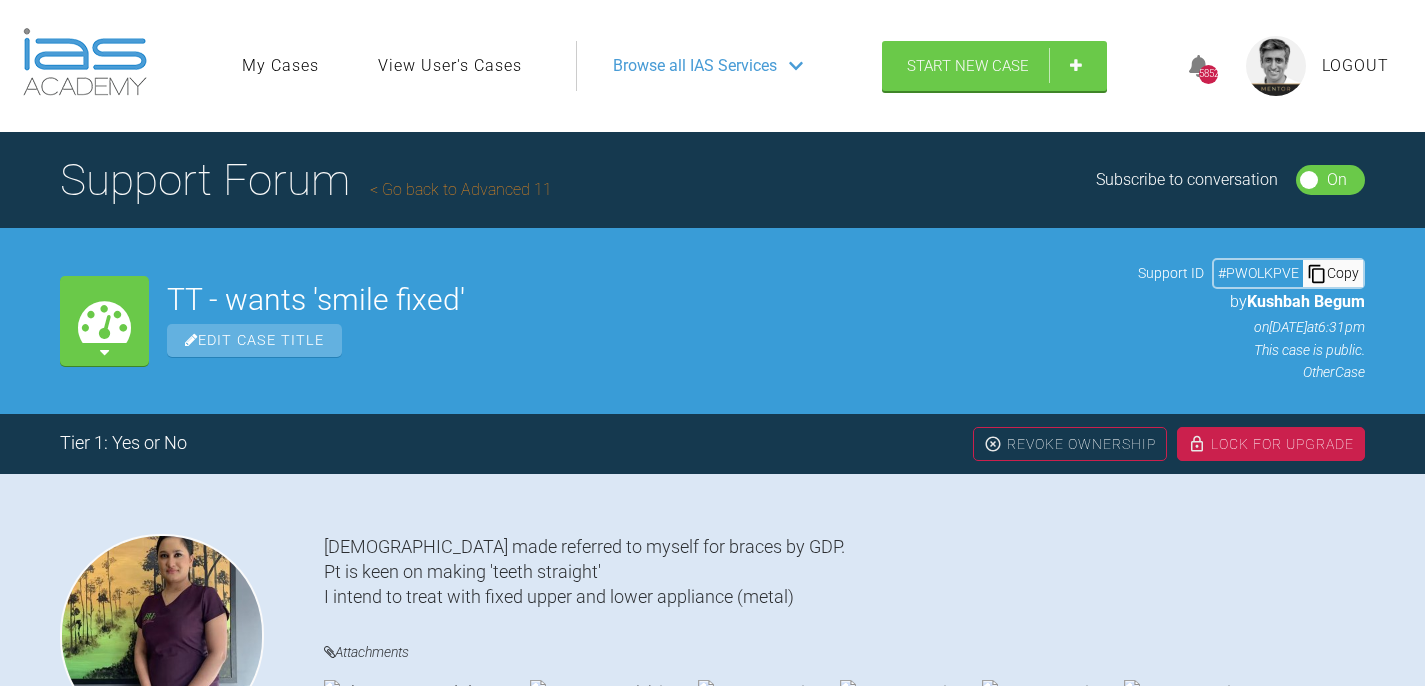 click on "Go back to Advanced 11" at bounding box center (461, 189) 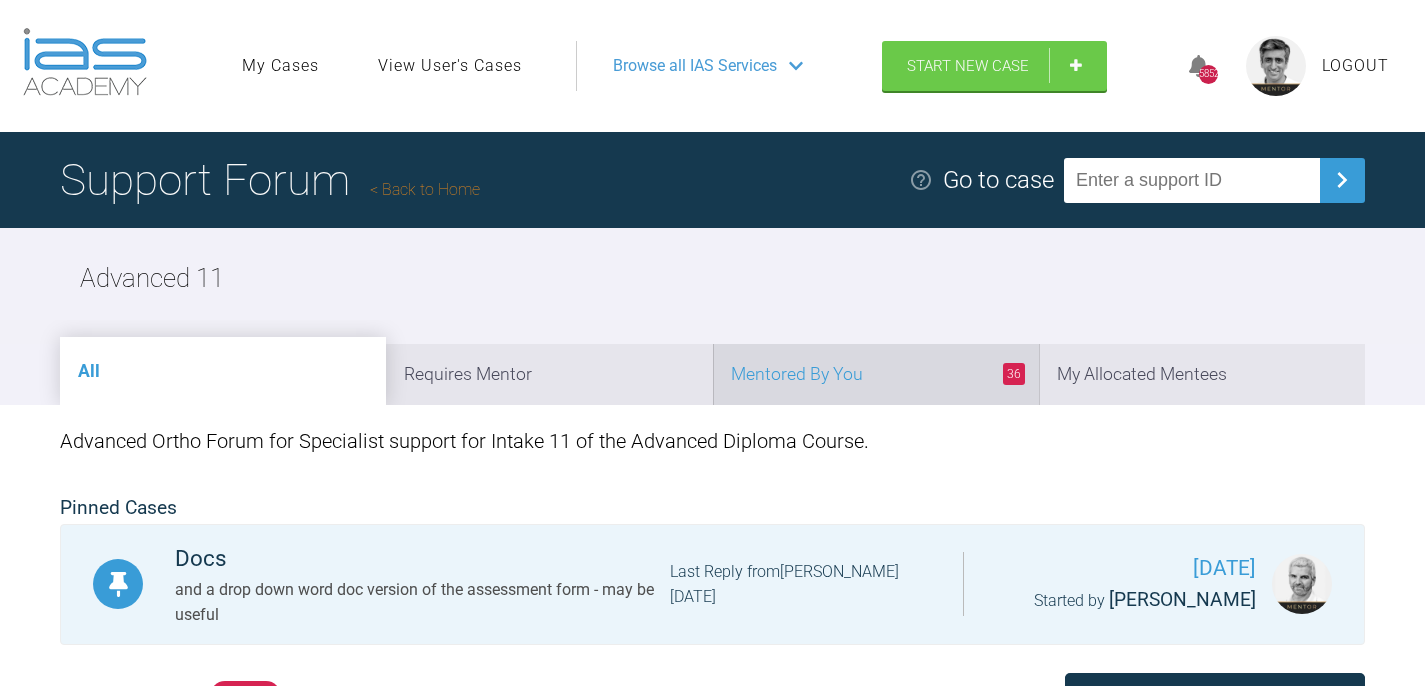 click on "36 Mentored By You" at bounding box center [876, 374] 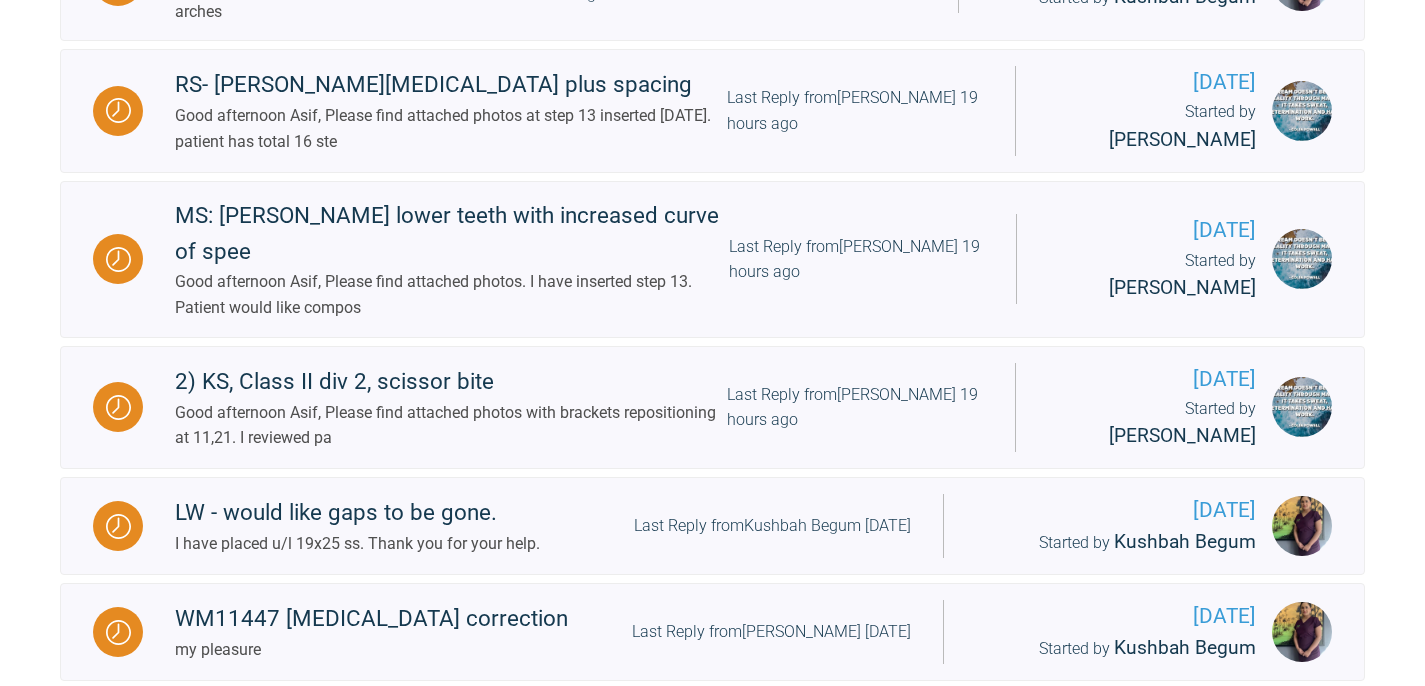 scroll, scrollTop: 701, scrollLeft: 0, axis: vertical 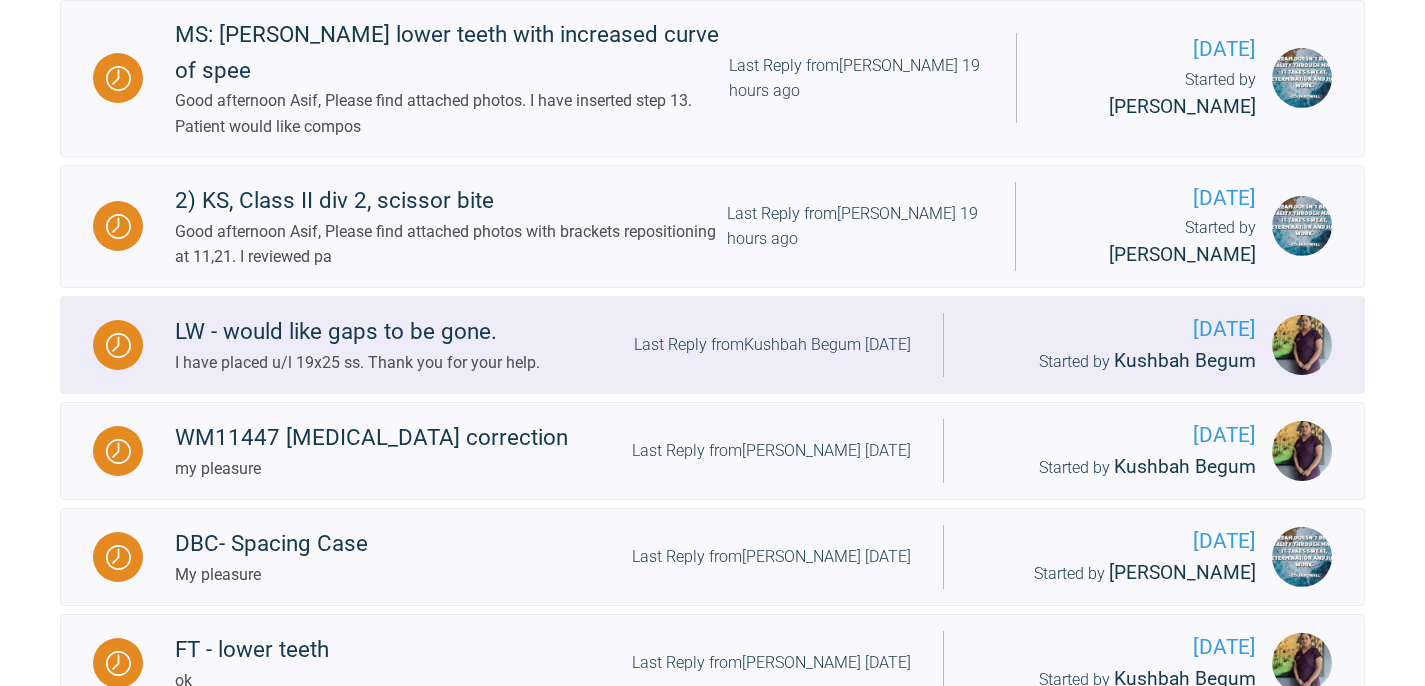 click on "Last Reply from  Kushbah Begum   [DATE]" at bounding box center [772, 345] 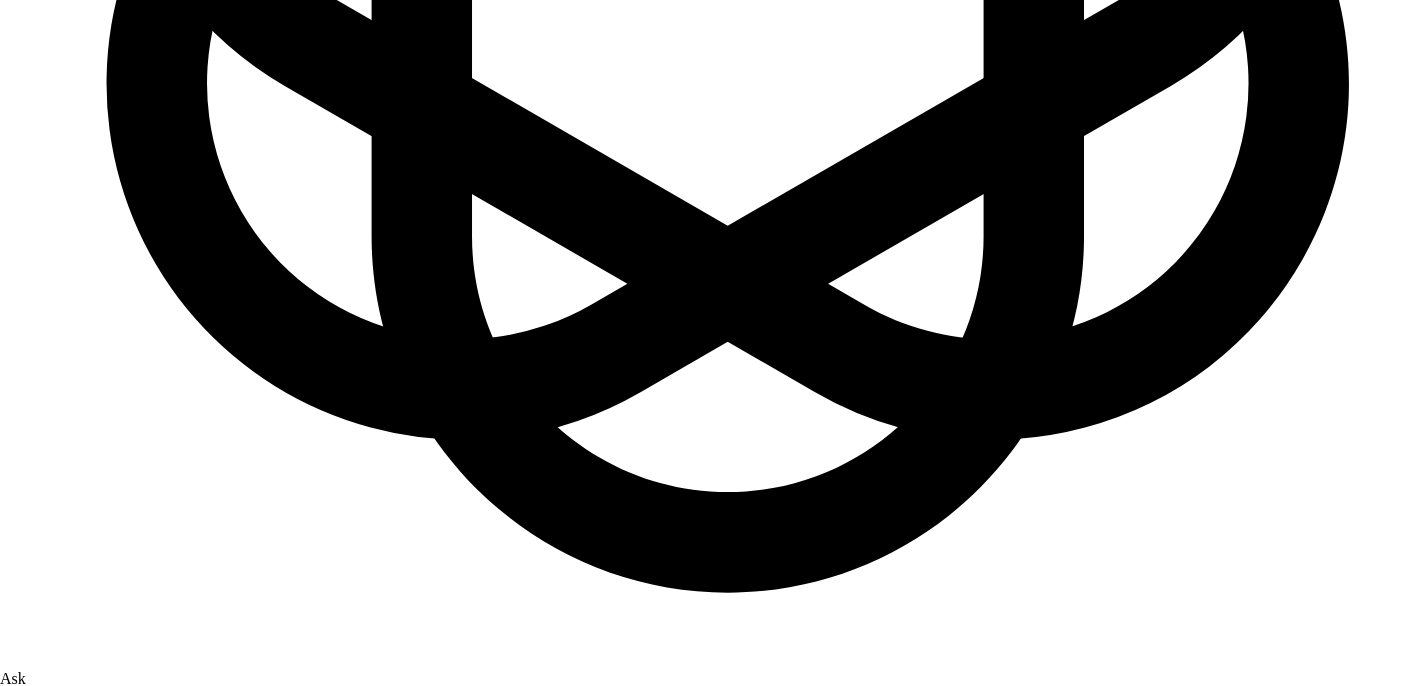 scroll, scrollTop: 18408, scrollLeft: 0, axis: vertical 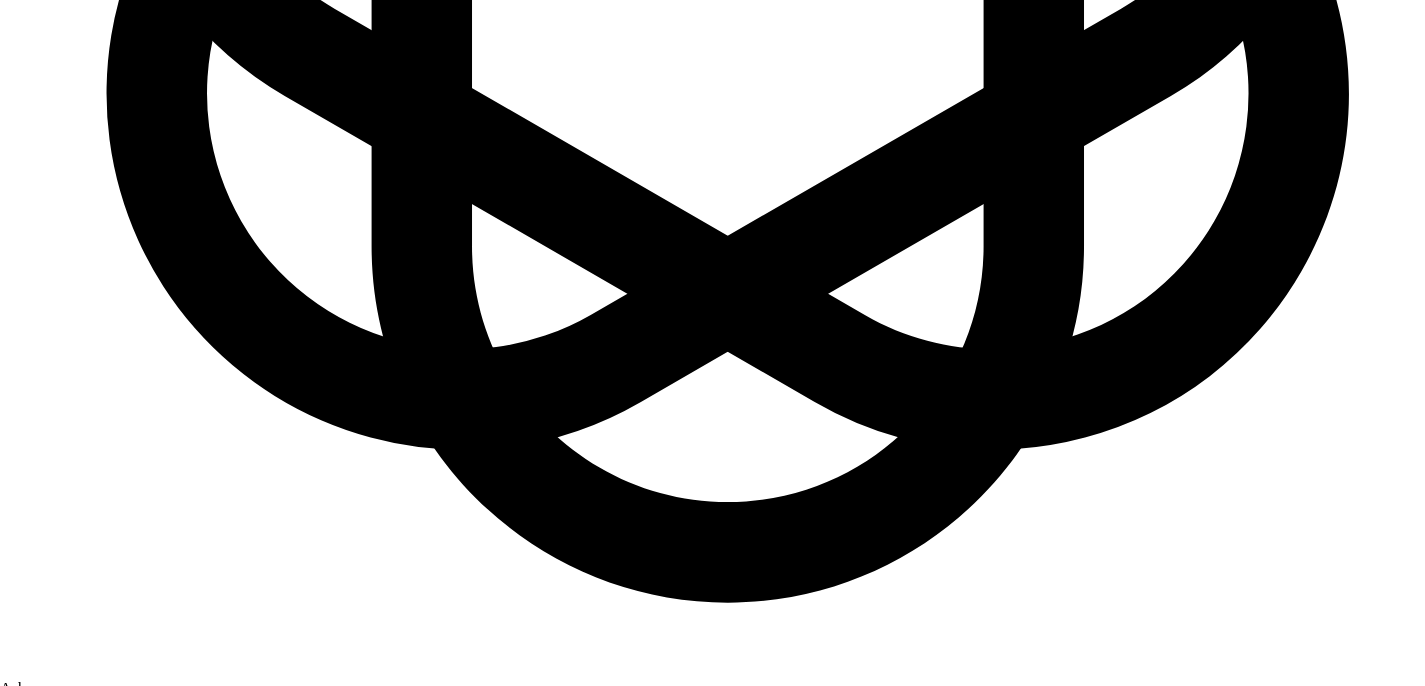 click at bounding box center (813, -1646) 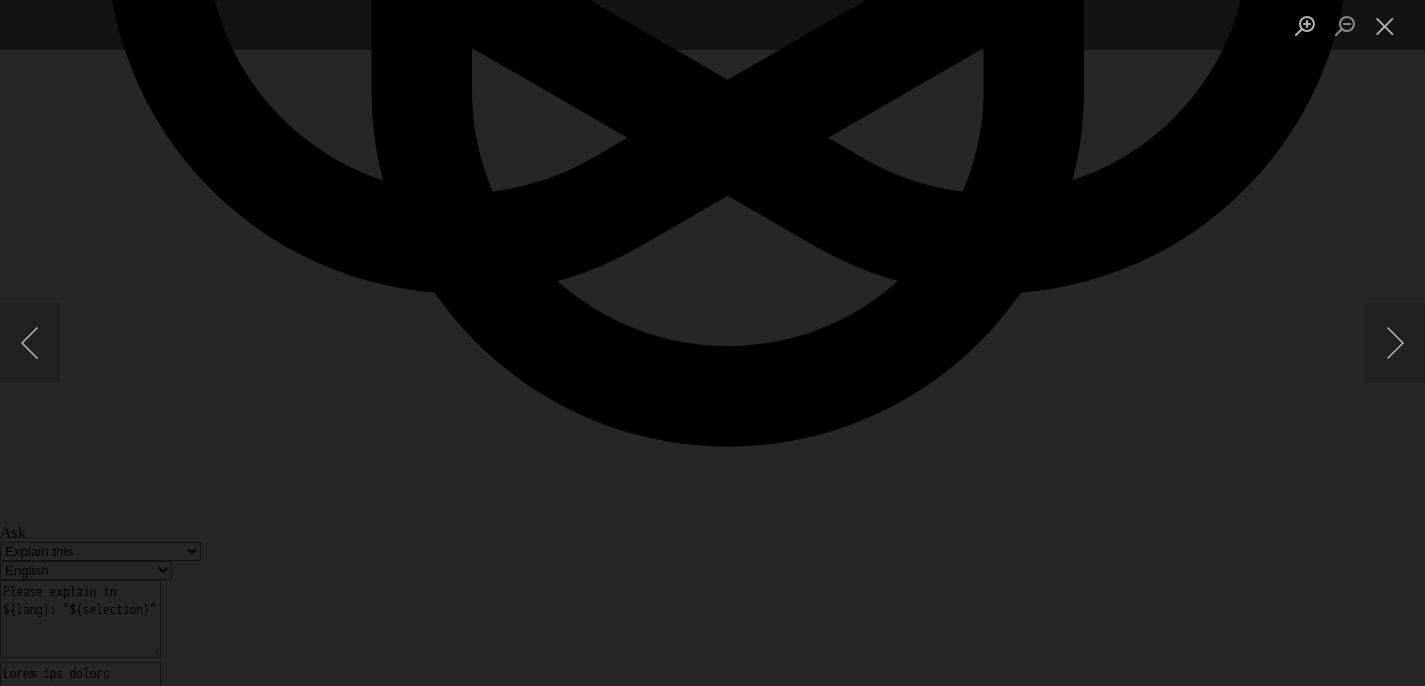 scroll, scrollTop: 18676, scrollLeft: 0, axis: vertical 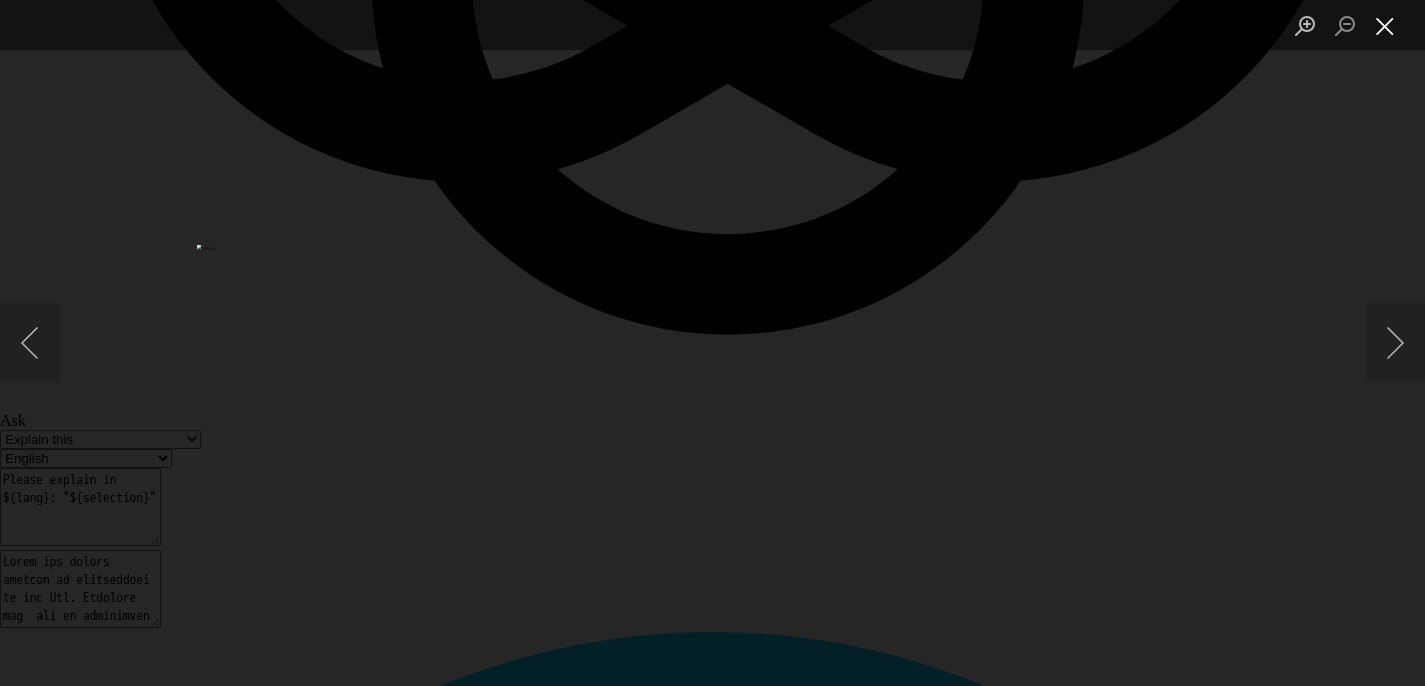 click at bounding box center [1385, 25] 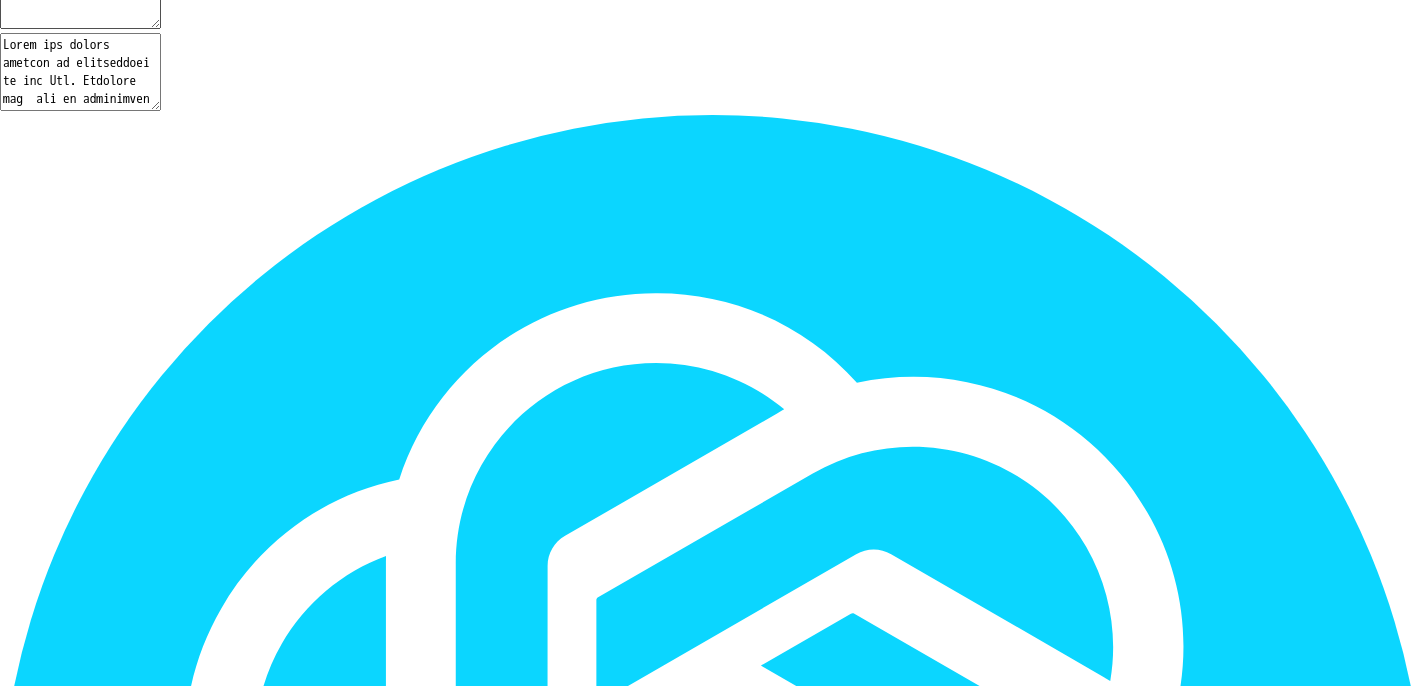 scroll, scrollTop: 19198, scrollLeft: 0, axis: vertical 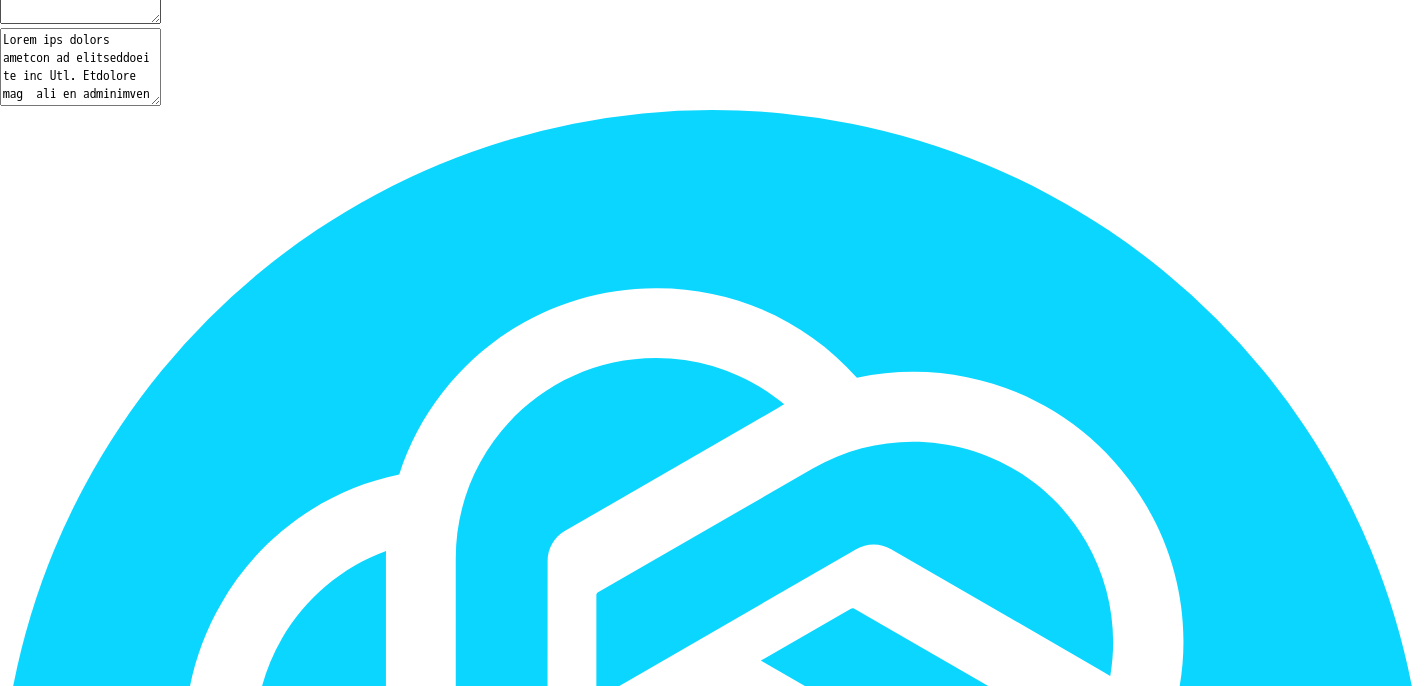 click at bounding box center [842, -2008] 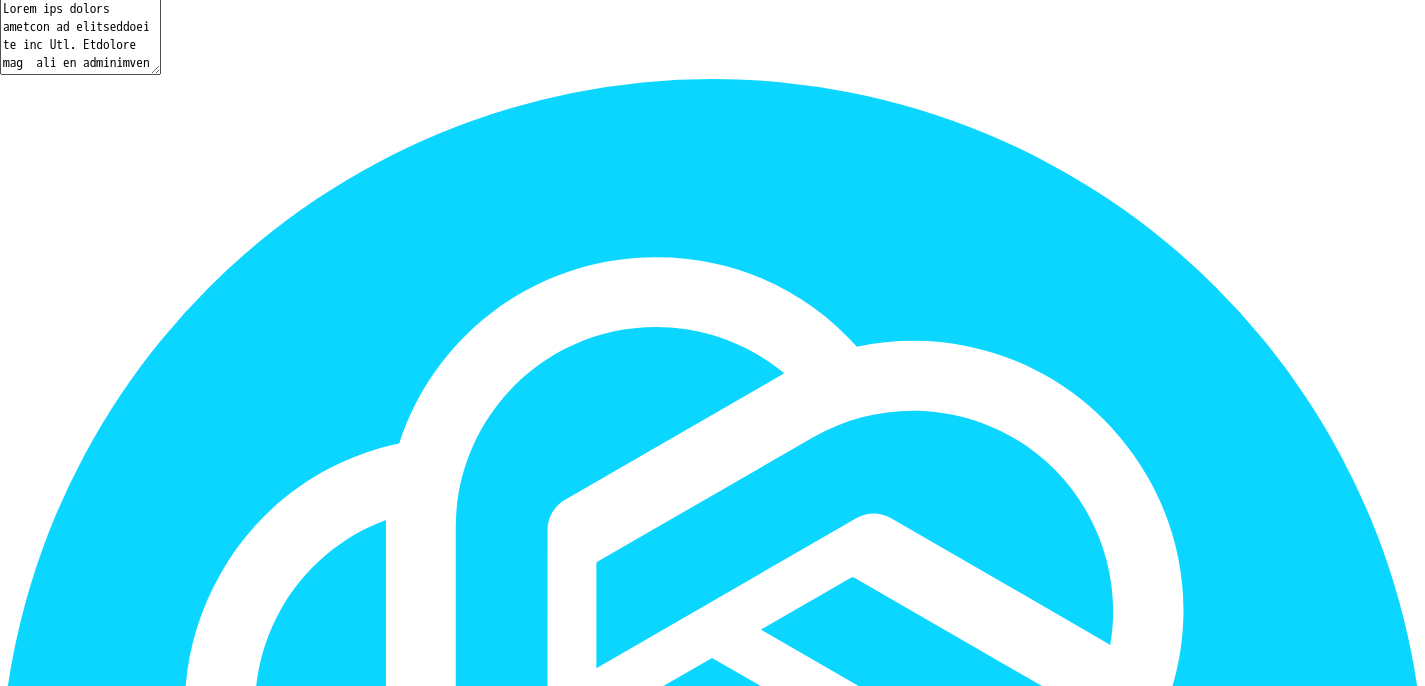 scroll, scrollTop: 19348, scrollLeft: 0, axis: vertical 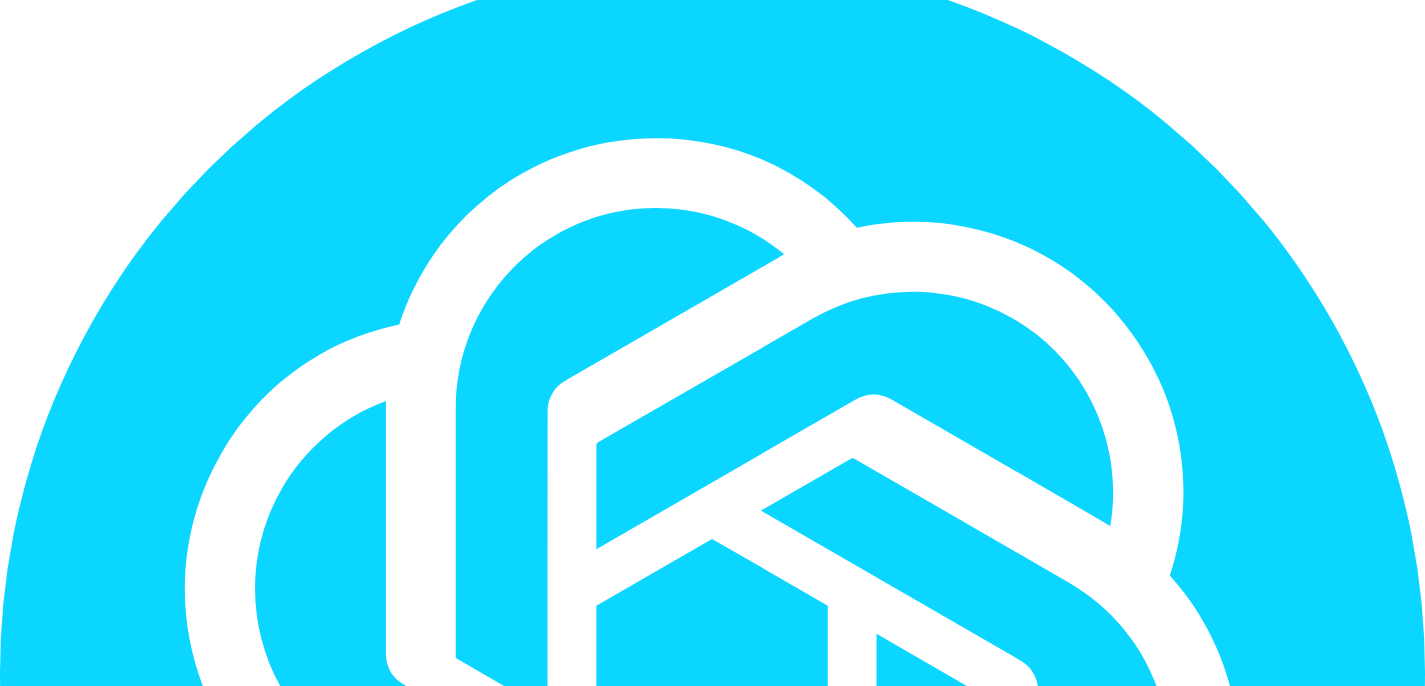 type on "plan pwc u/l 6-6 and class II elastics" 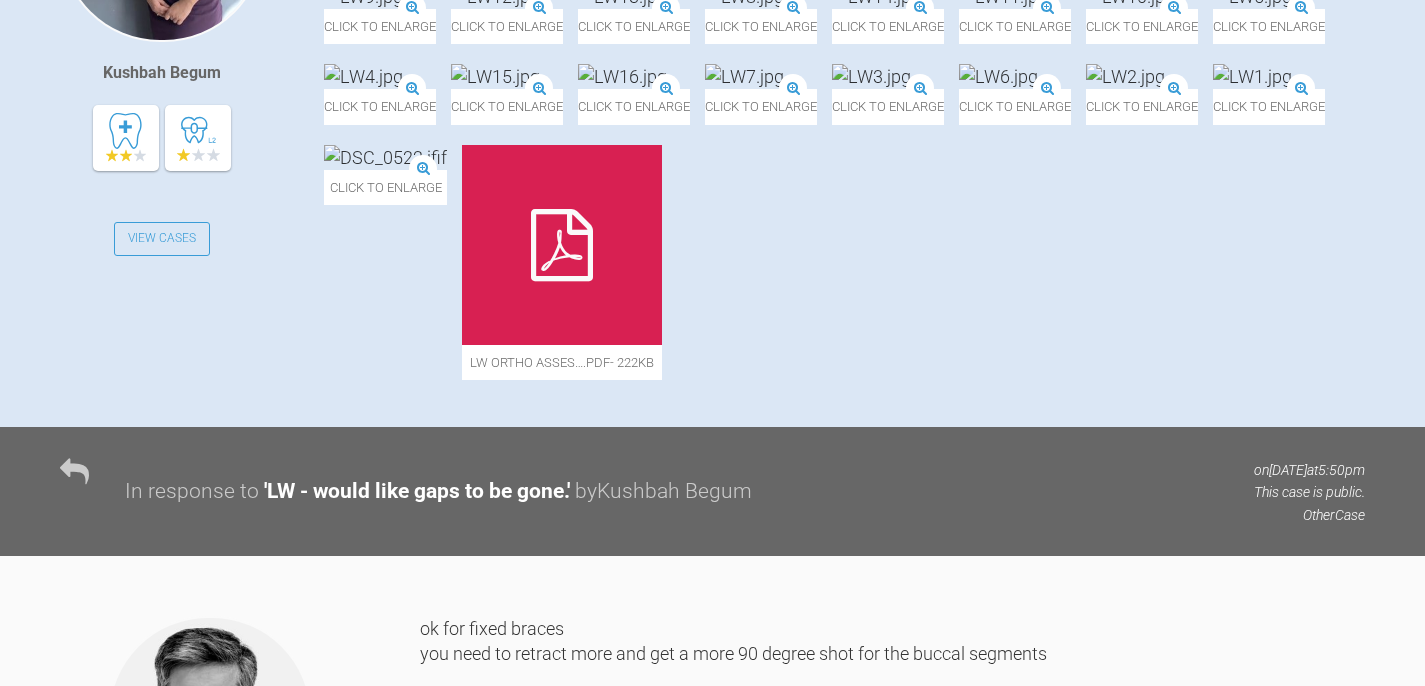 scroll, scrollTop: 0, scrollLeft: 0, axis: both 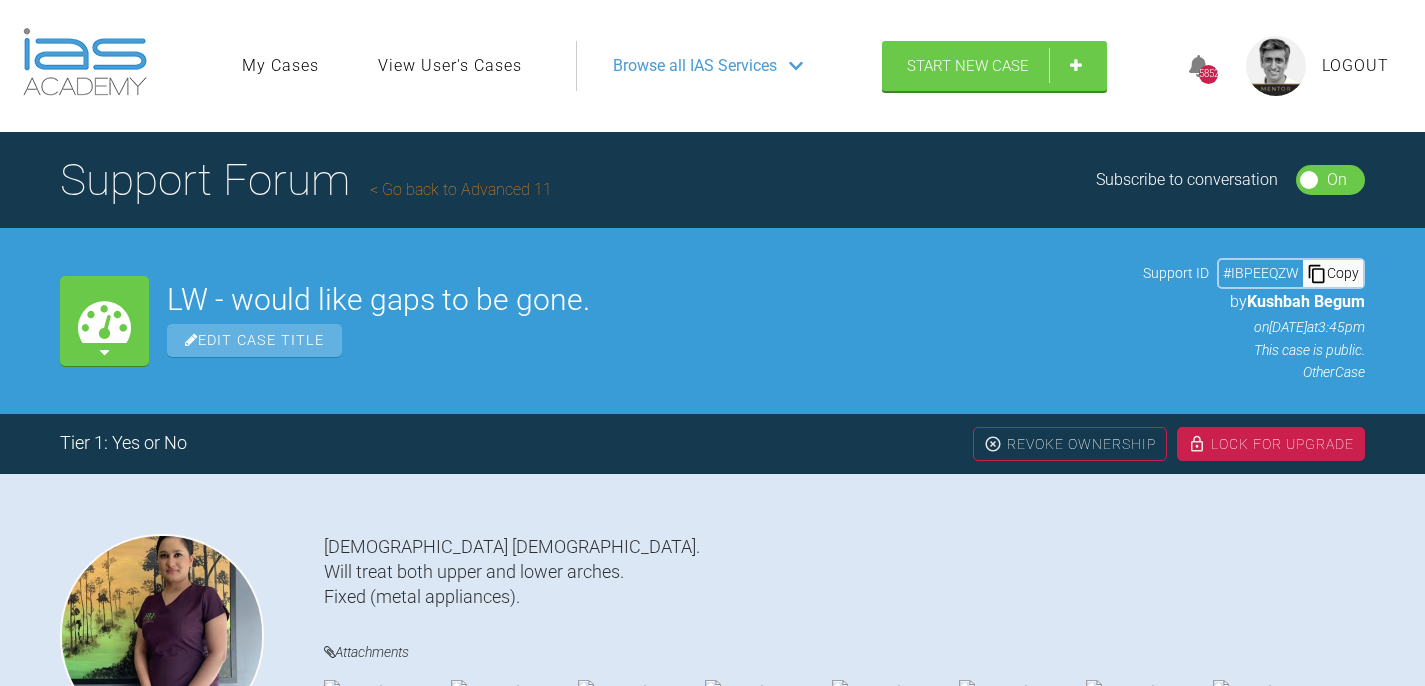 click on "Go back to Advanced 11" at bounding box center [461, 189] 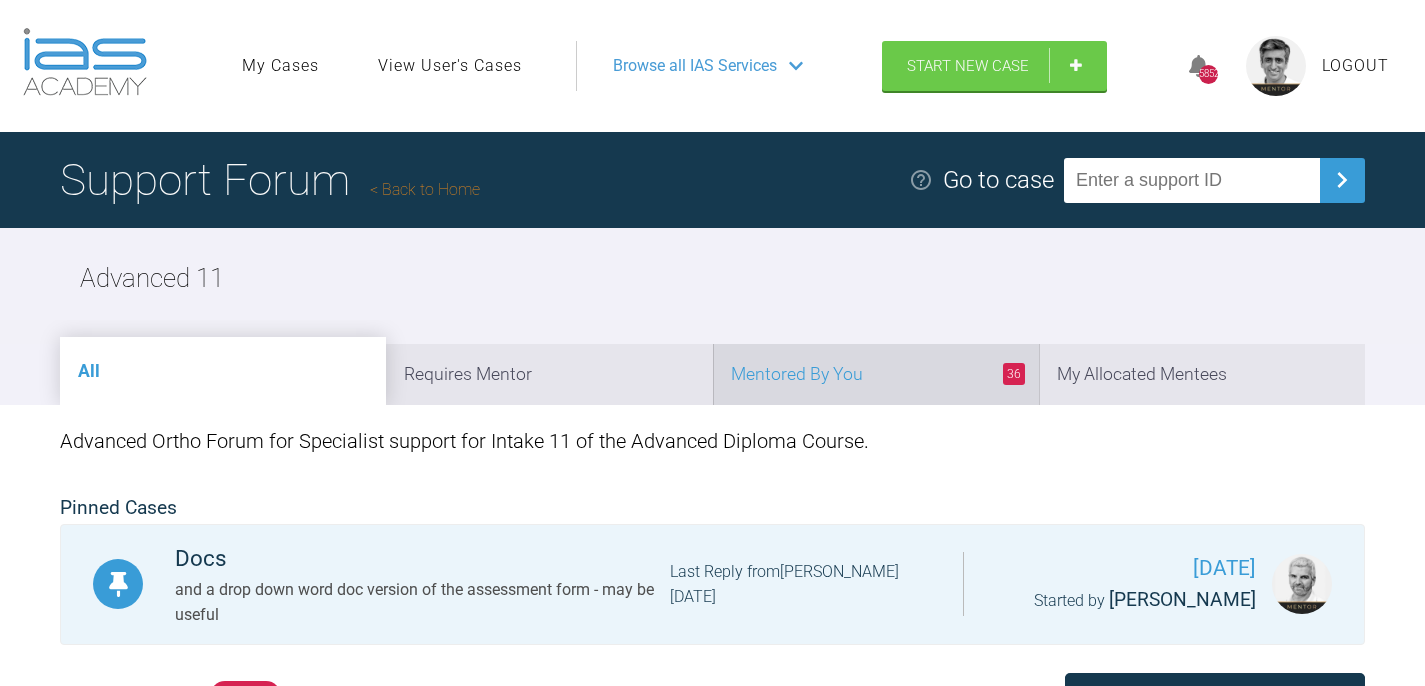 click on "36 Mentored By You" at bounding box center [876, 374] 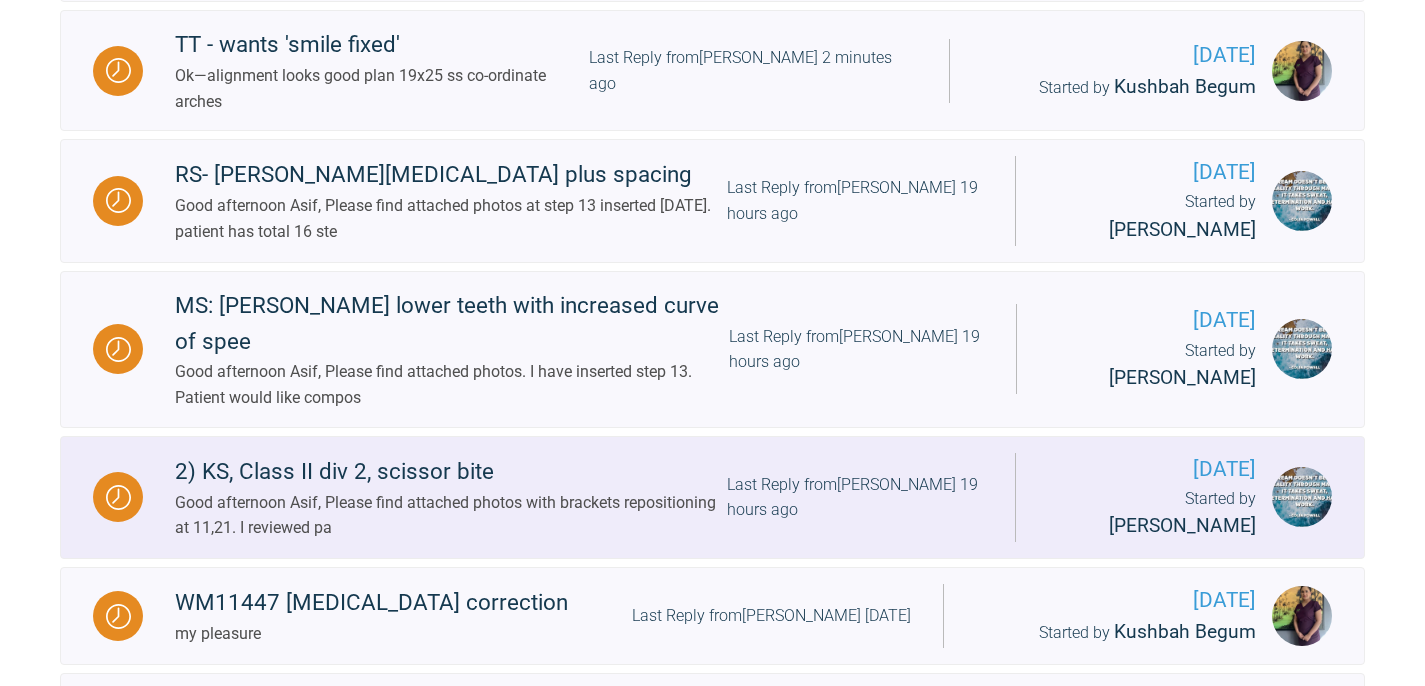 click on "2) KS, Class II div 2, scissor bite" at bounding box center (451, 472) 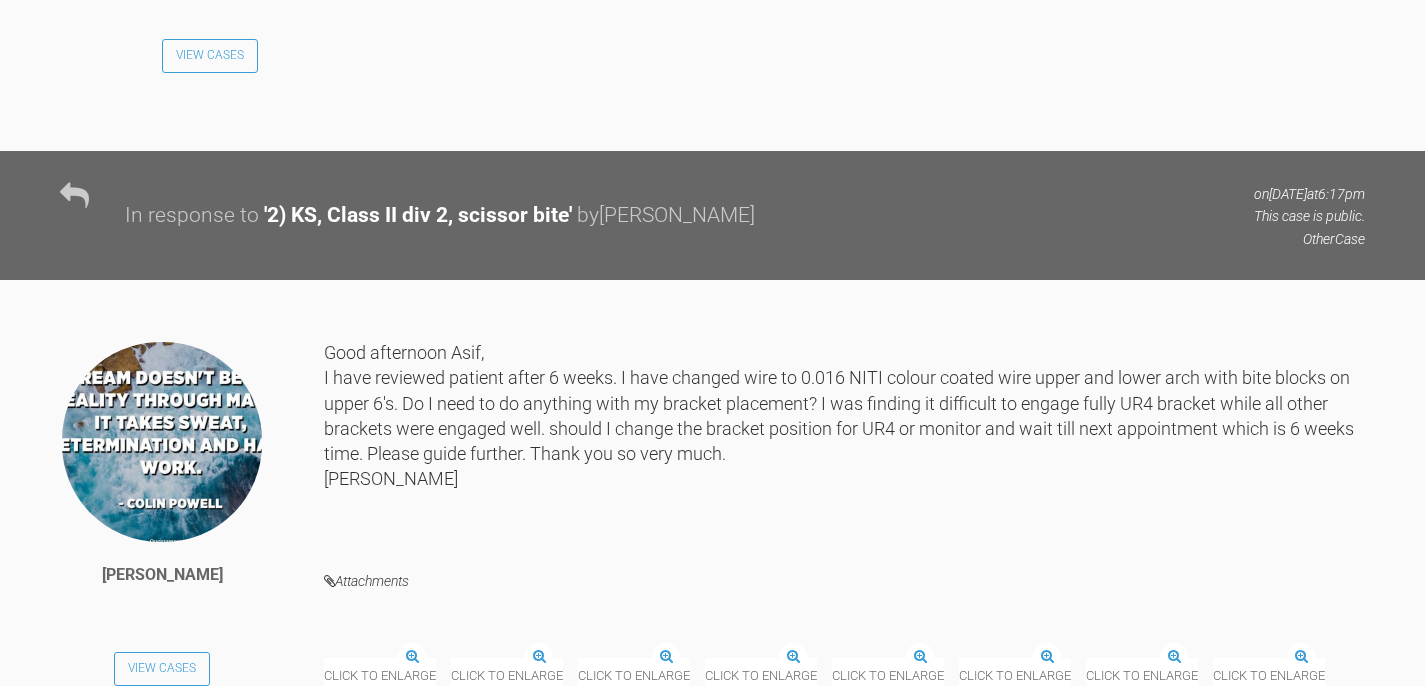 scroll, scrollTop: 10398, scrollLeft: 0, axis: vertical 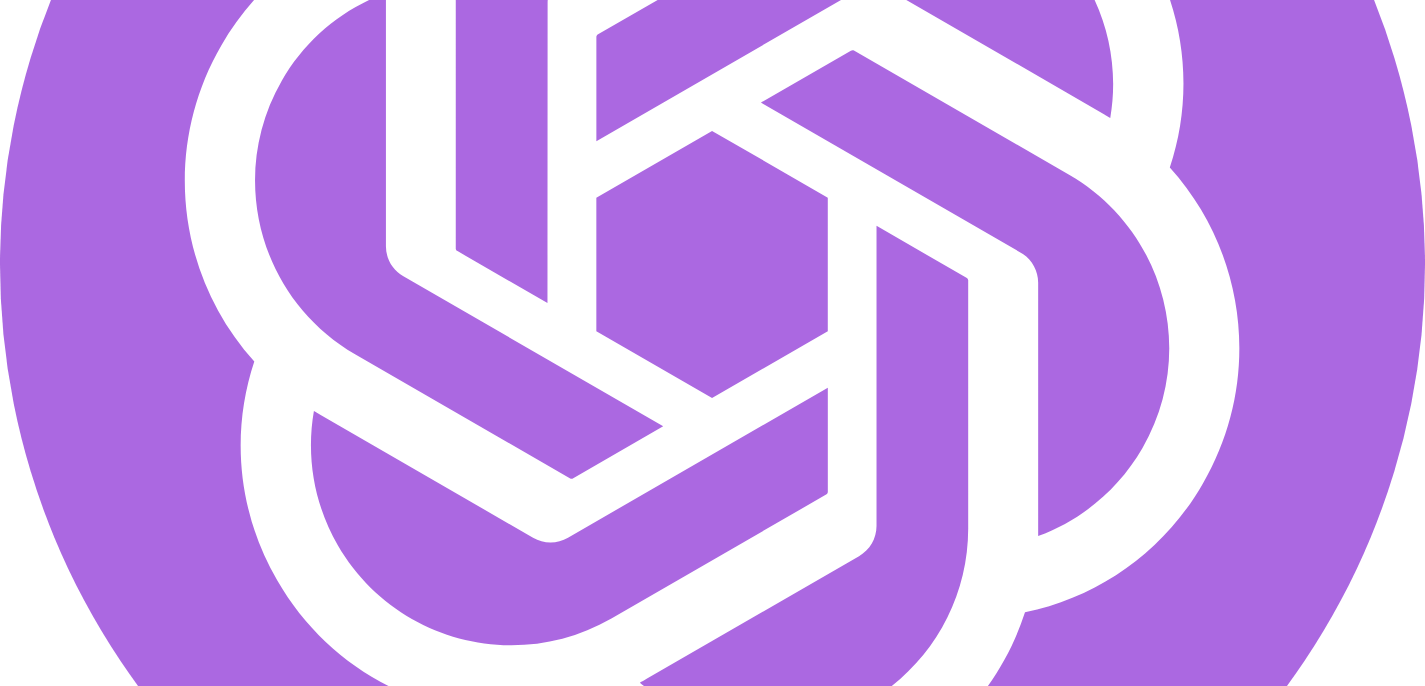 click at bounding box center [391, -7273] 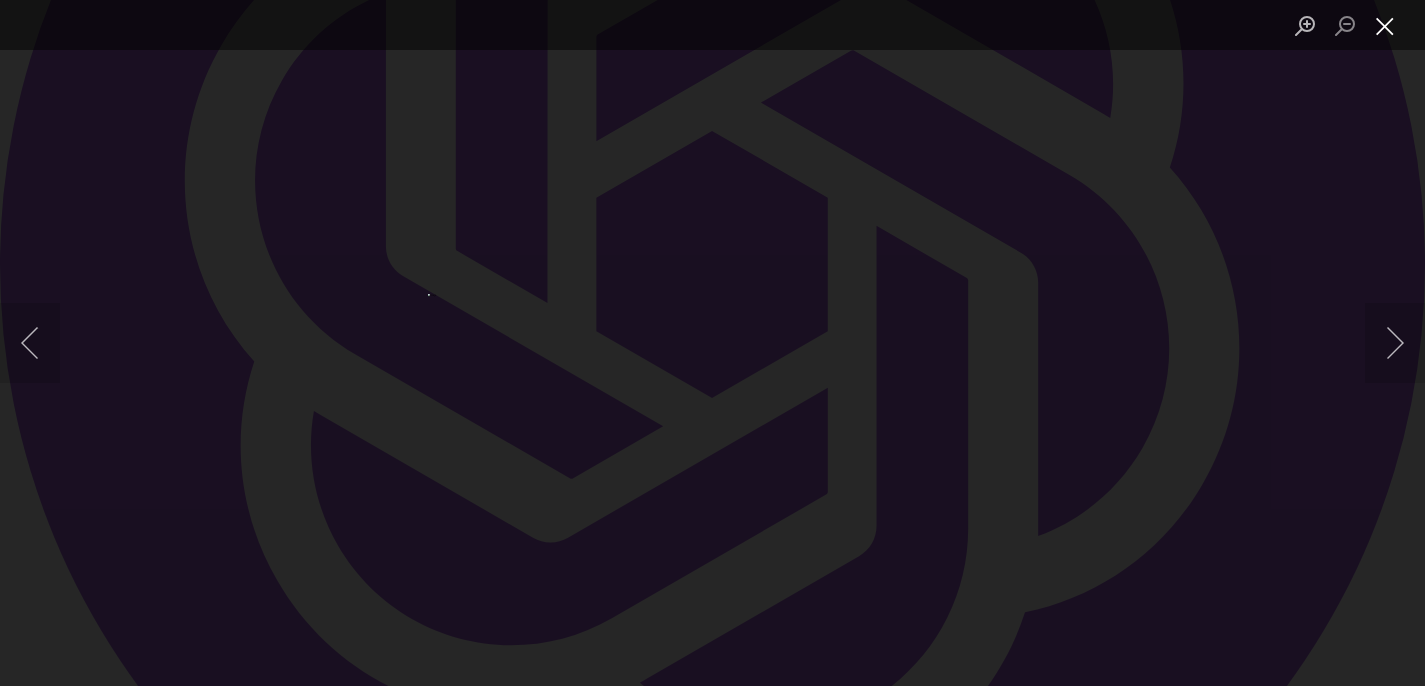 click at bounding box center [1385, 25] 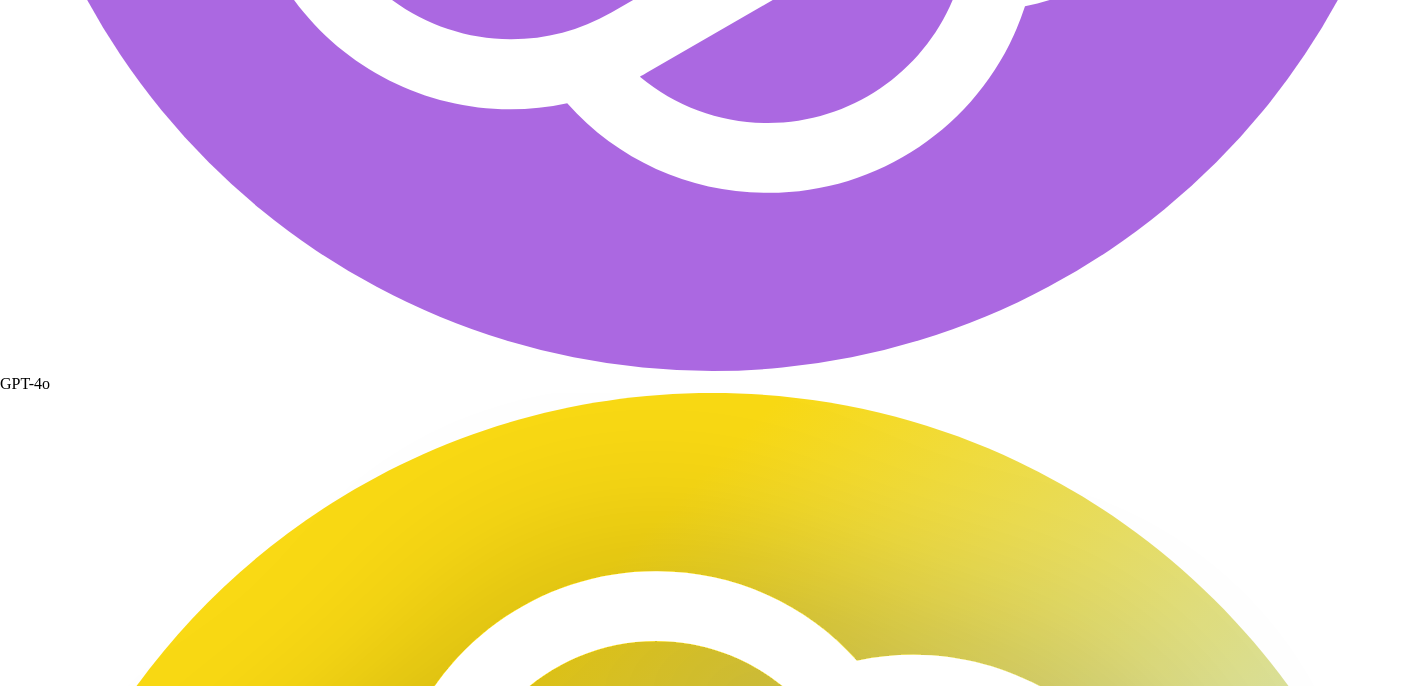scroll, scrollTop: 69197, scrollLeft: 0, axis: vertical 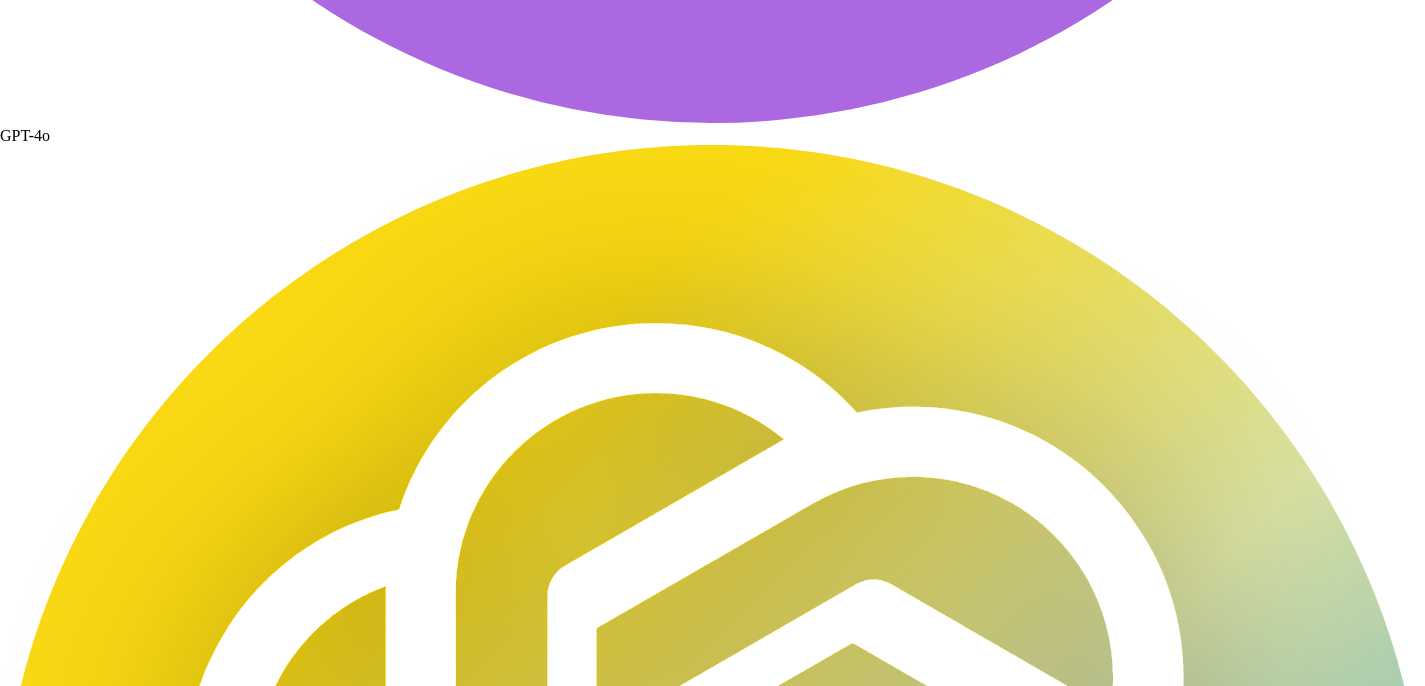 click at bounding box center (842, -7724) 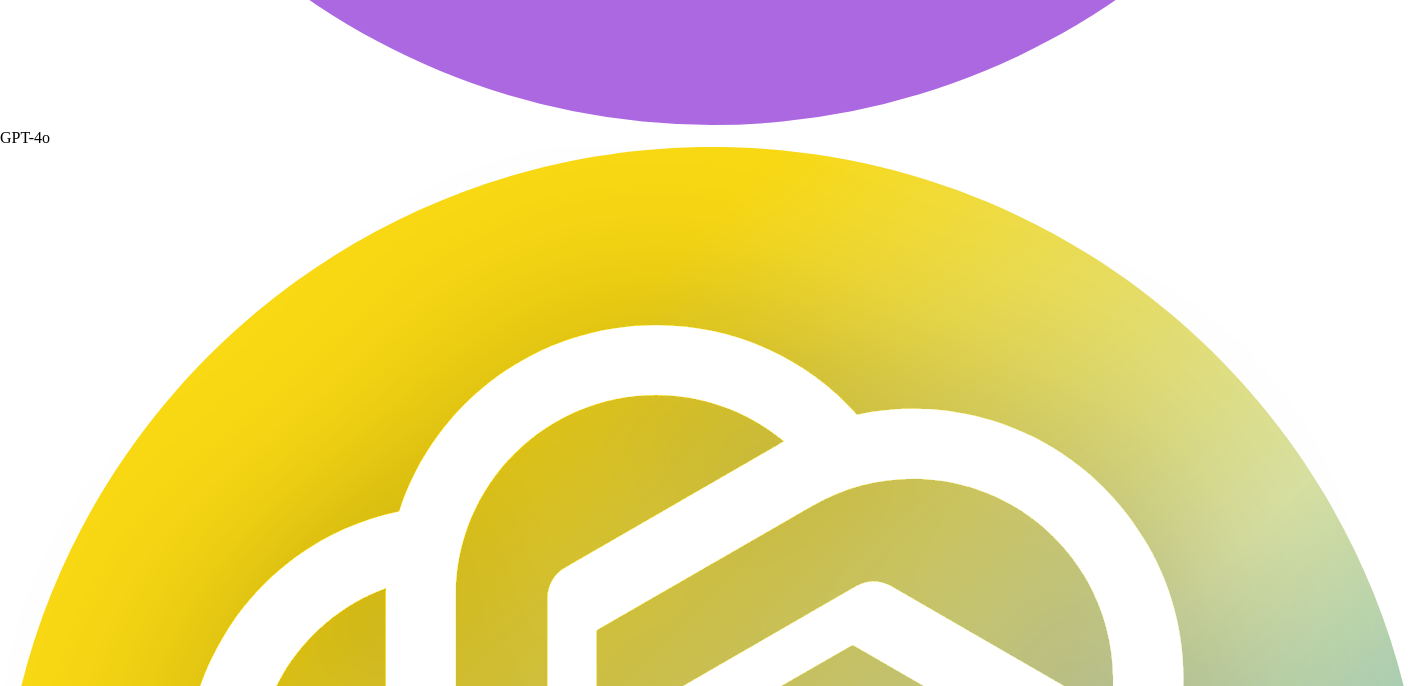 drag, startPoint x: 725, startPoint y: 214, endPoint x: 469, endPoint y: 219, distance: 256.04883 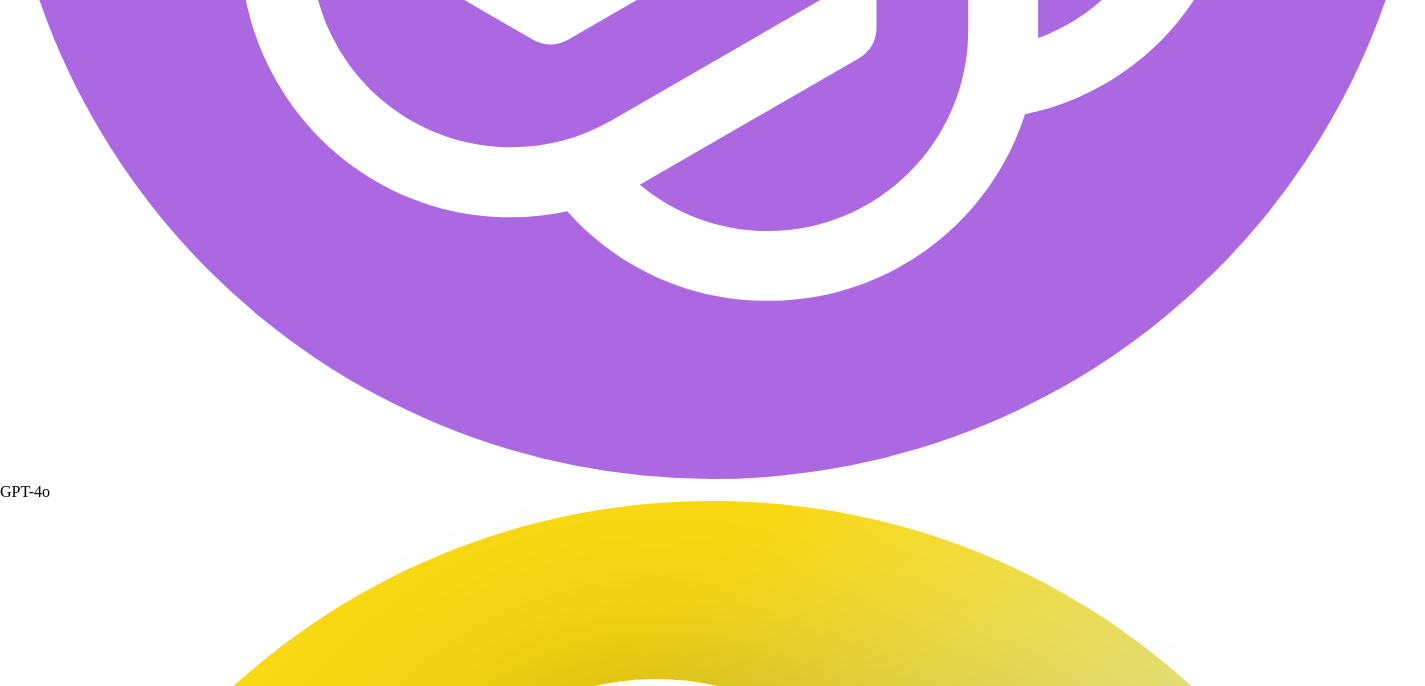 scroll, scrollTop: 69197, scrollLeft: 0, axis: vertical 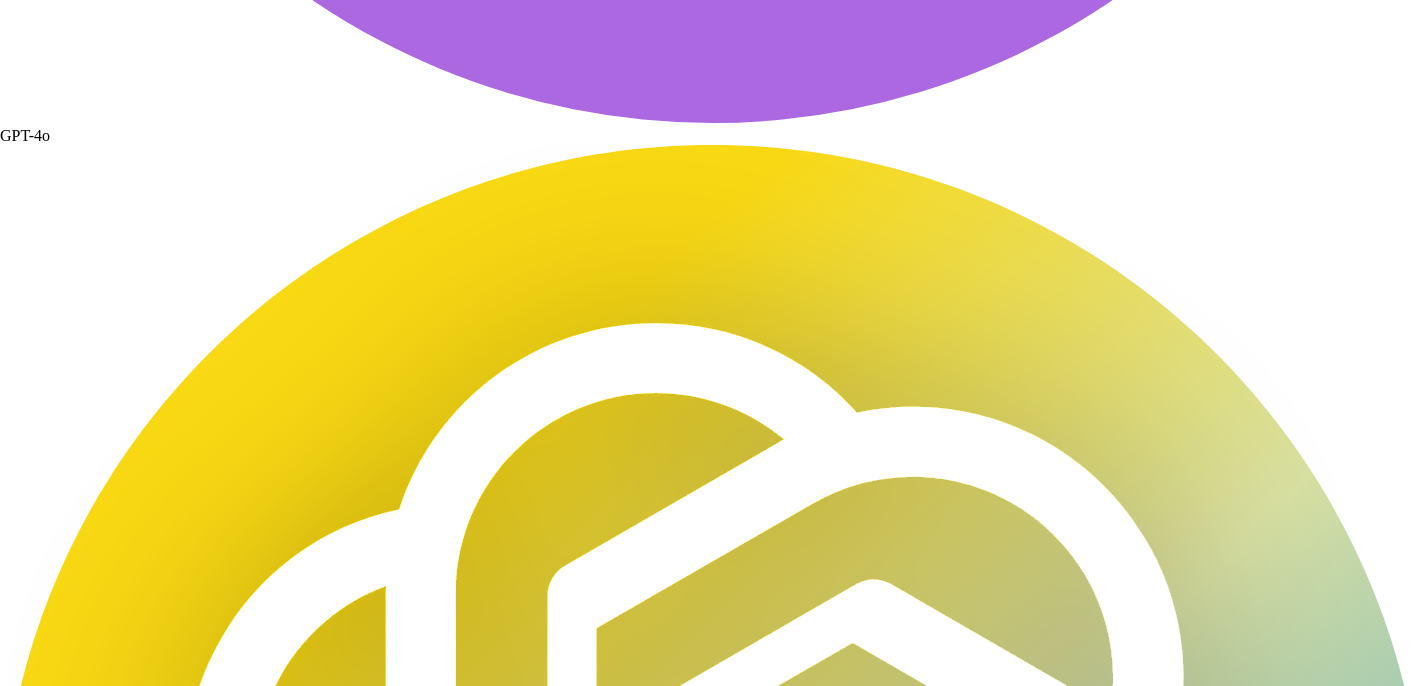 click on "SS upper—not" 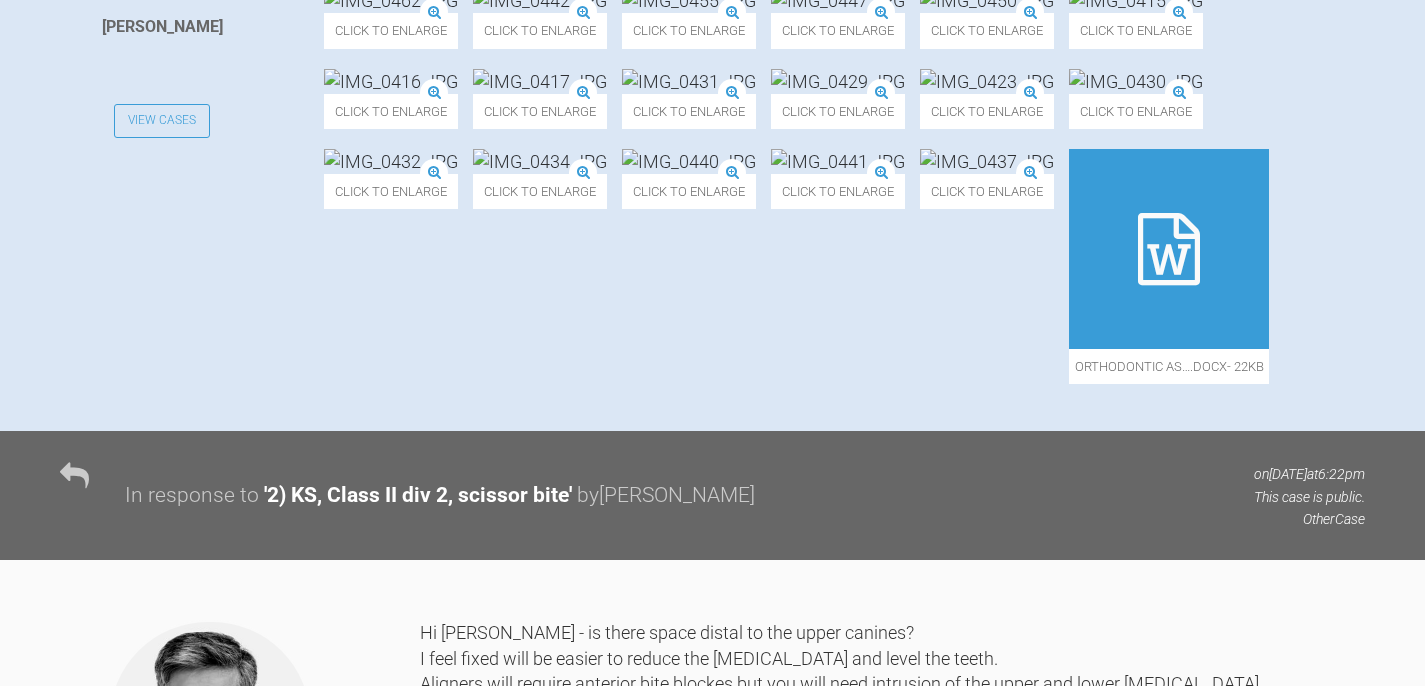 scroll, scrollTop: 0, scrollLeft: 0, axis: both 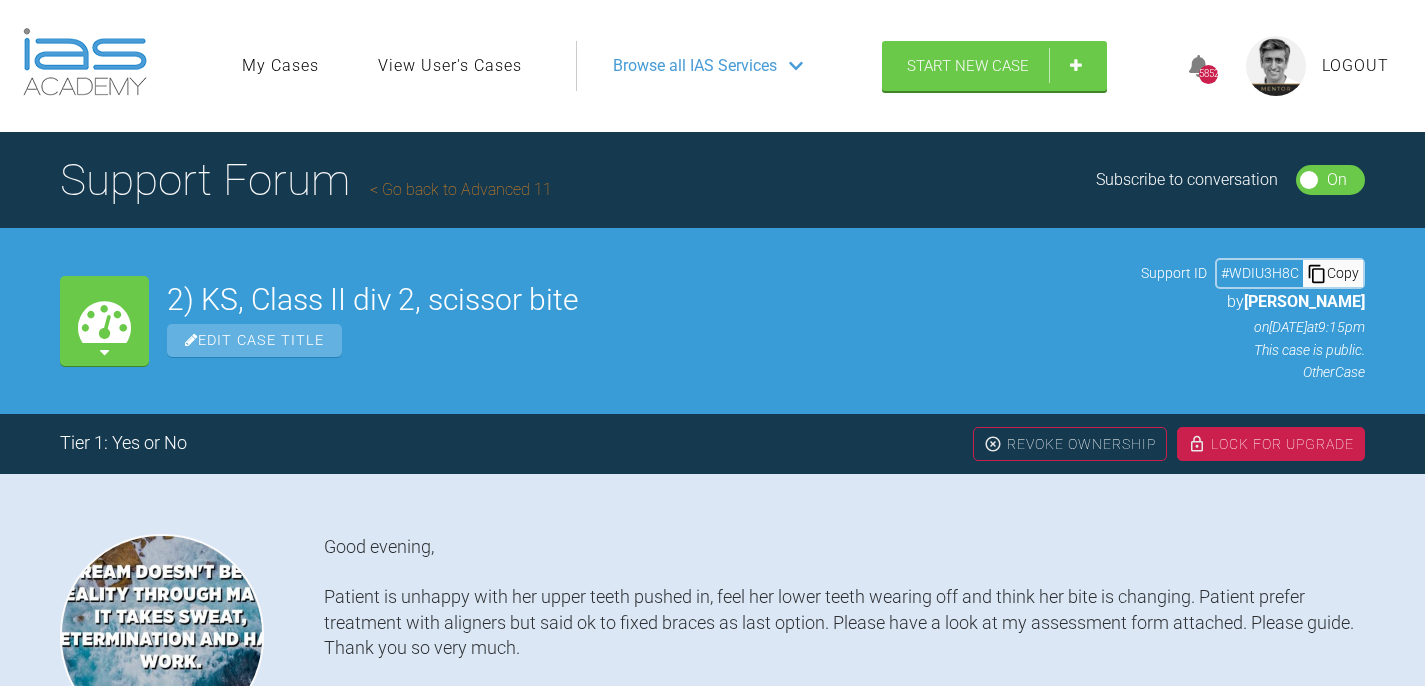 click on "Go back to Advanced 11" at bounding box center (461, 189) 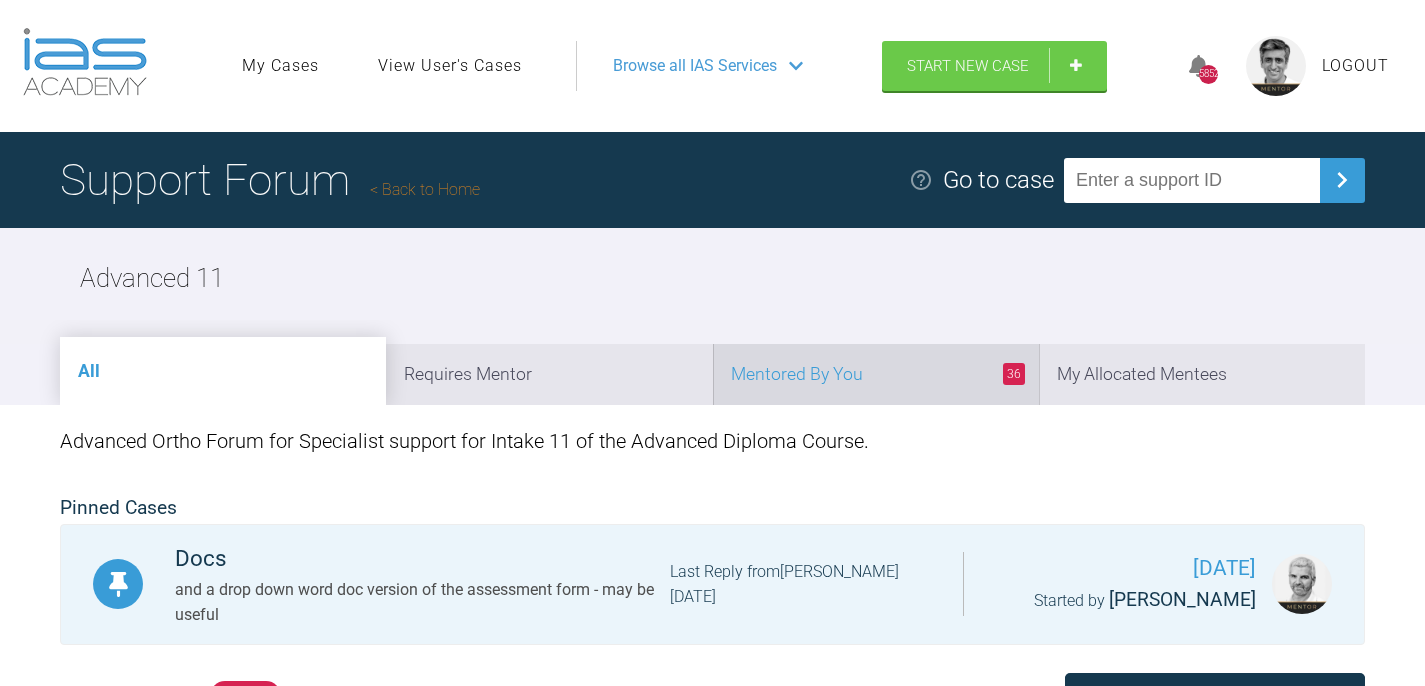 click on "36 Mentored By You" at bounding box center [876, 374] 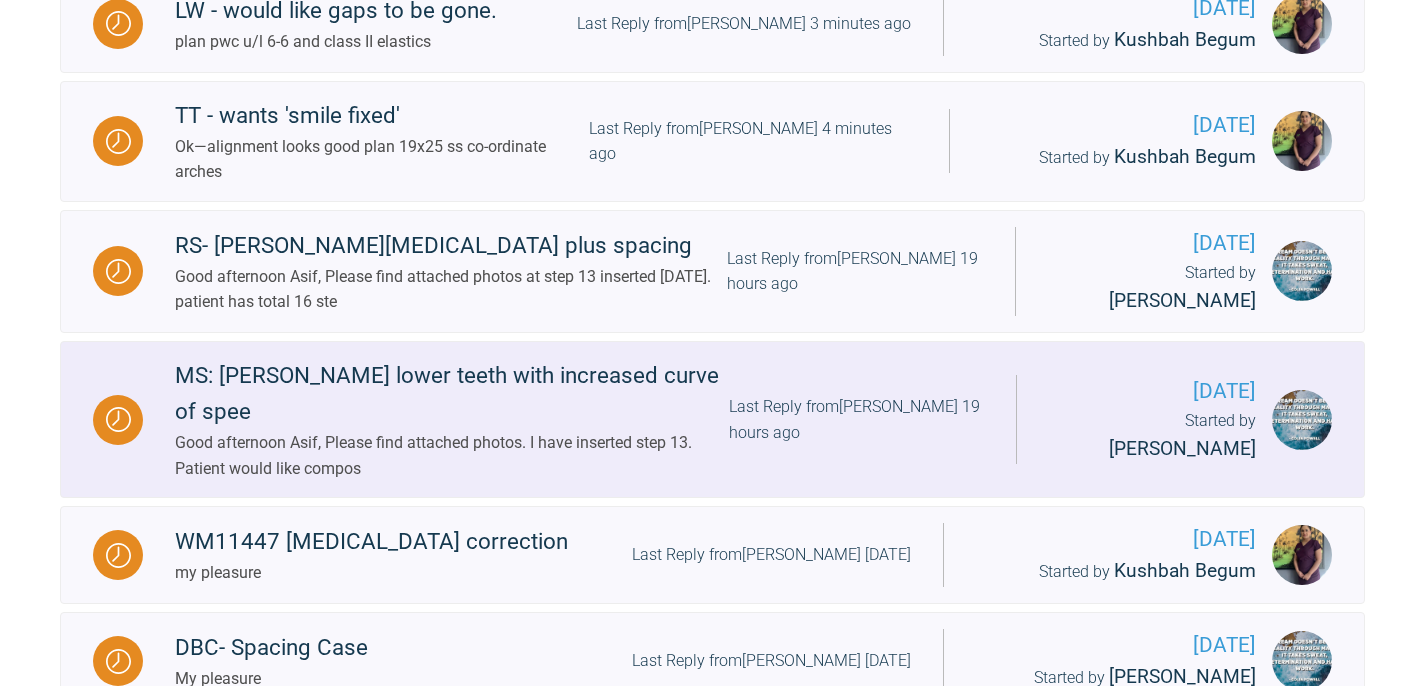 click on "Last Reply from  [PERSON_NAME]   19 hours ago" at bounding box center [856, 419] 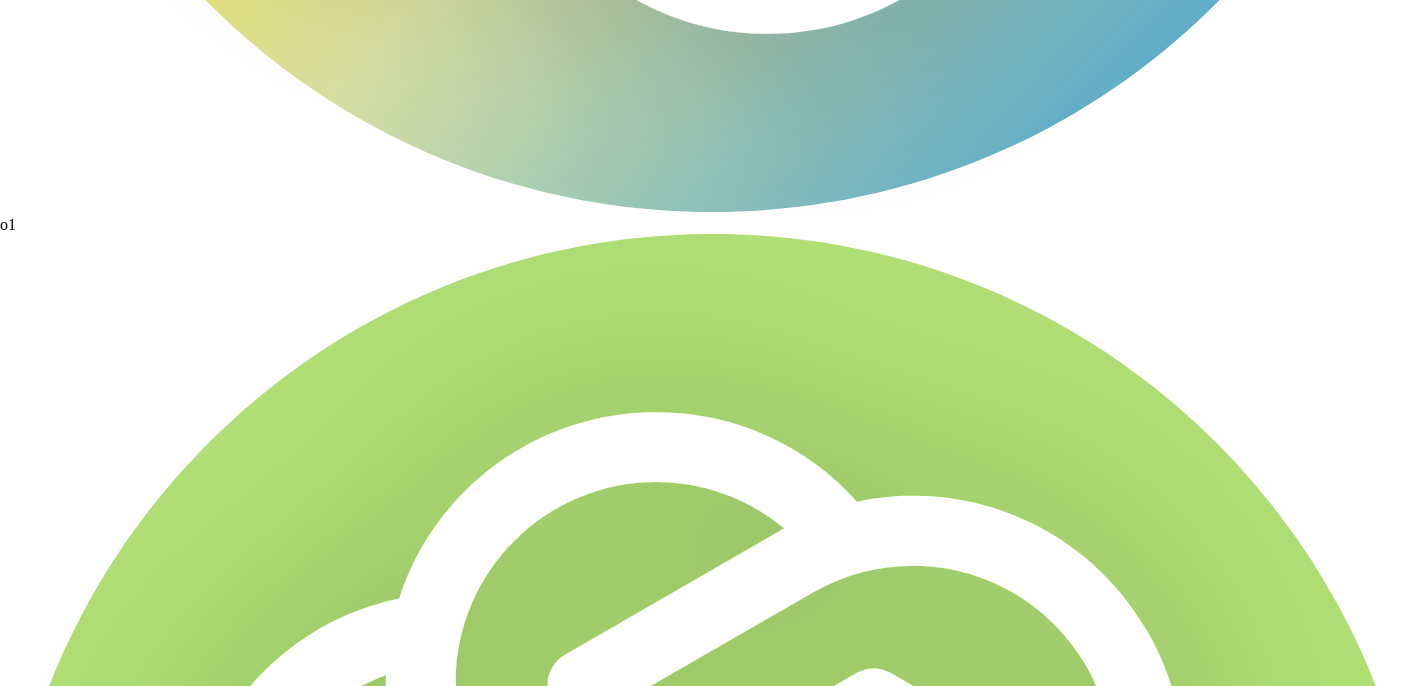 scroll, scrollTop: 43639, scrollLeft: 0, axis: vertical 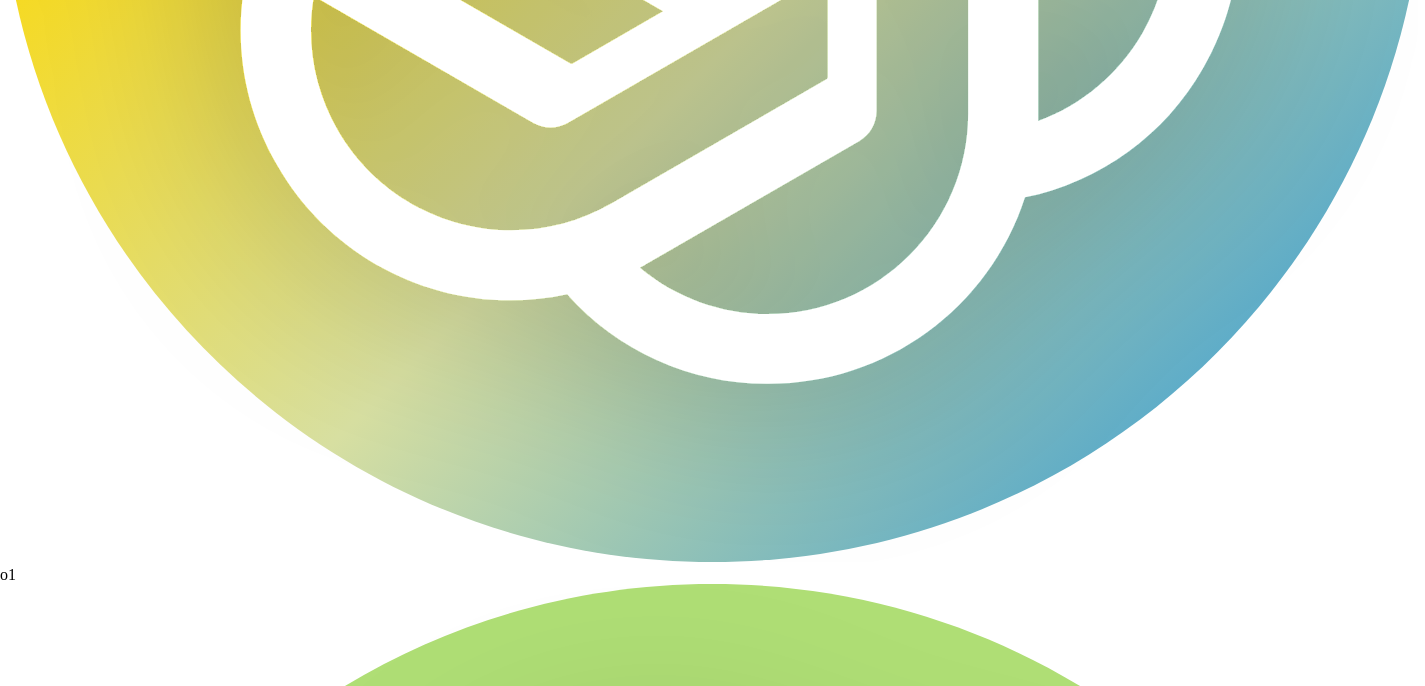 click at bounding box center (842, -8732) 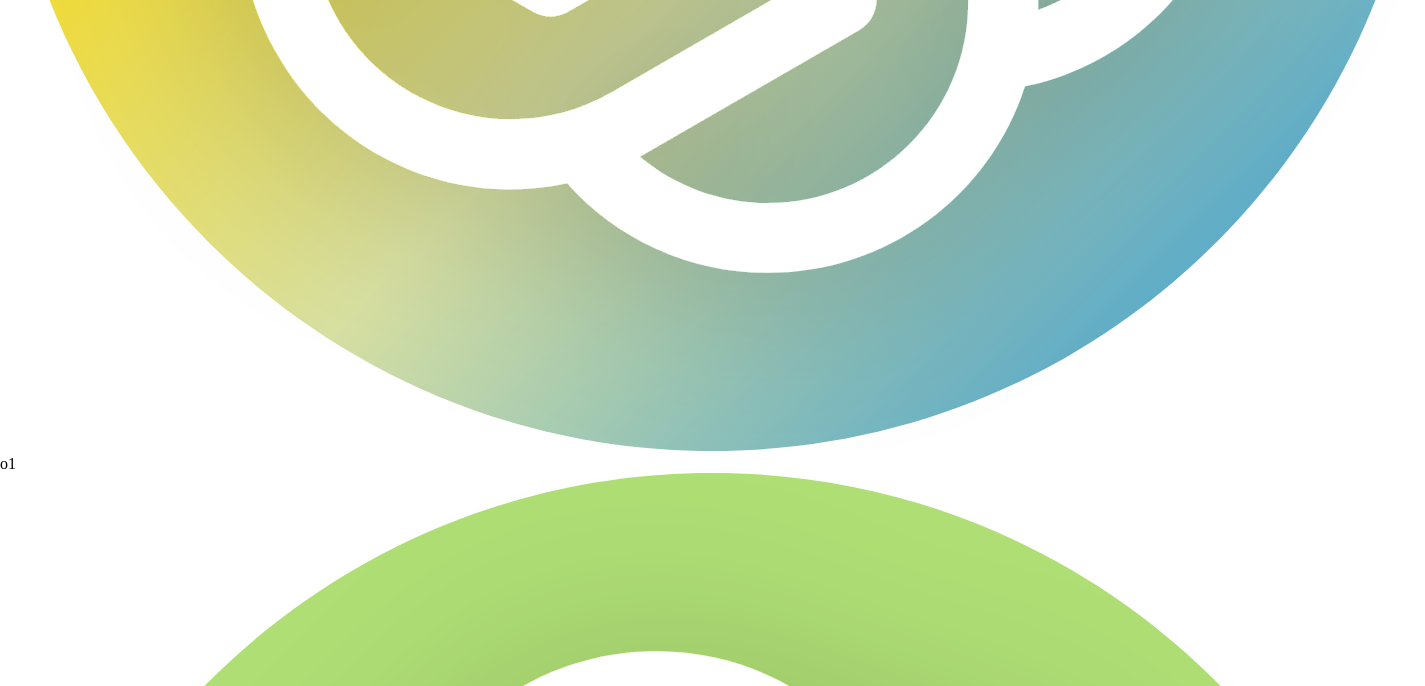 scroll, scrollTop: 43772, scrollLeft: 0, axis: vertical 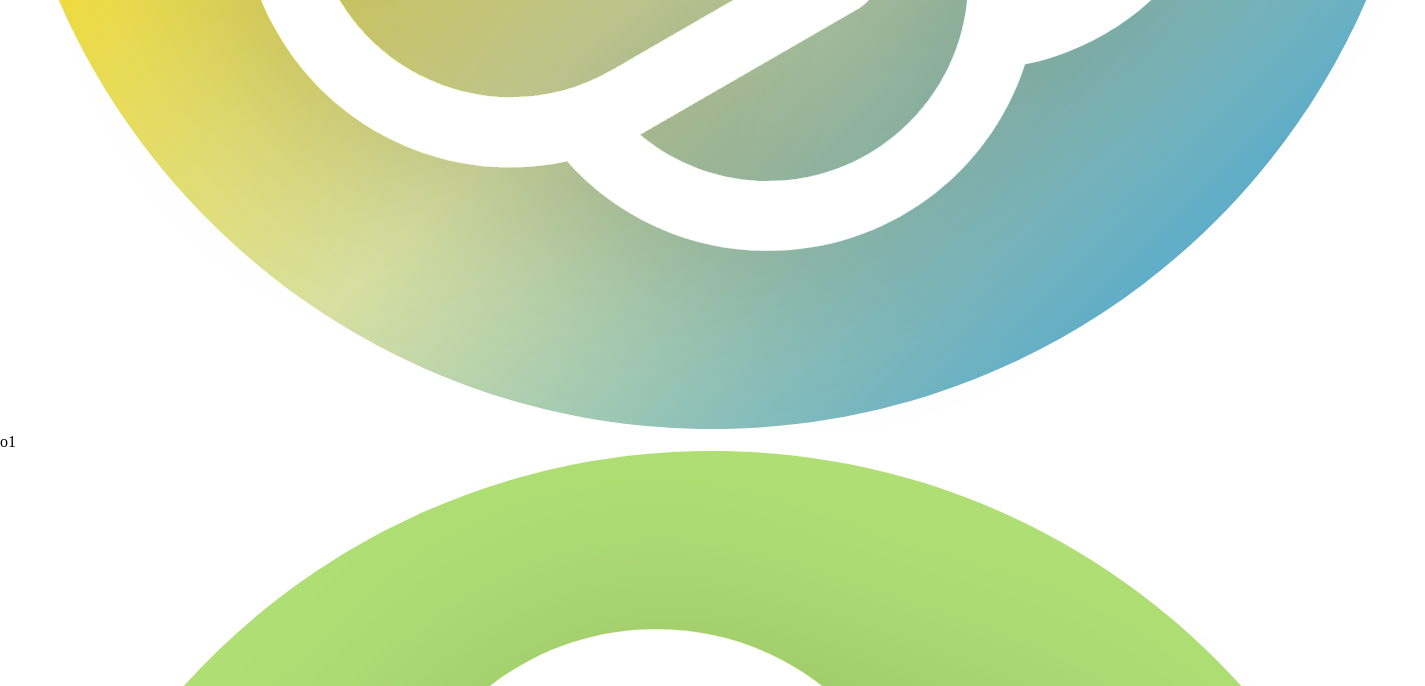 click on "if you are happywith occlusion and space for restorations, then please proceed with bonding and finishing." at bounding box center [842, -8865] 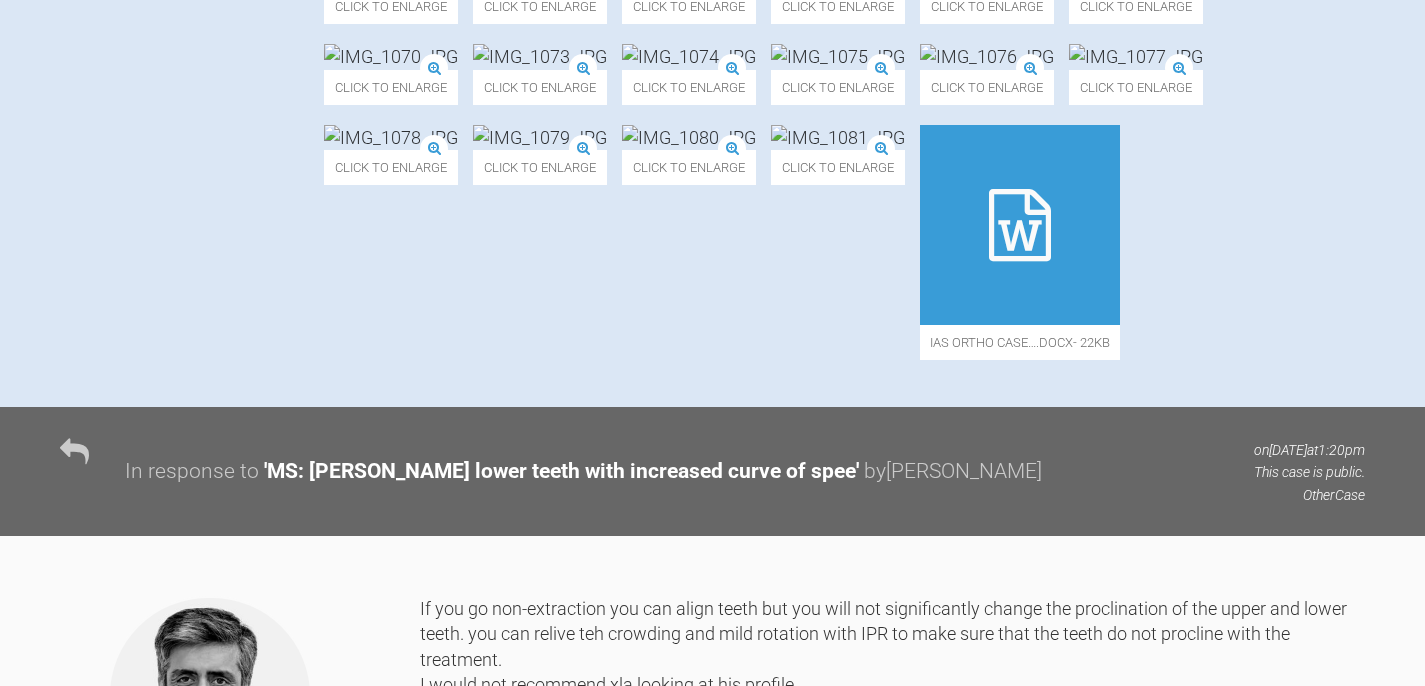 scroll, scrollTop: 0, scrollLeft: 0, axis: both 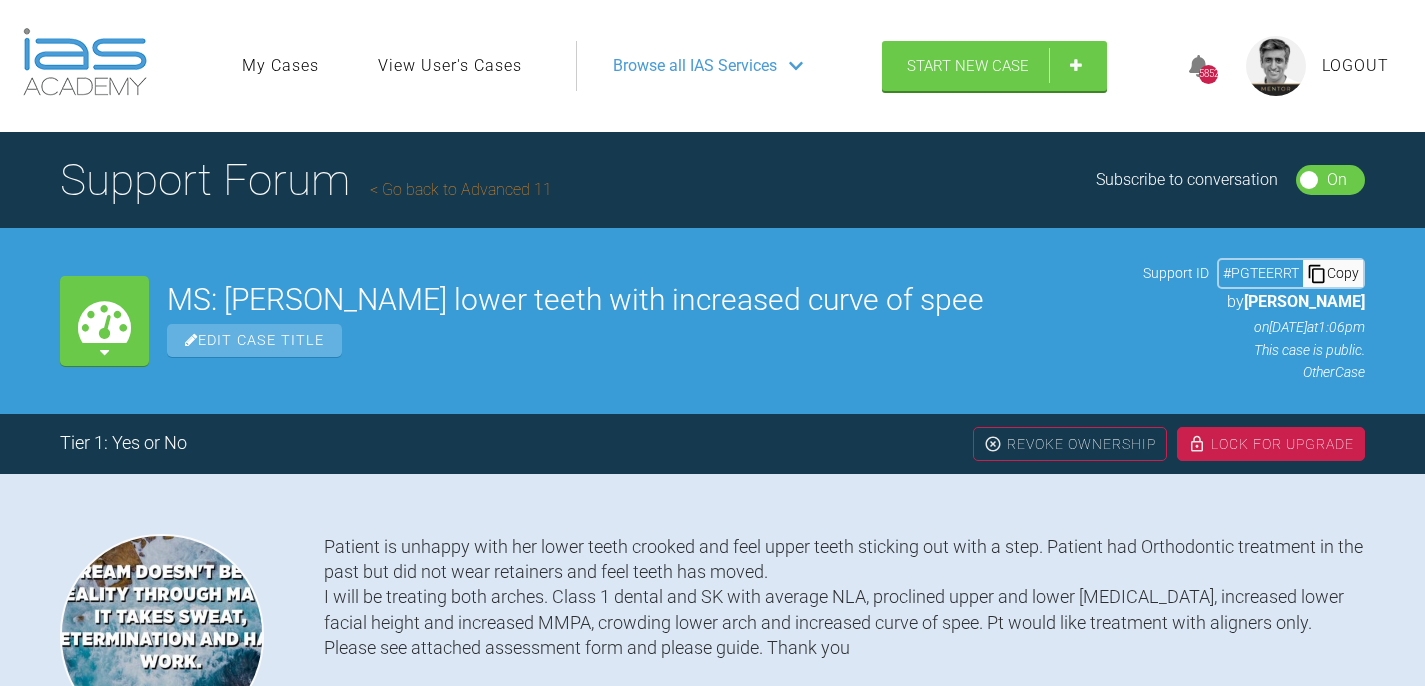 click on "Go back to Advanced 11" at bounding box center [461, 189] 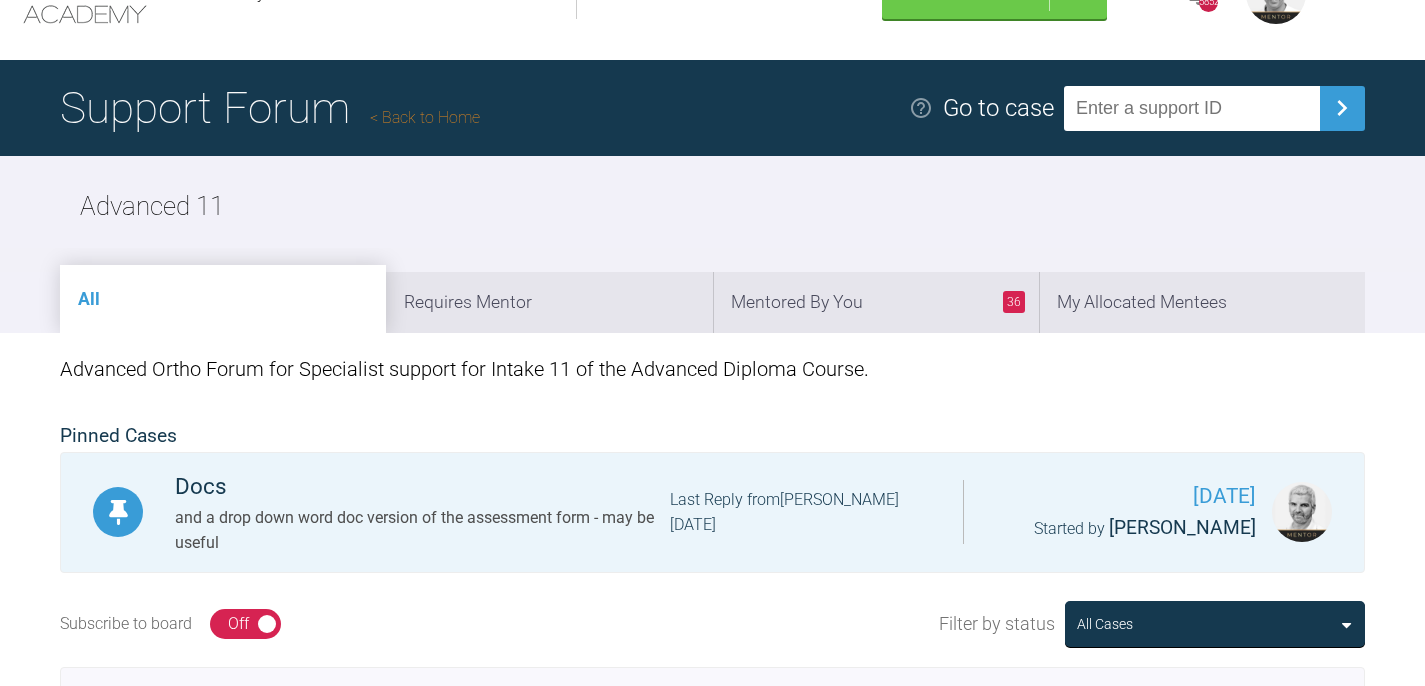 scroll, scrollTop: 70, scrollLeft: 0, axis: vertical 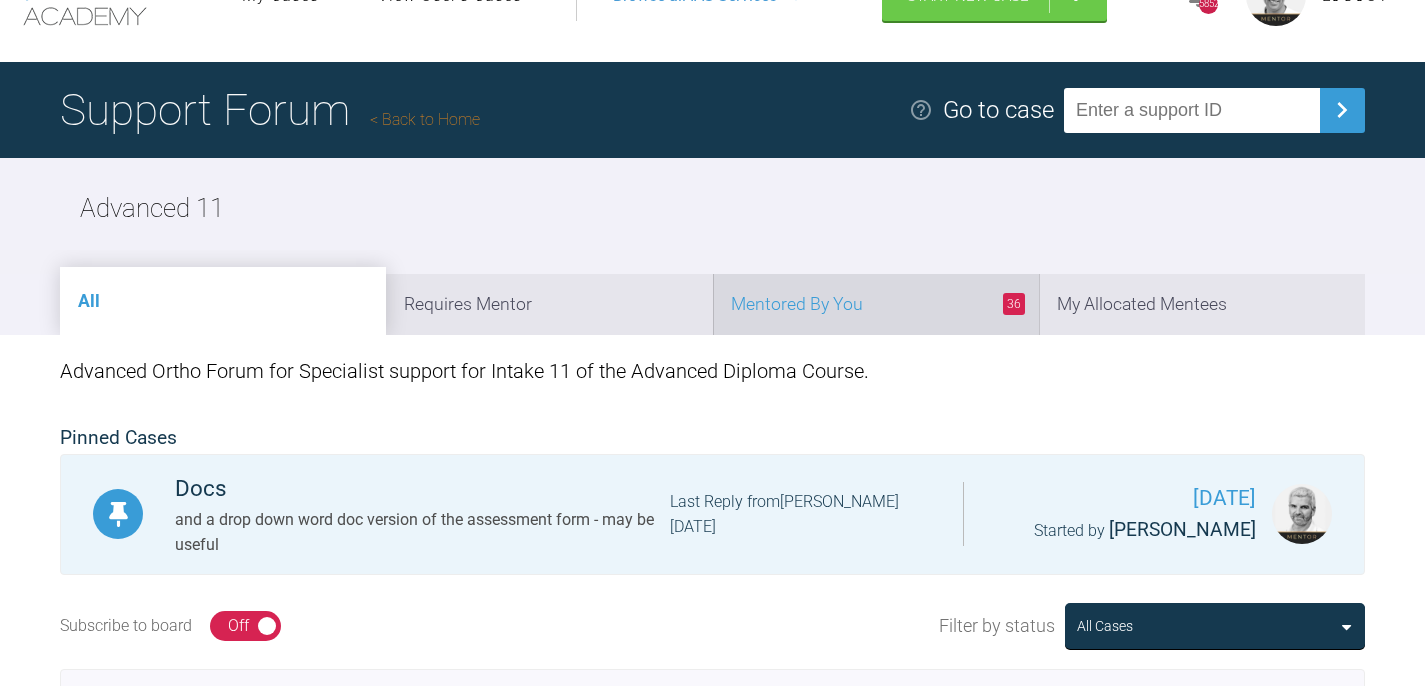 click on "36 Mentored By You" at bounding box center (876, 304) 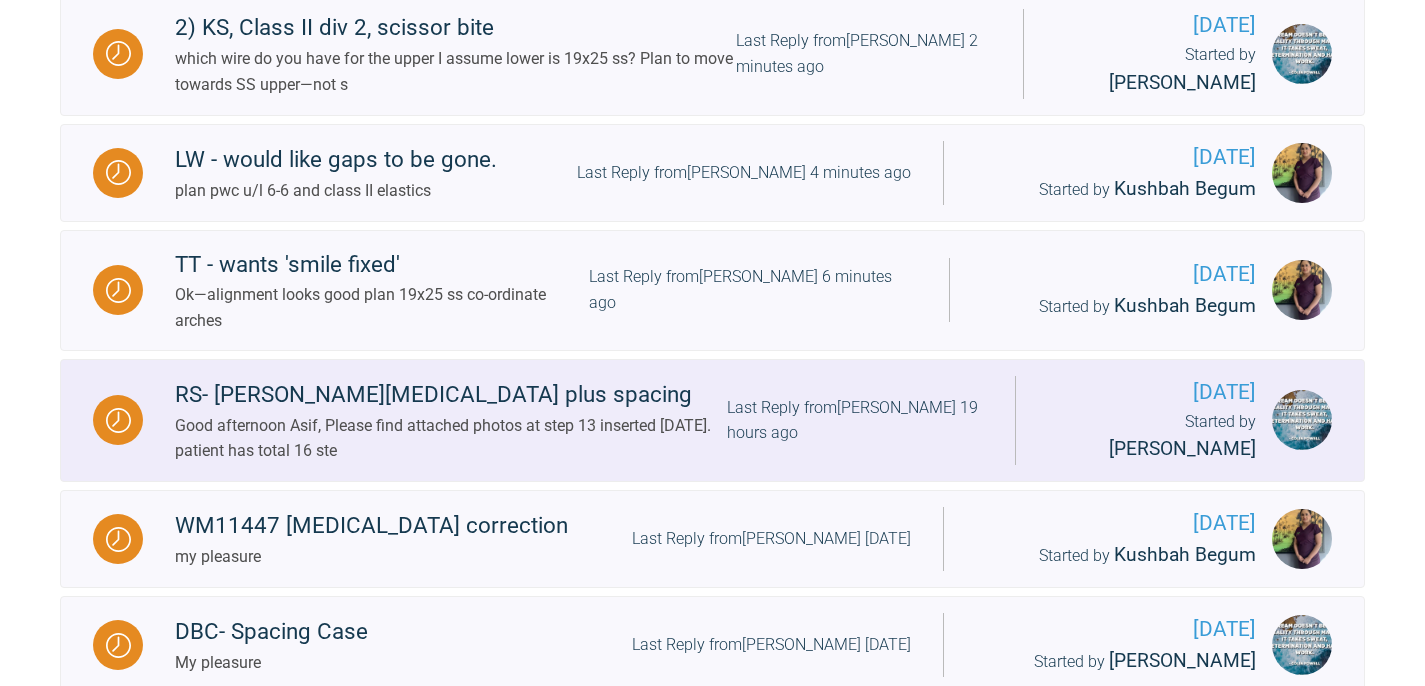 scroll, scrollTop: 792, scrollLeft: 0, axis: vertical 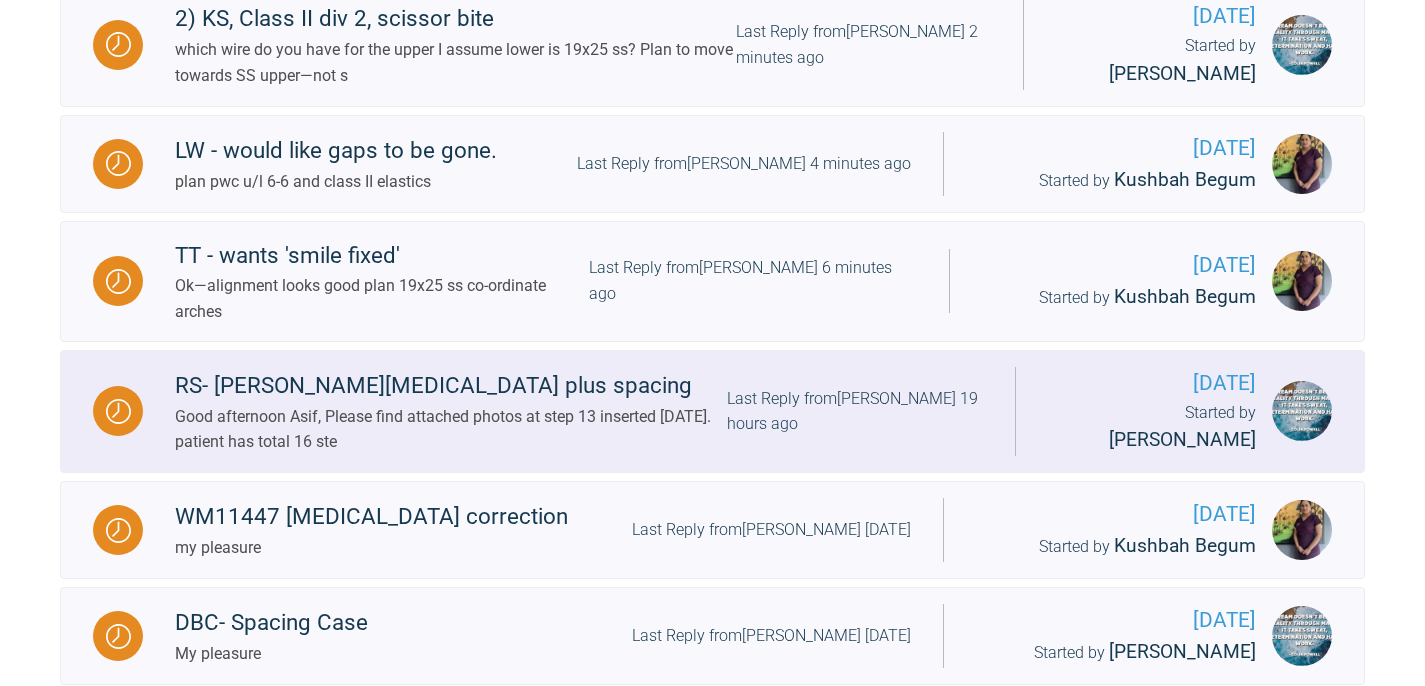 click on "Good afternoon Asif,
Please find attached photos at step 13 inserted [DATE]. patient has total 16 ste" at bounding box center (451, 429) 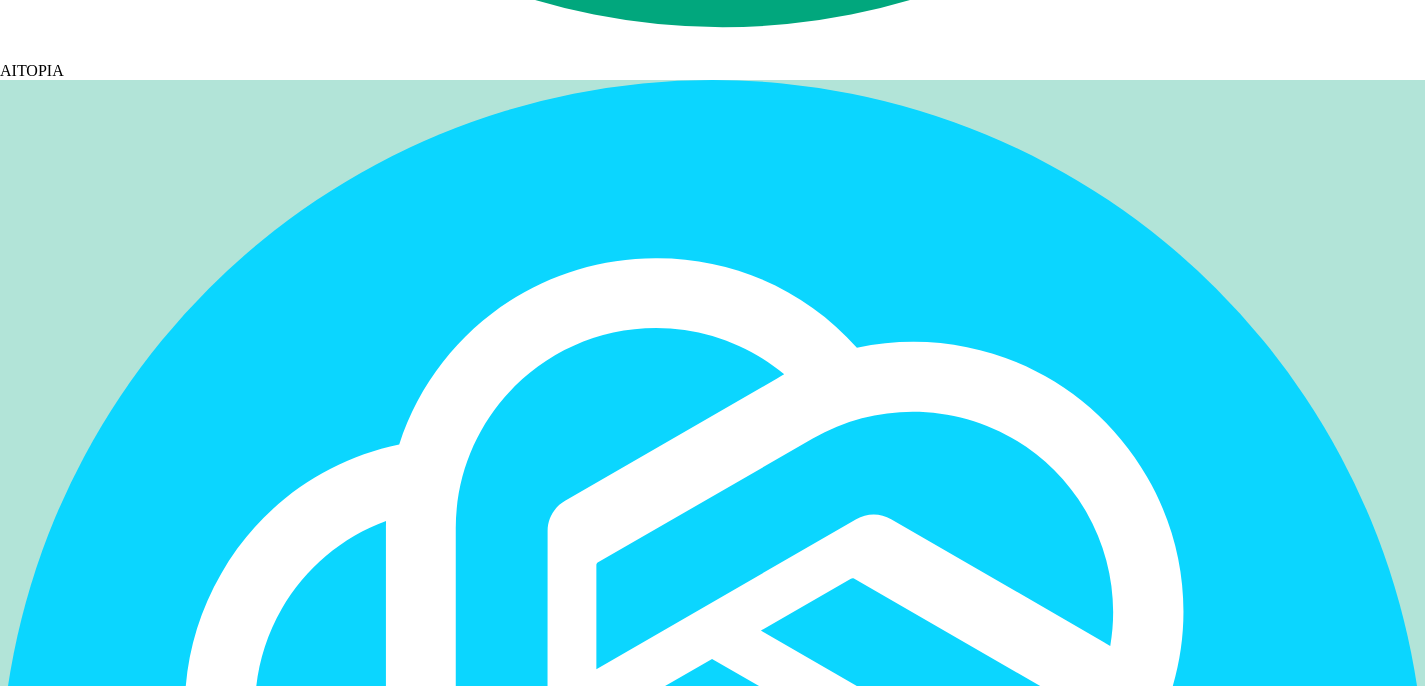 scroll, scrollTop: 19765, scrollLeft: 0, axis: vertical 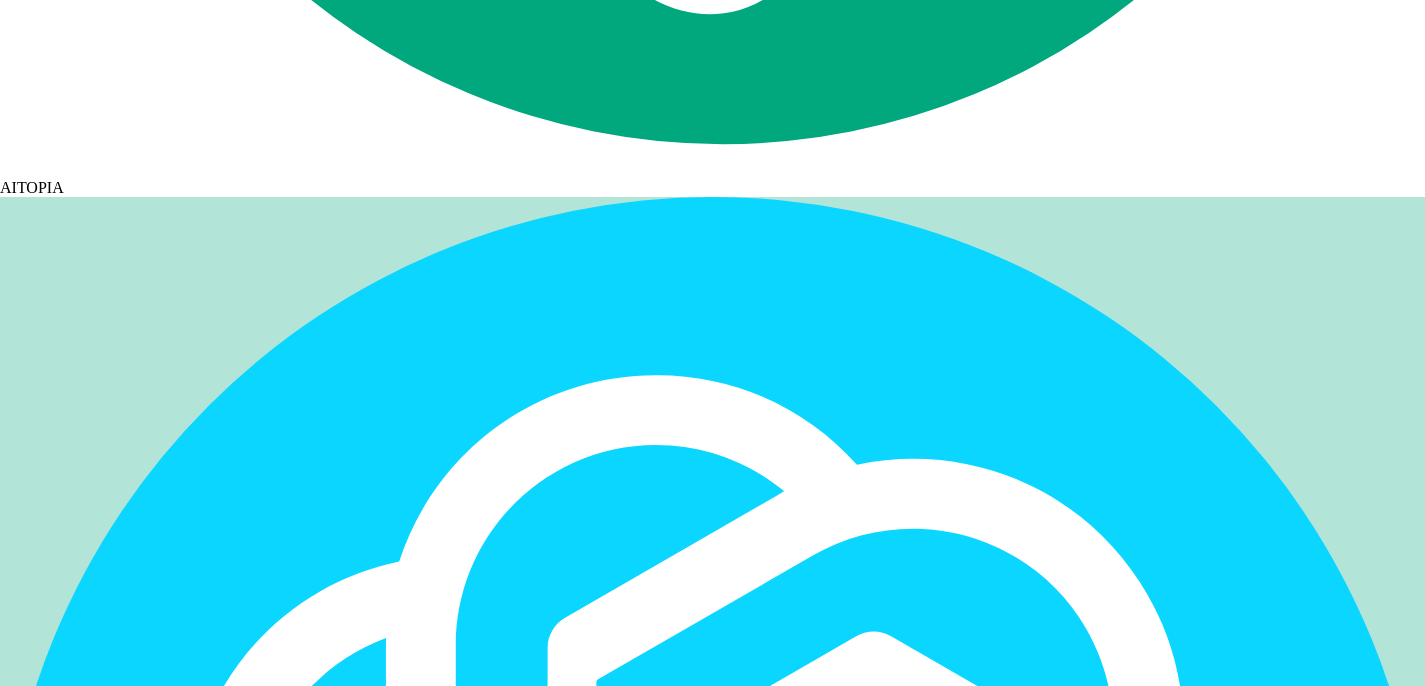 click at bounding box center (842, -4778) 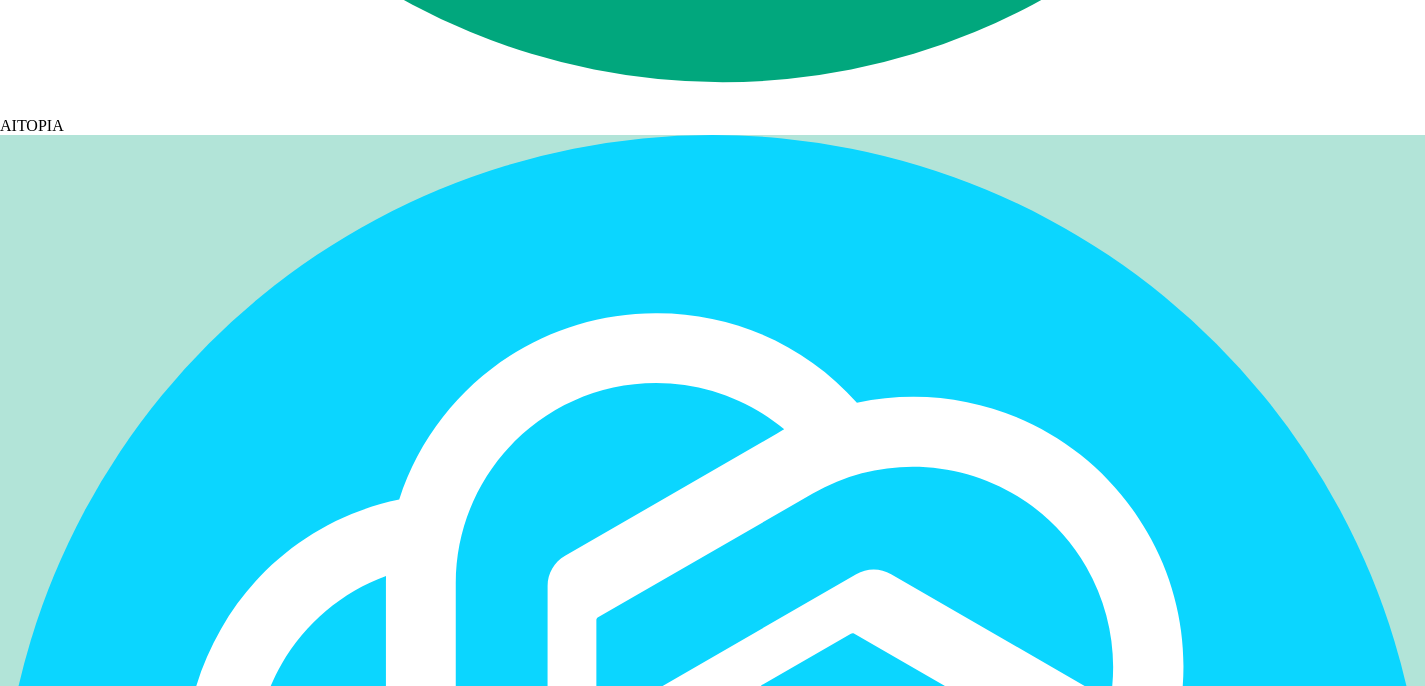 scroll, scrollTop: 20098, scrollLeft: 0, axis: vertical 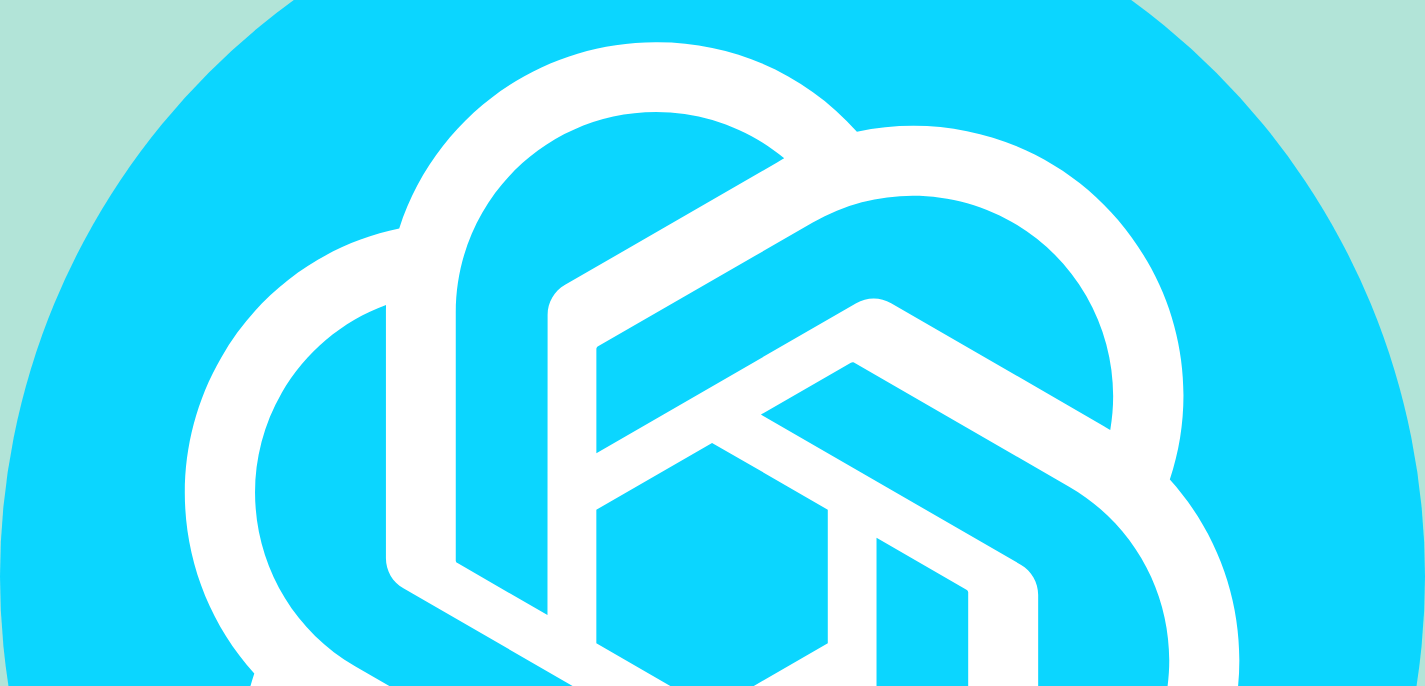 type on "It looks good; review at 16 whether you need refinement, or can finish." 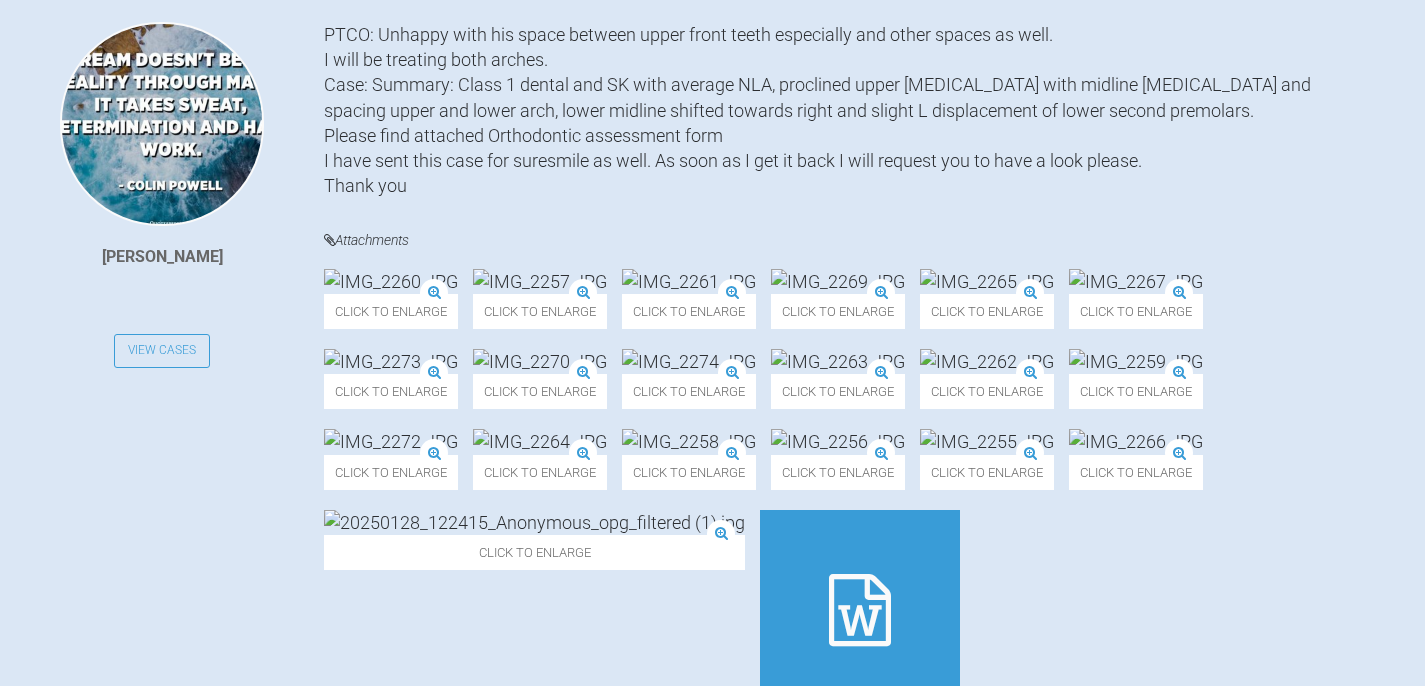scroll, scrollTop: 0, scrollLeft: 0, axis: both 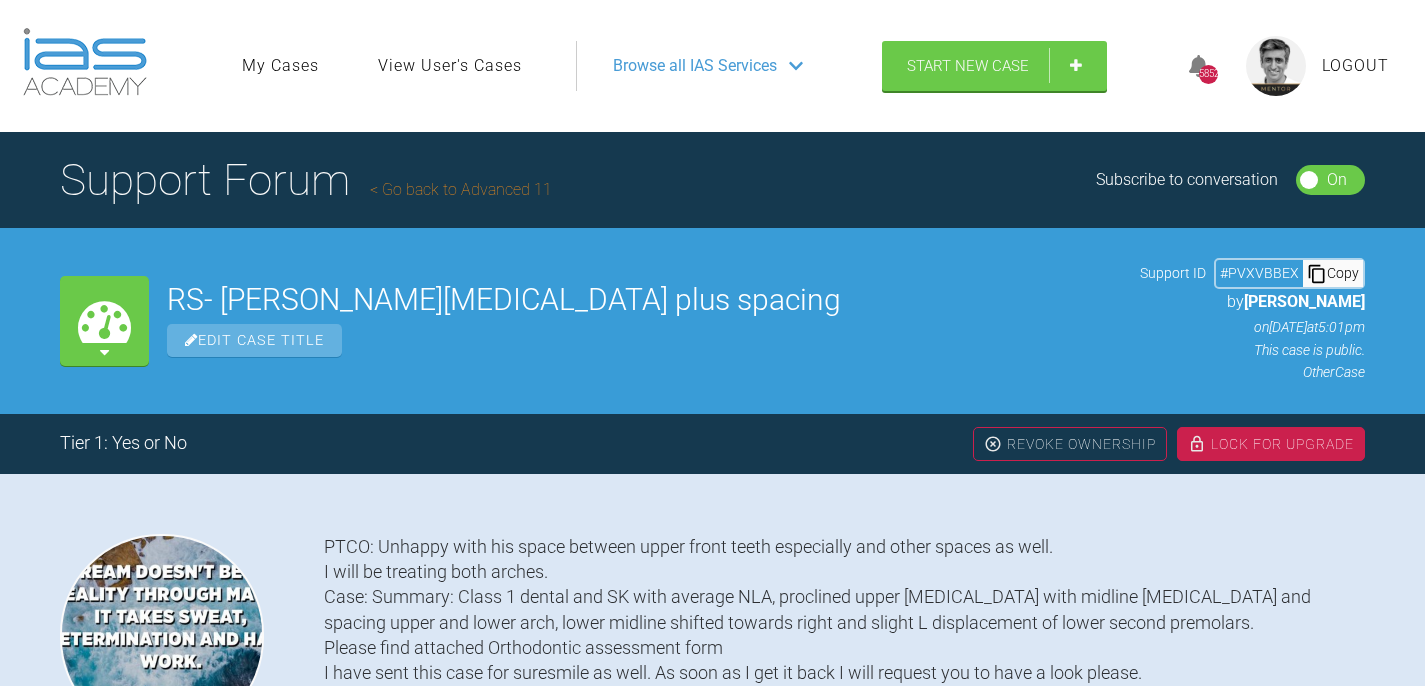 click on "Go back to Advanced 11" at bounding box center [461, 189] 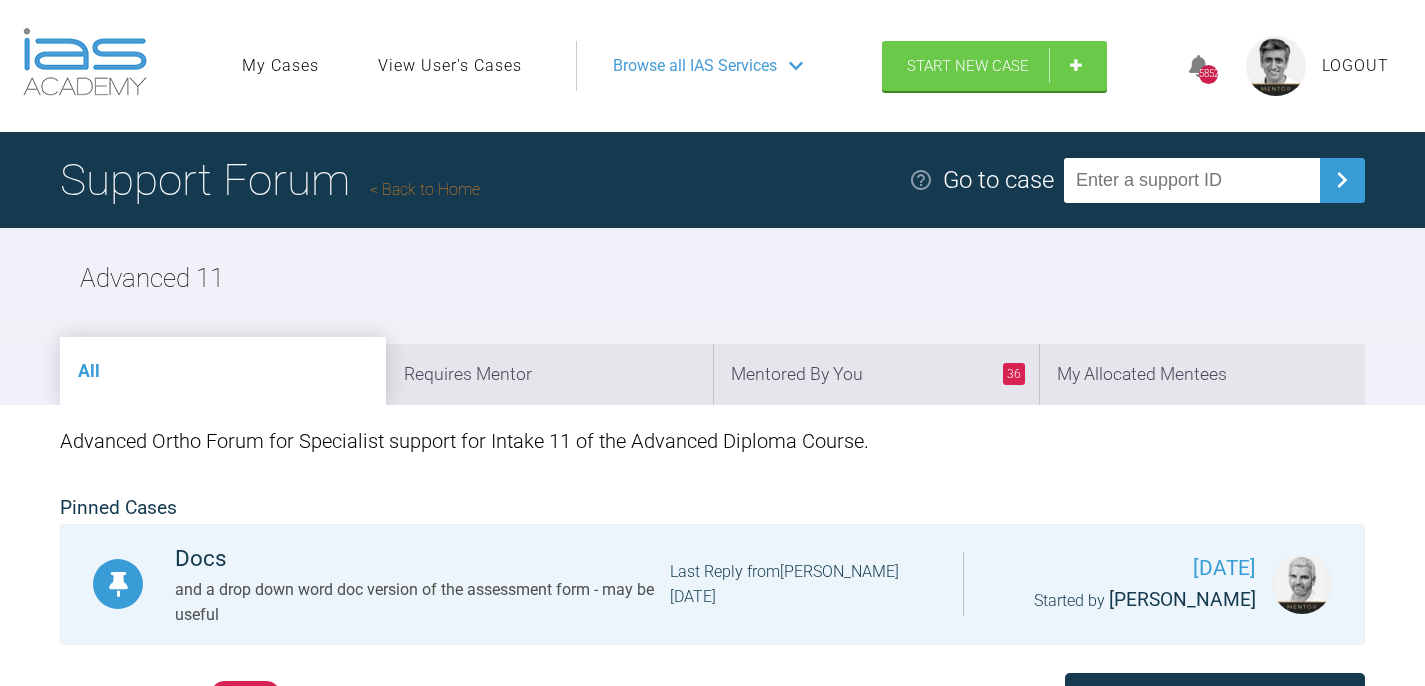 click on "Back to Home" at bounding box center (425, 189) 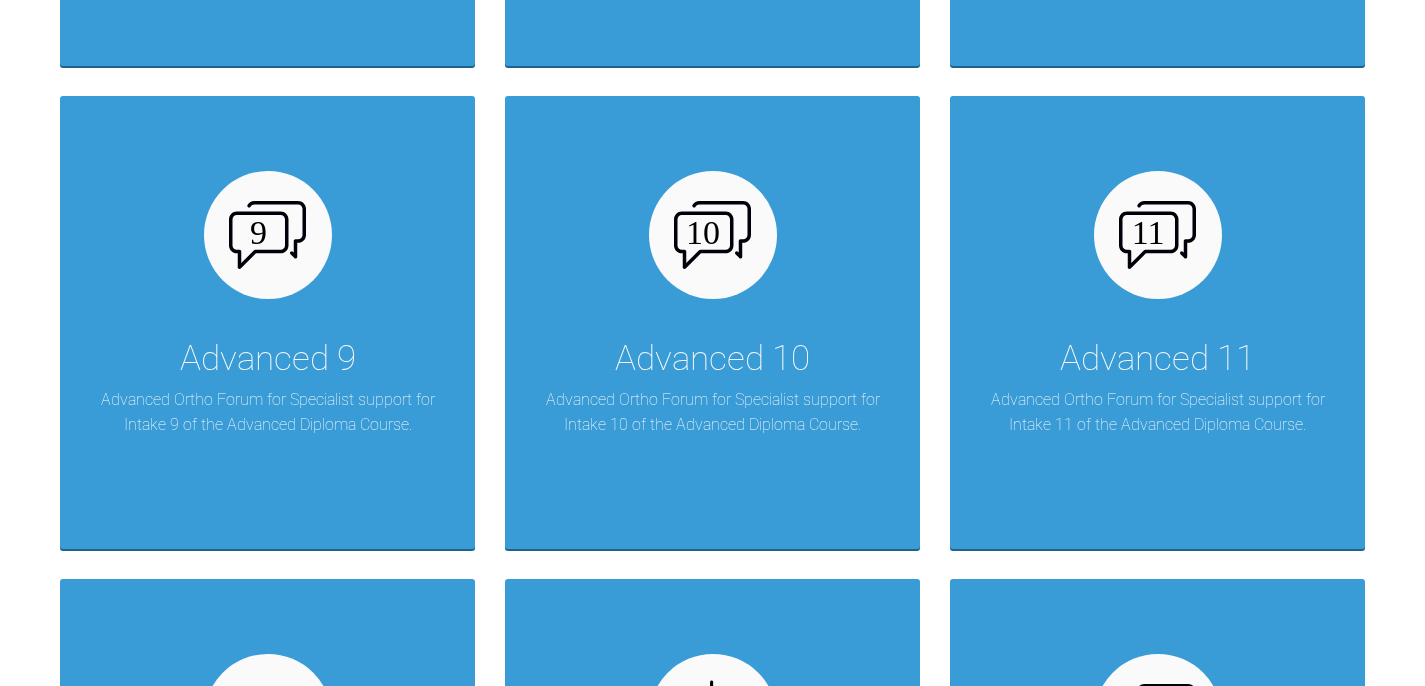 scroll, scrollTop: 1812, scrollLeft: 0, axis: vertical 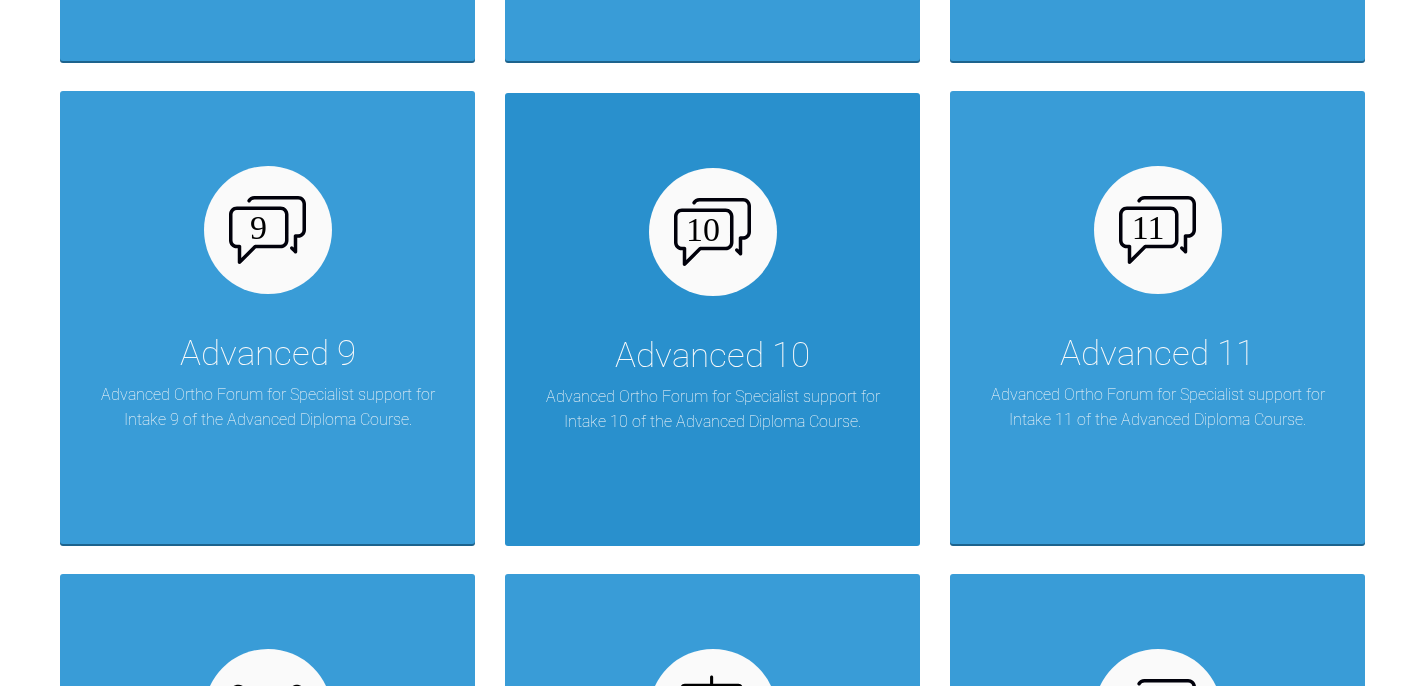 click on "Advanced 10" at bounding box center (712, 356) 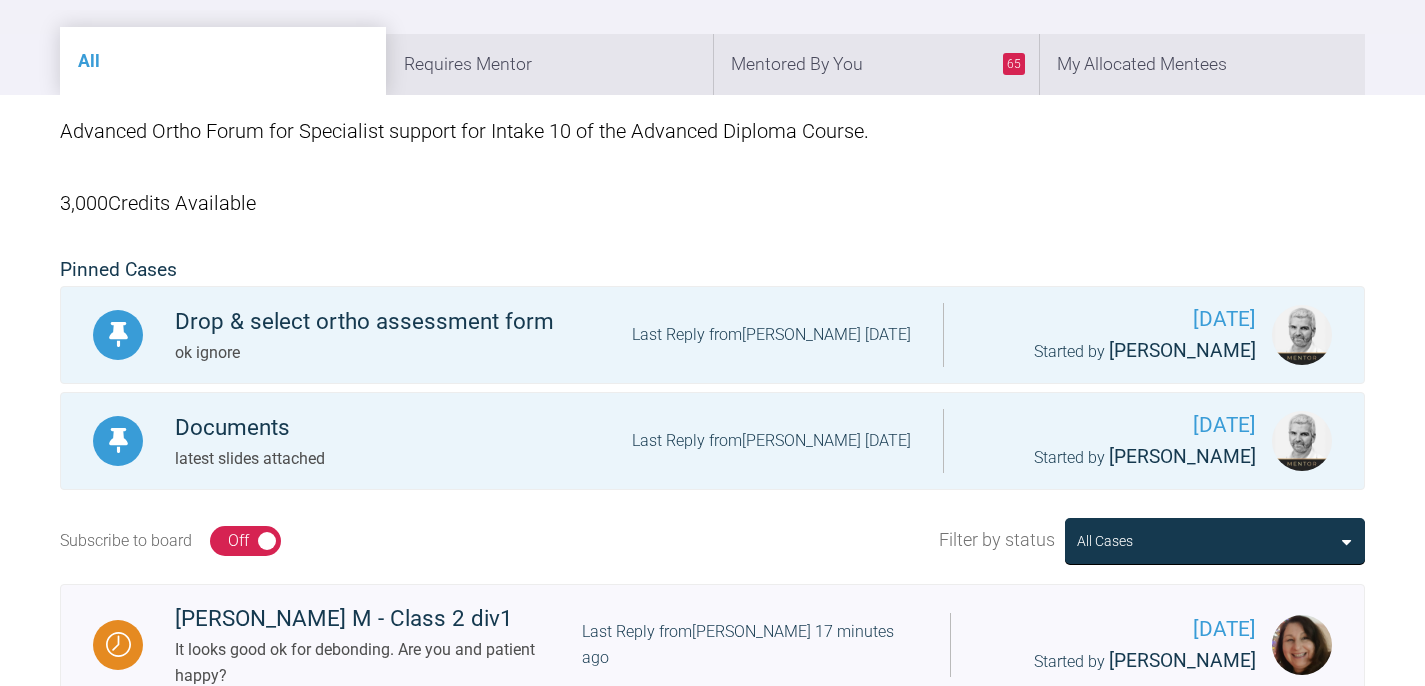 scroll, scrollTop: 0, scrollLeft: 0, axis: both 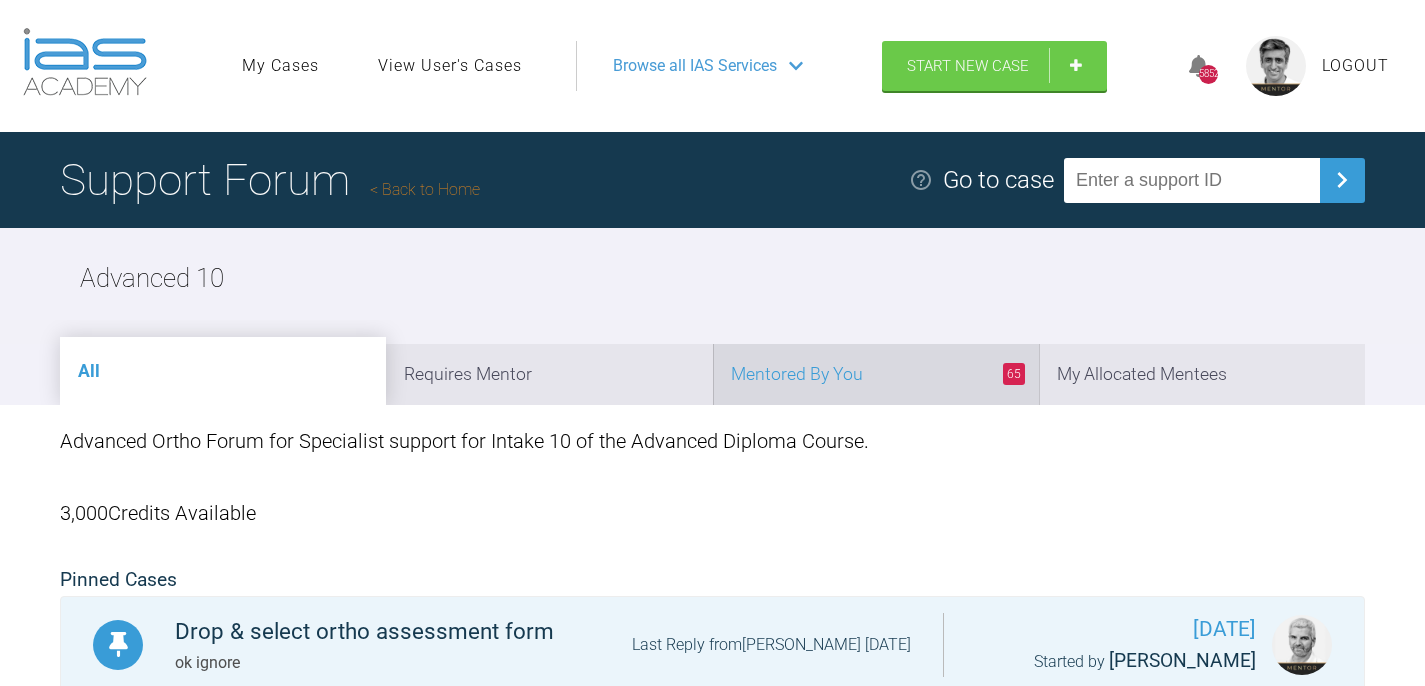 click on "65 Mentored By You" at bounding box center [876, 374] 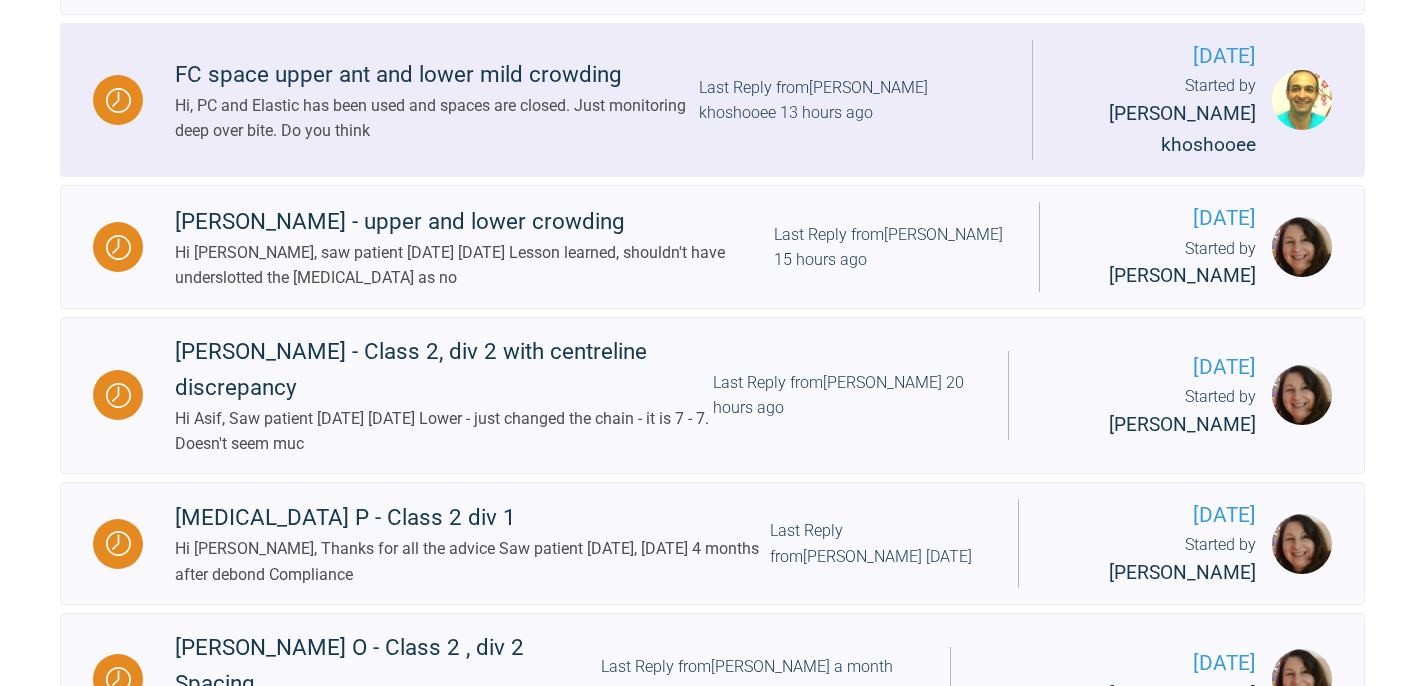 scroll, scrollTop: 790, scrollLeft: 0, axis: vertical 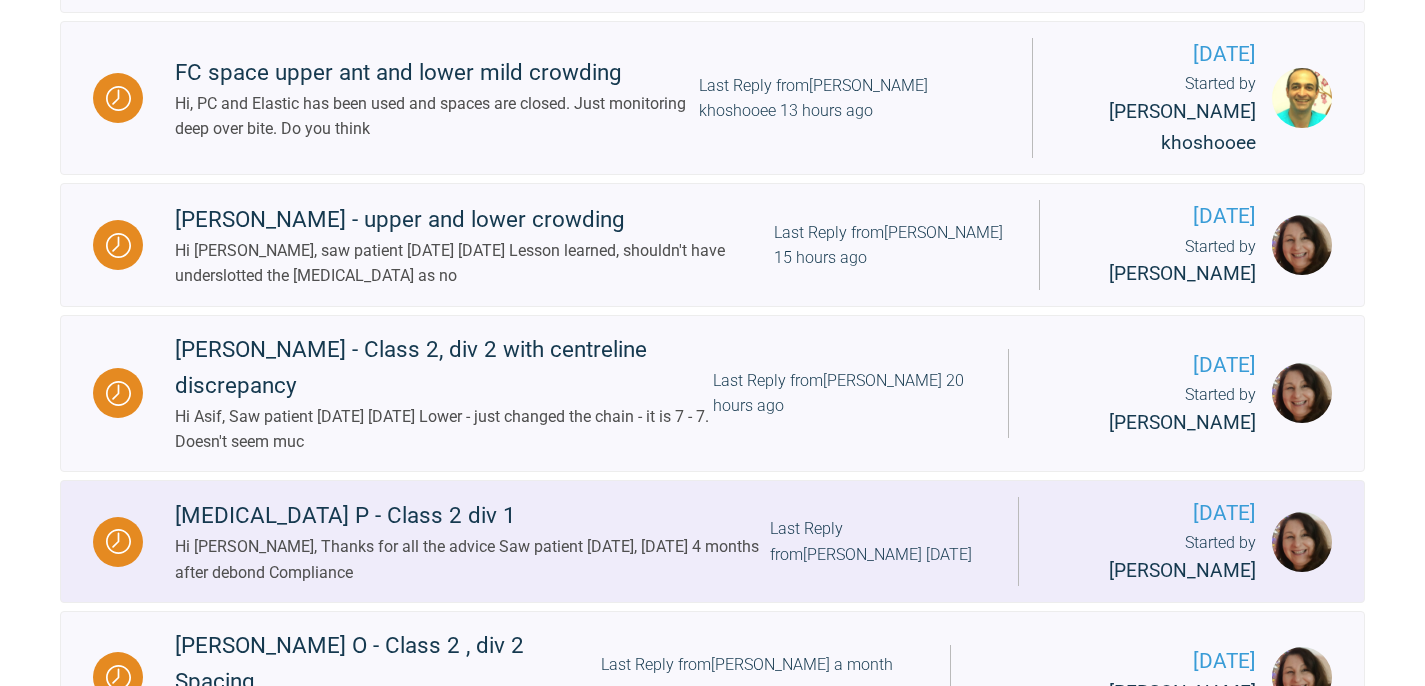 click on "Hi [PERSON_NAME],
Thanks for all the advice
Saw patient [DATE], [DATE]  4 months after debond
Compliance" at bounding box center (472, 559) 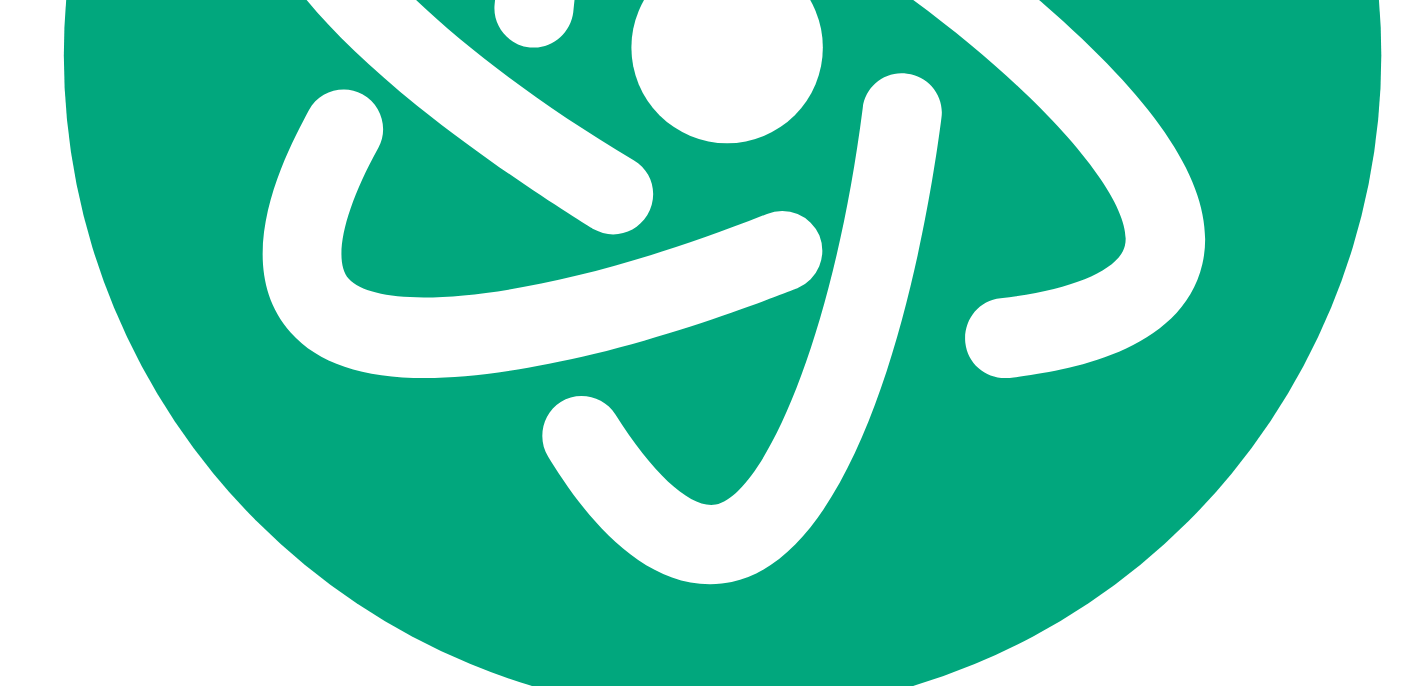 scroll, scrollTop: 33385, scrollLeft: 0, axis: vertical 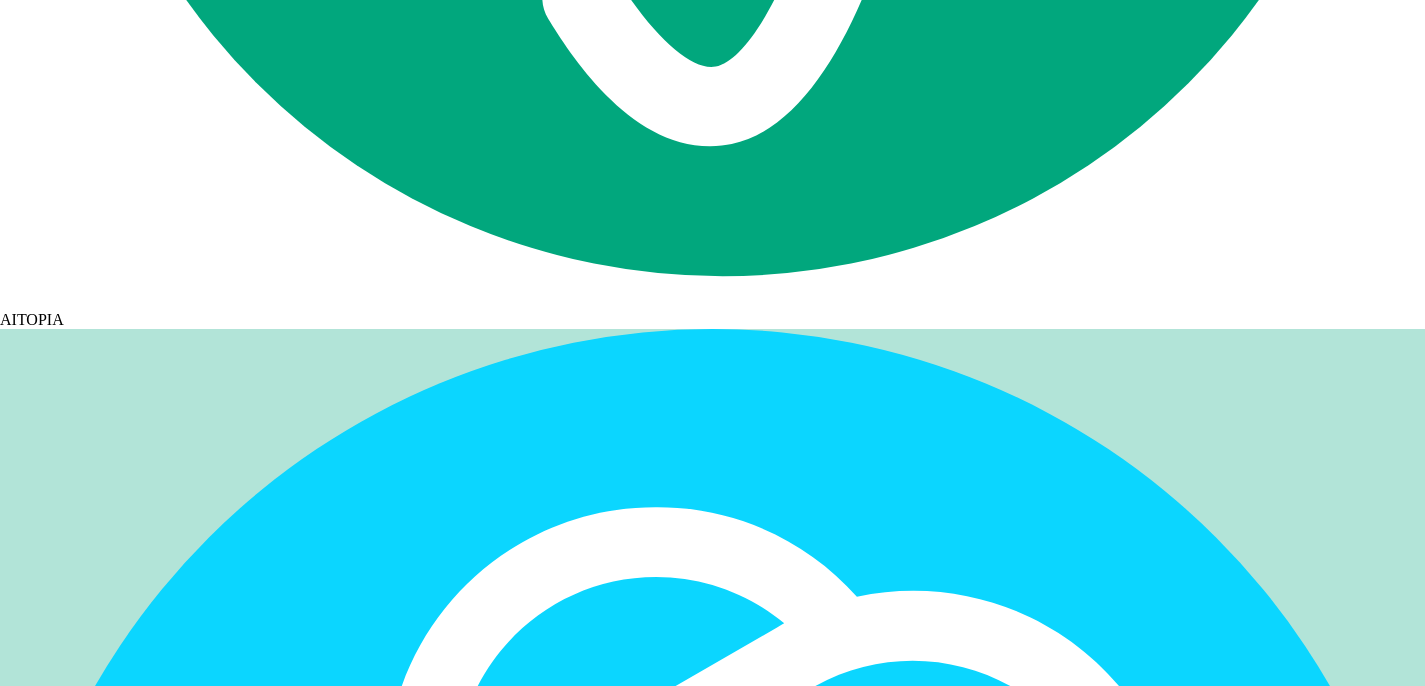 click at bounding box center [842, -4646] 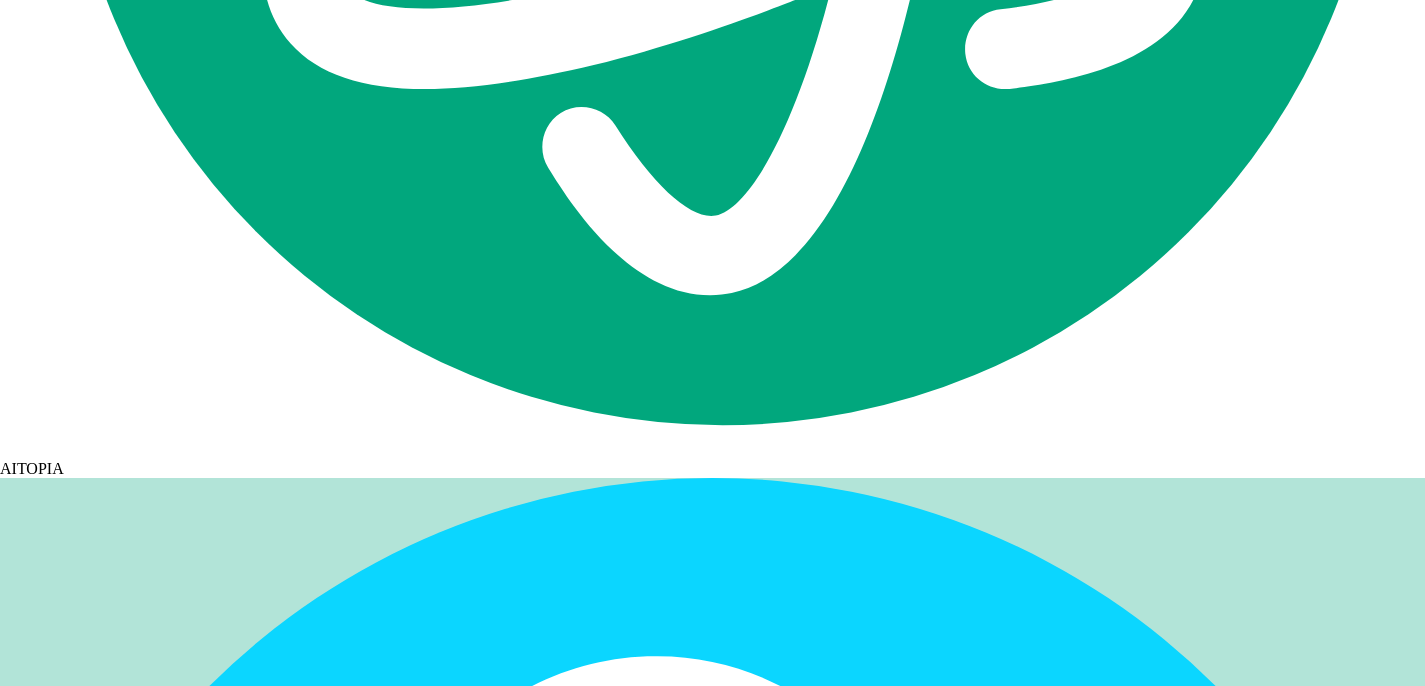 scroll, scrollTop: 33385, scrollLeft: 0, axis: vertical 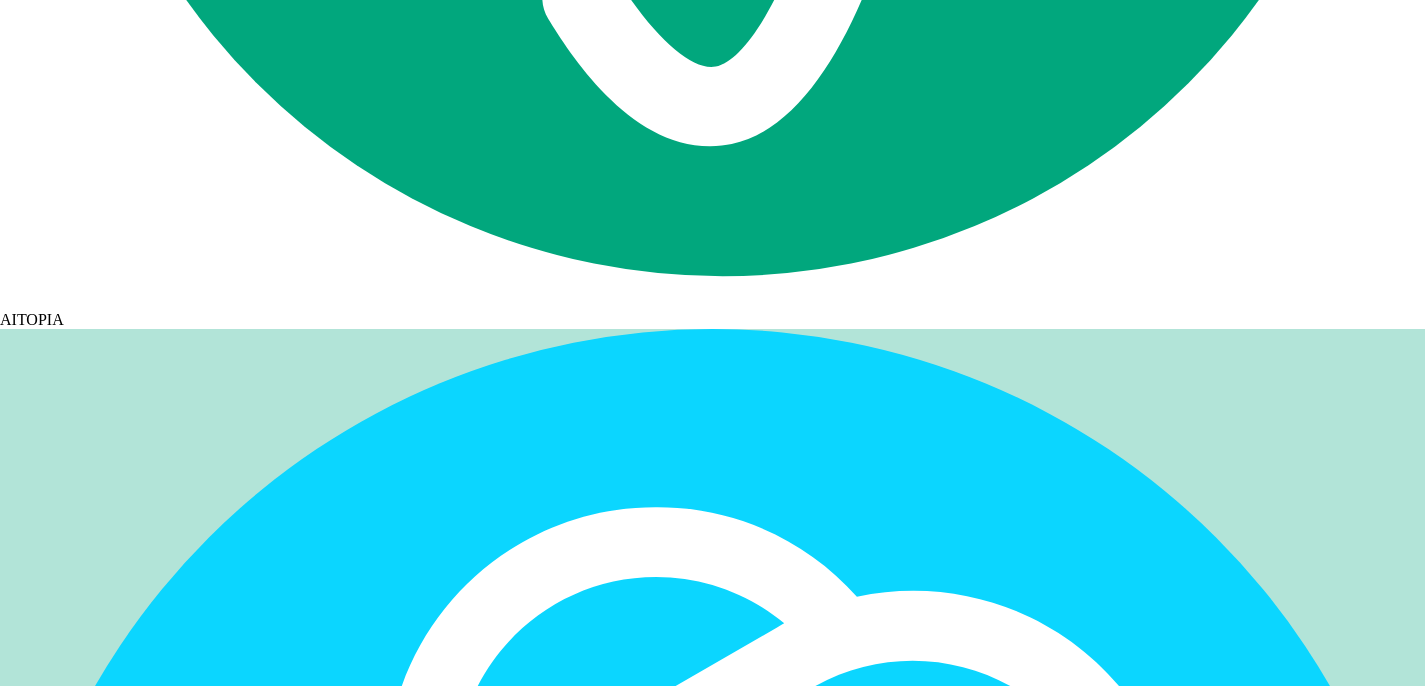 click on "restored." 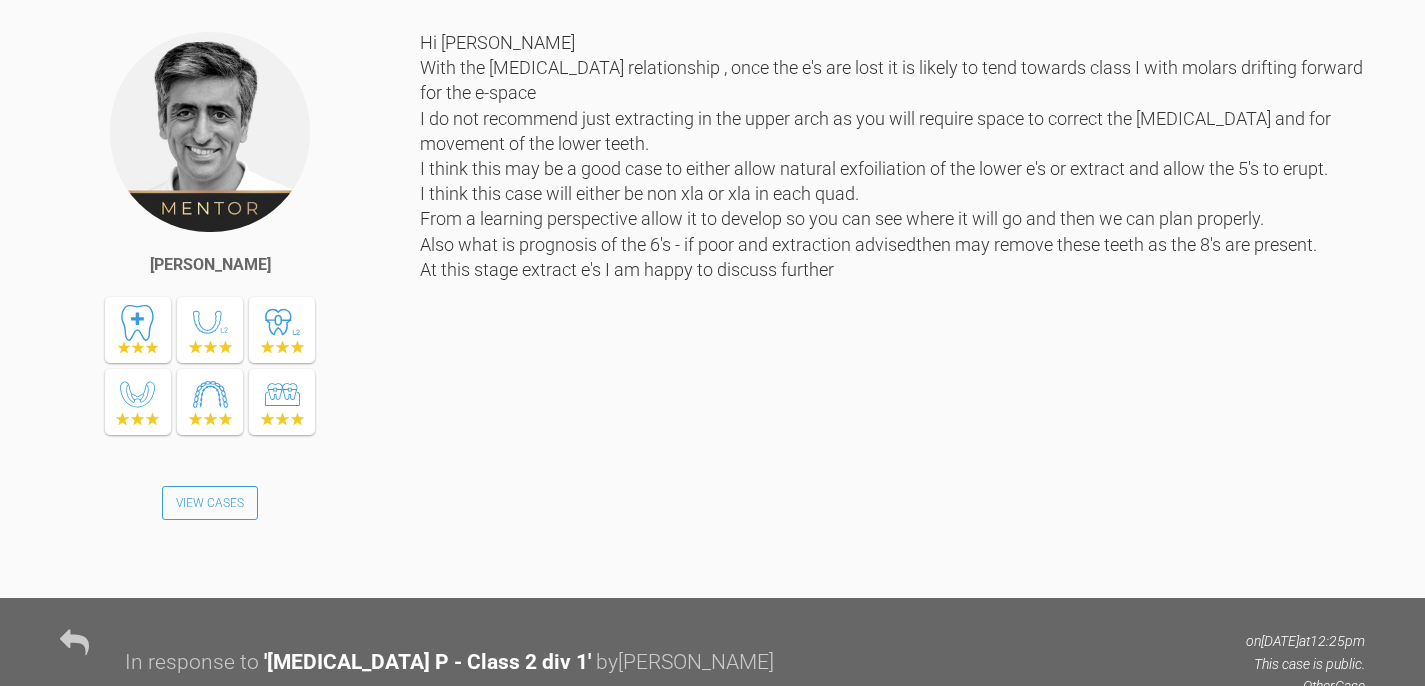 scroll, scrollTop: 0, scrollLeft: 0, axis: both 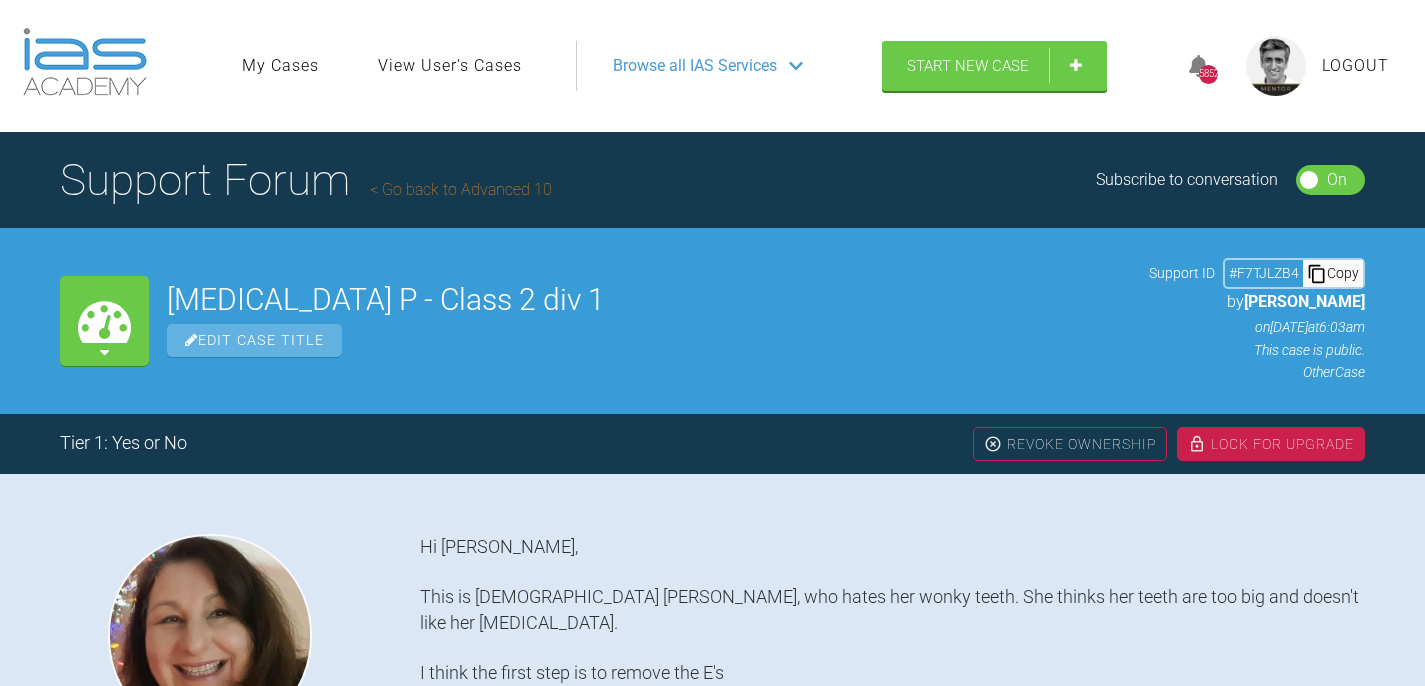 click on "Go back to Advanced 10" at bounding box center [461, 189] 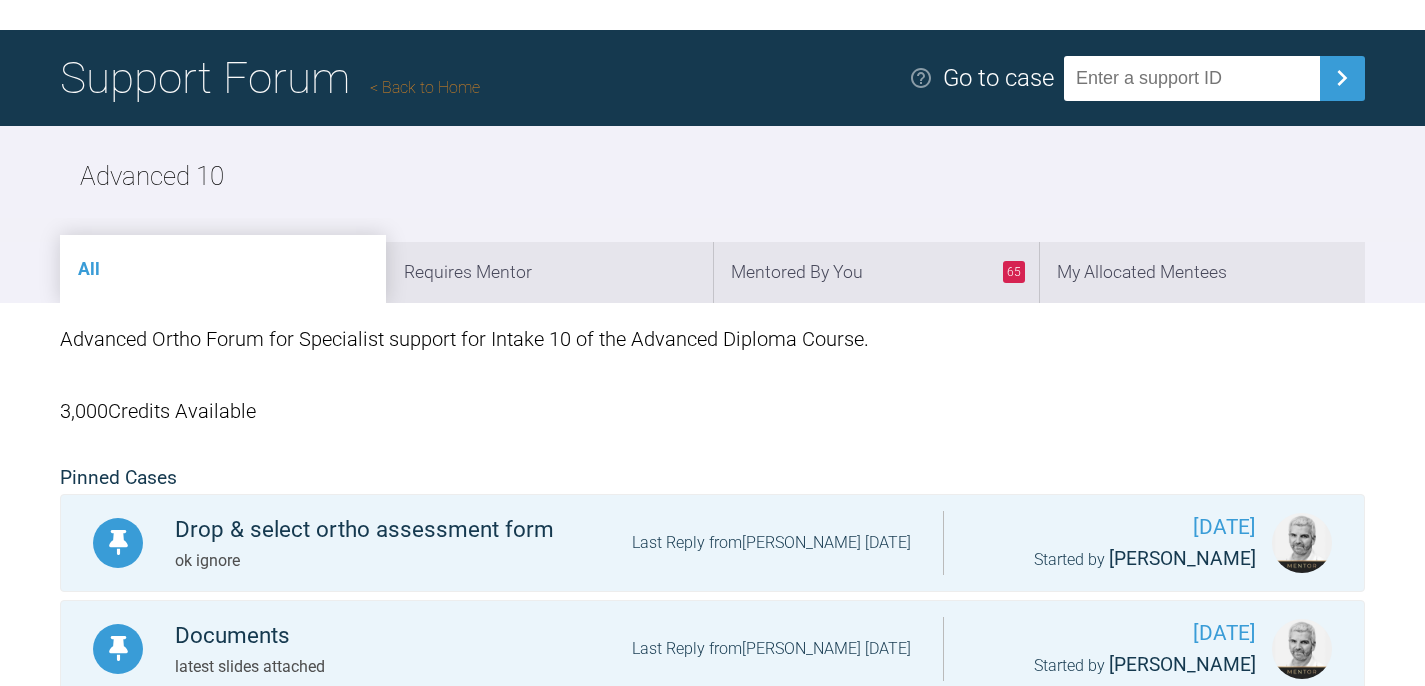 scroll, scrollTop: 124, scrollLeft: 0, axis: vertical 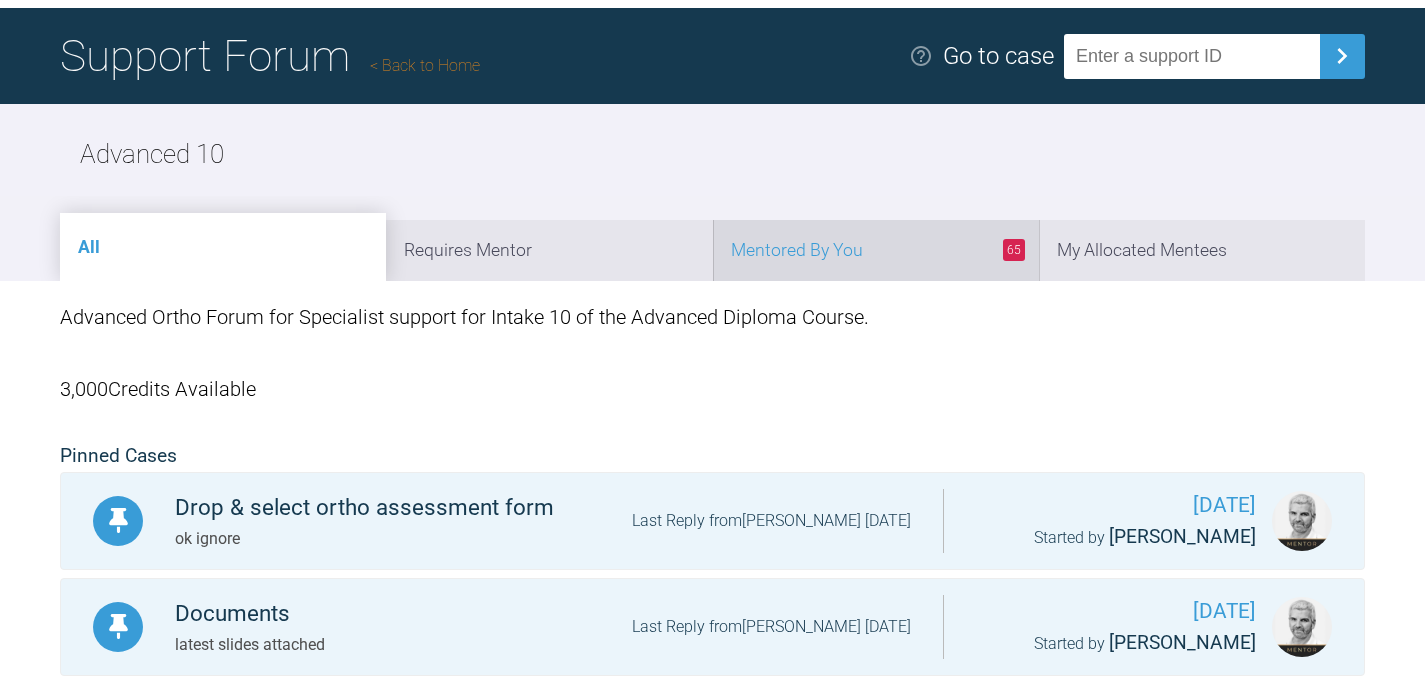 click on "65 Mentored By You" at bounding box center [876, 250] 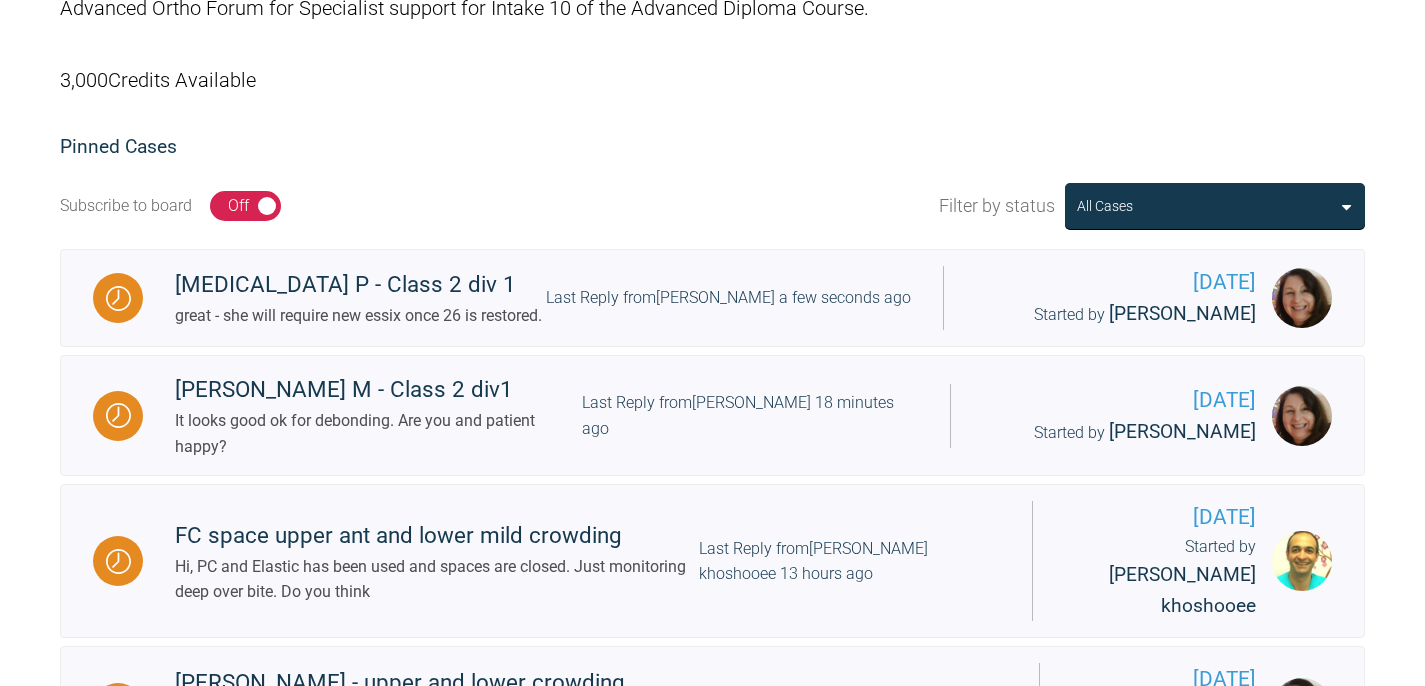 scroll, scrollTop: 436, scrollLeft: 0, axis: vertical 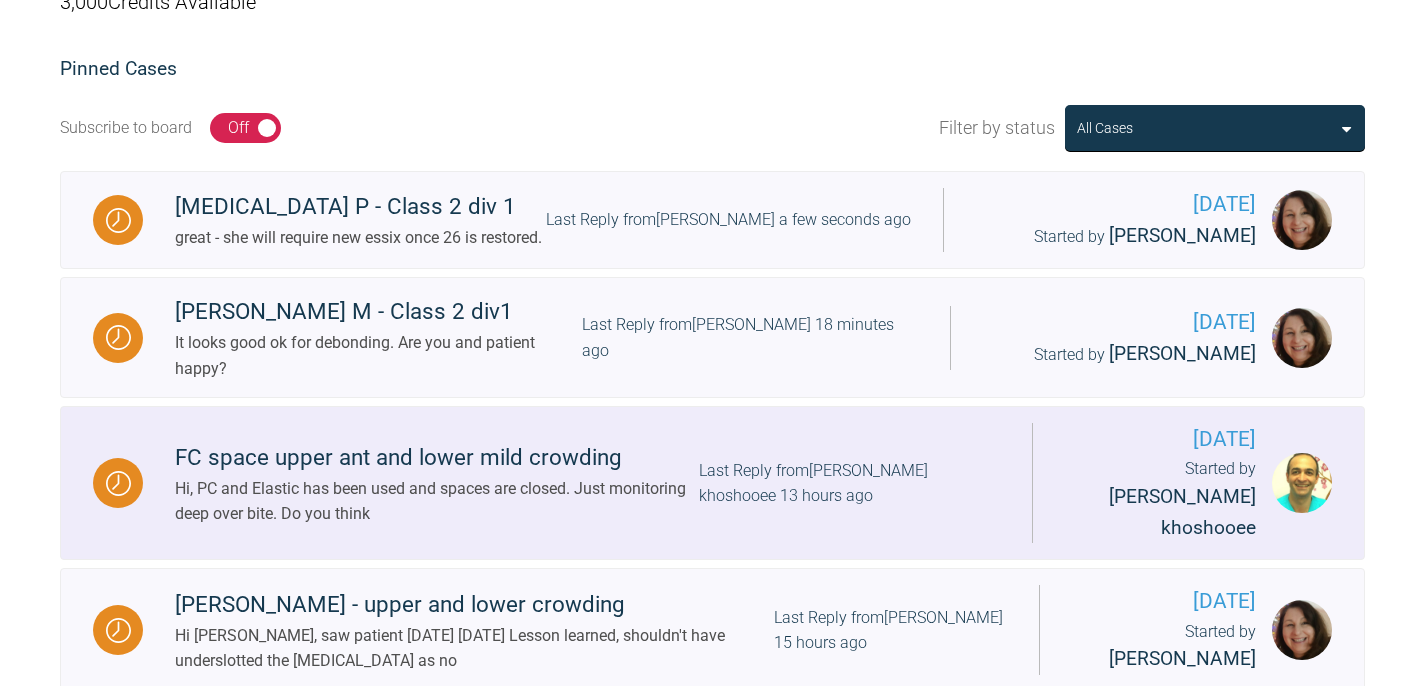 click on "Last Reply from  [PERSON_NAME] khoshooee   13 hours ago" at bounding box center (849, 483) 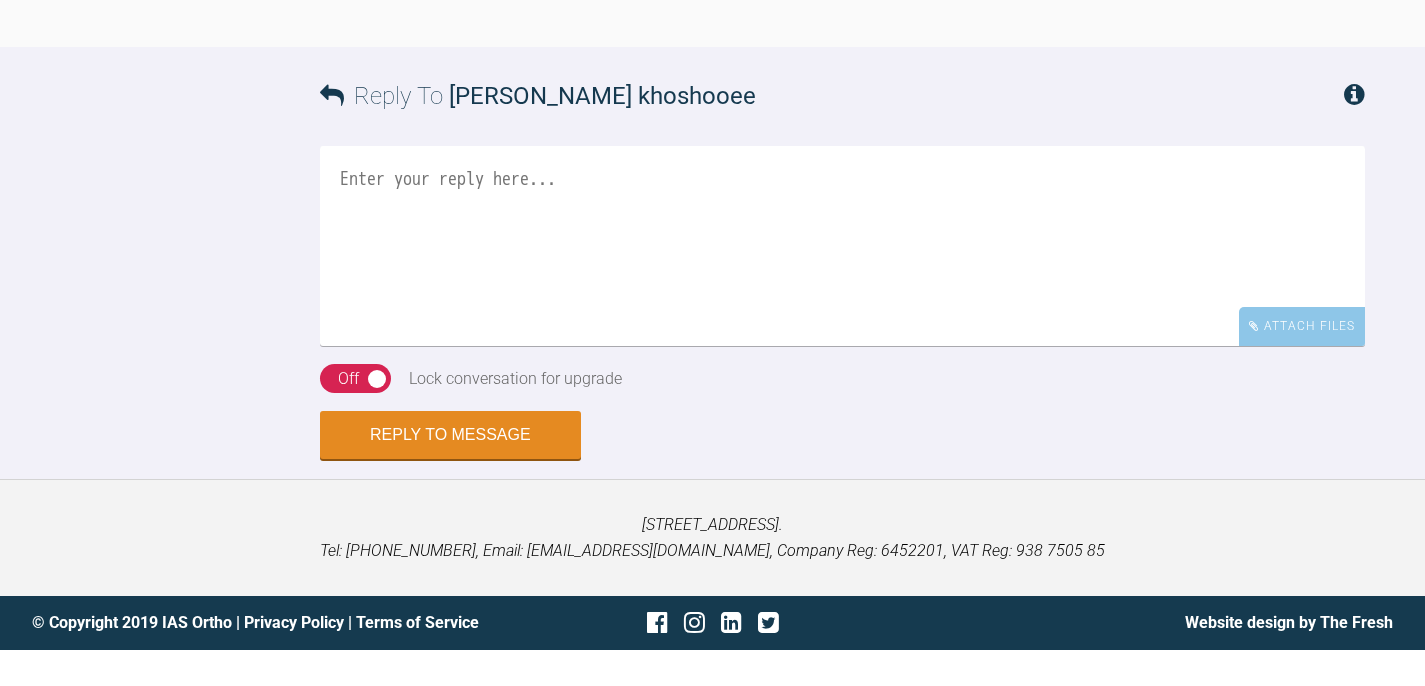 scroll, scrollTop: 7716, scrollLeft: 0, axis: vertical 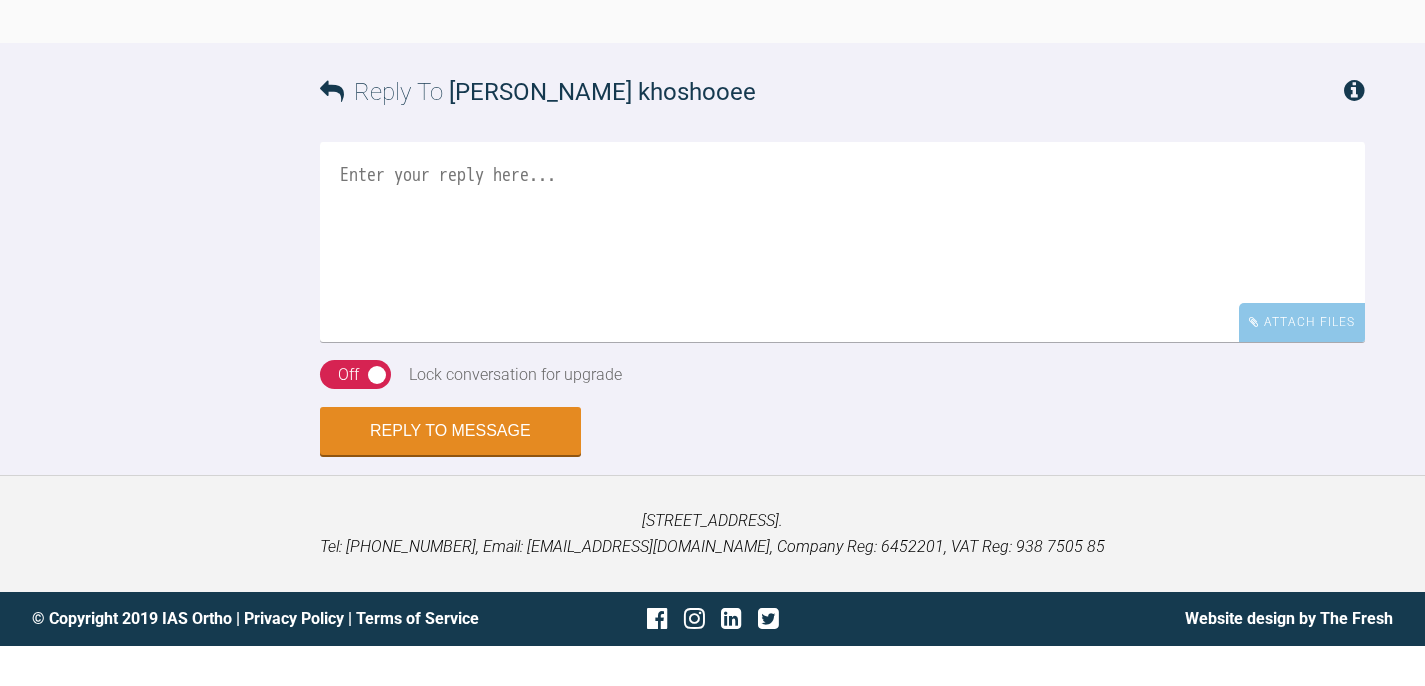 click at bounding box center (393, -179) 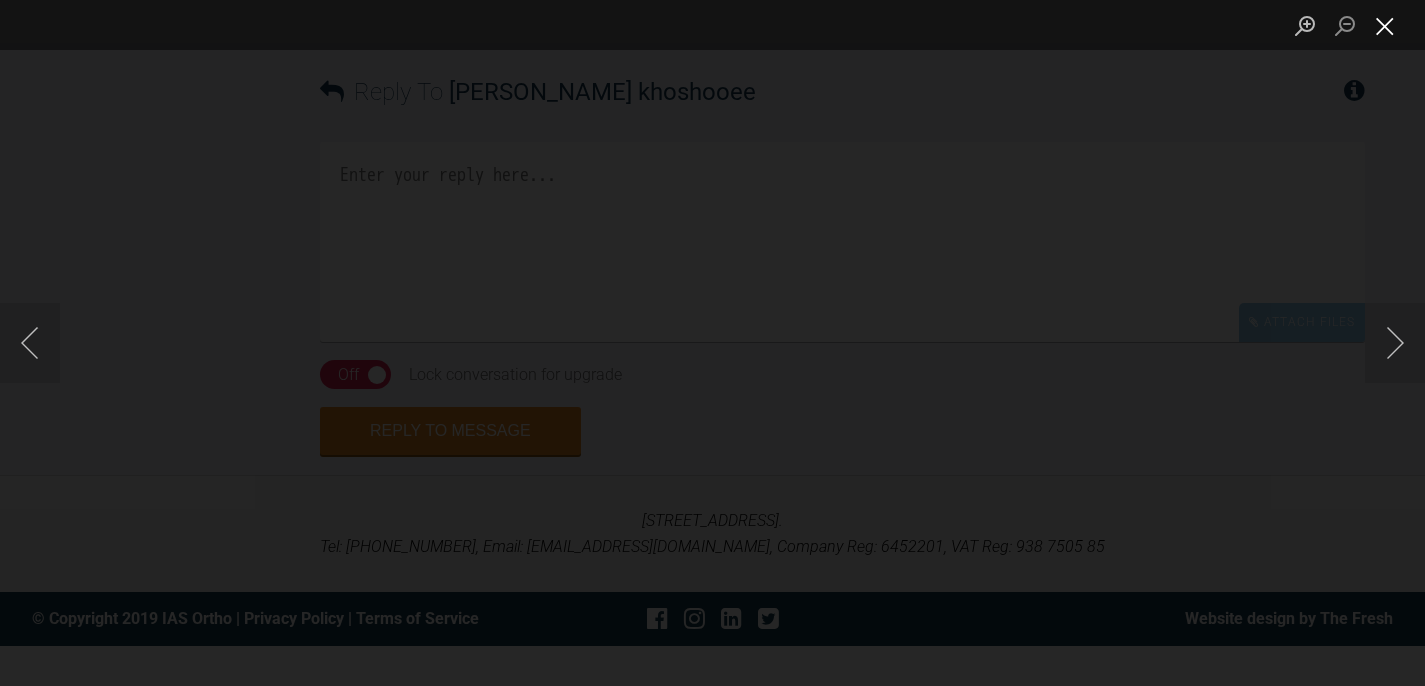 click at bounding box center [1385, 25] 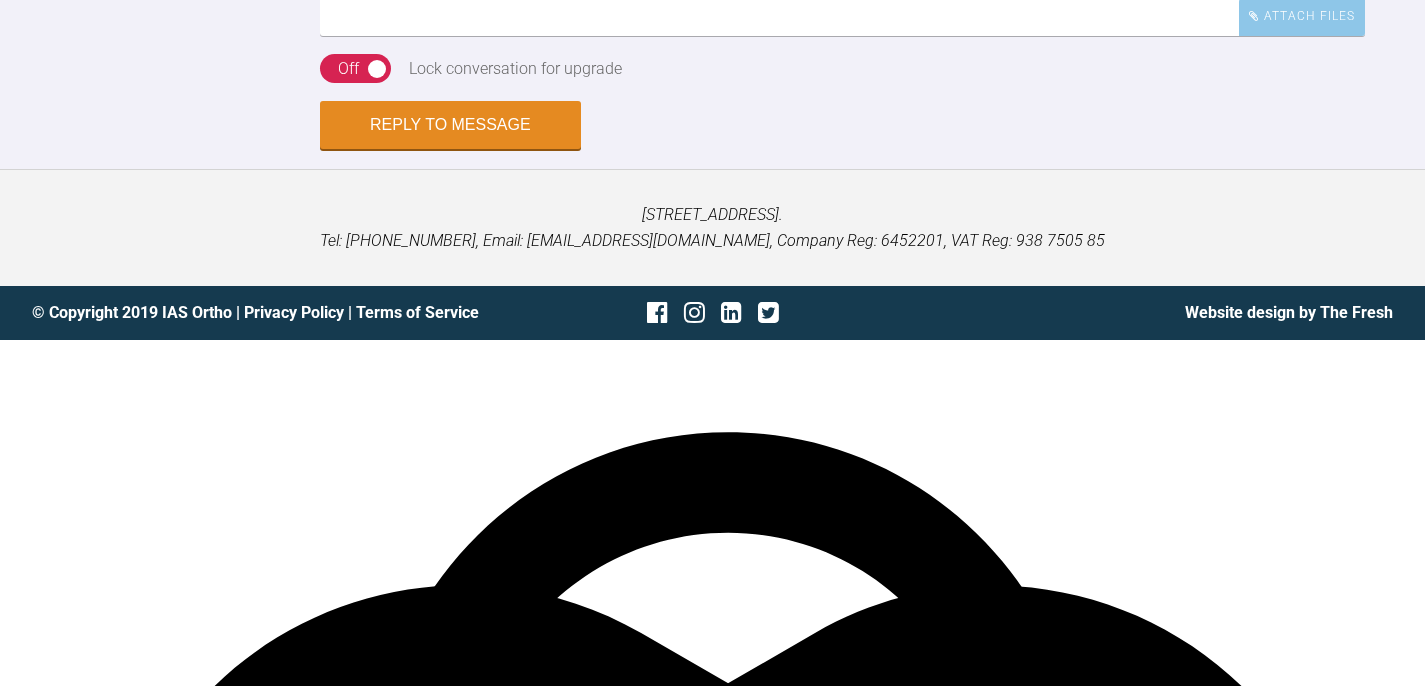 scroll, scrollTop: 8468, scrollLeft: 0, axis: vertical 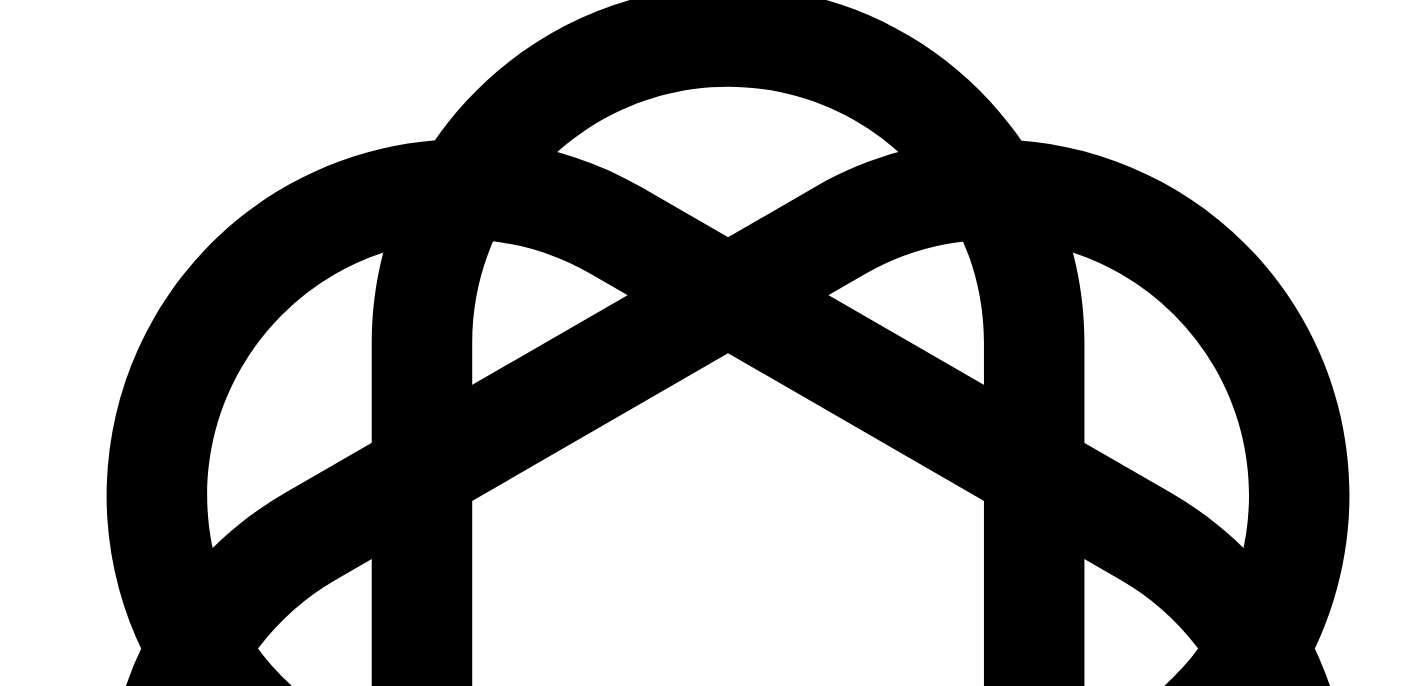 click at bounding box center (842, -510) 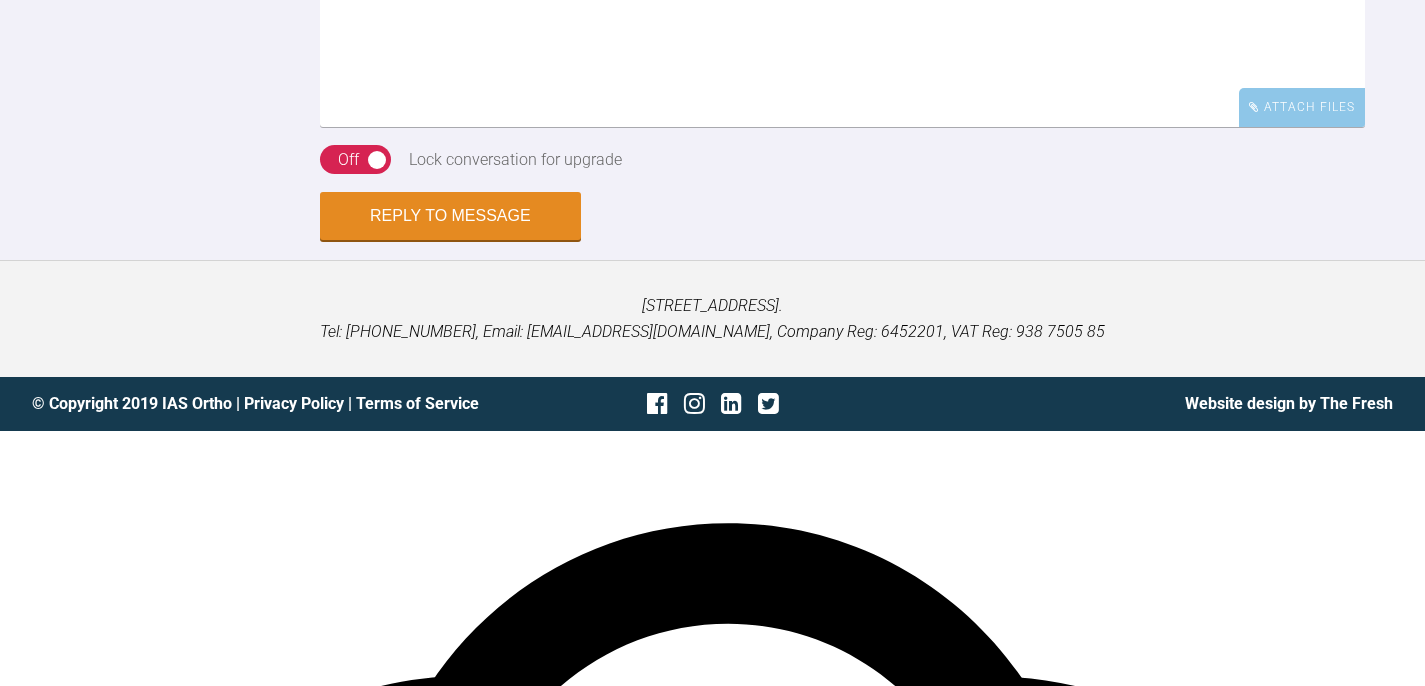 scroll, scrollTop: 7979, scrollLeft: 0, axis: vertical 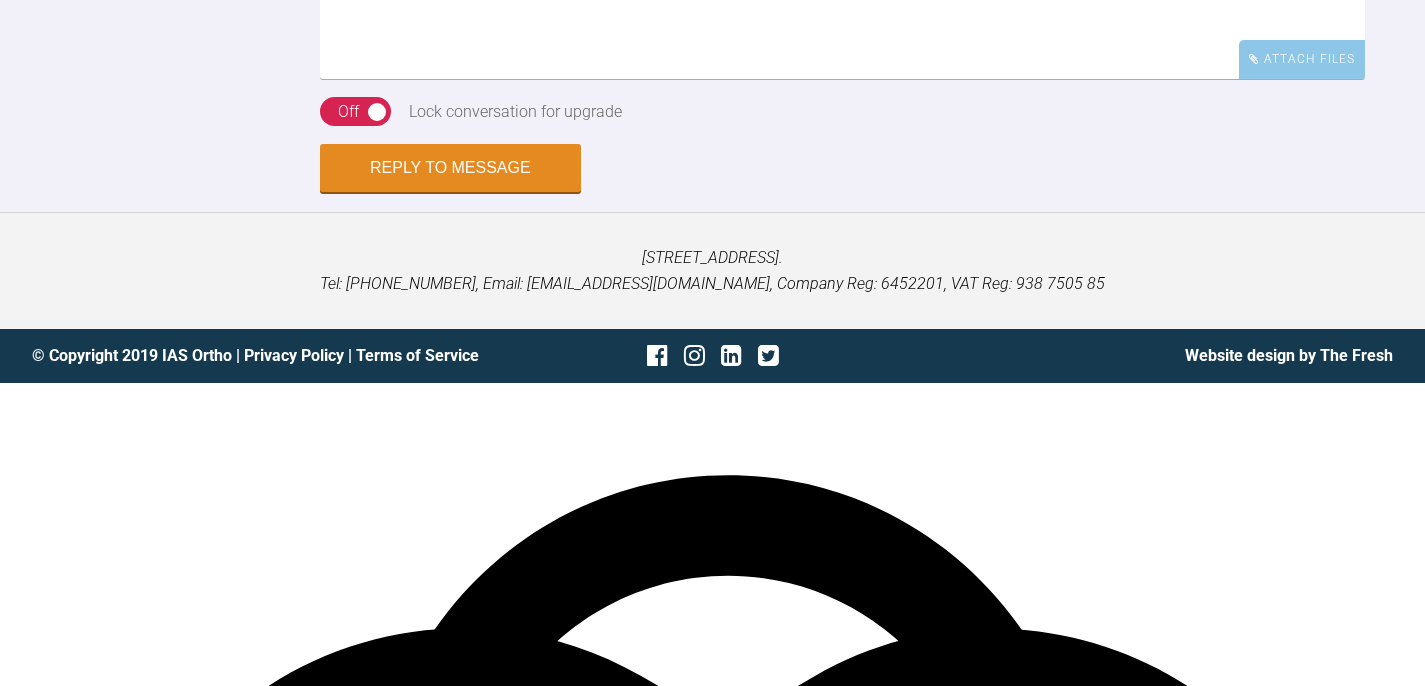click at bounding box center [393, -362] 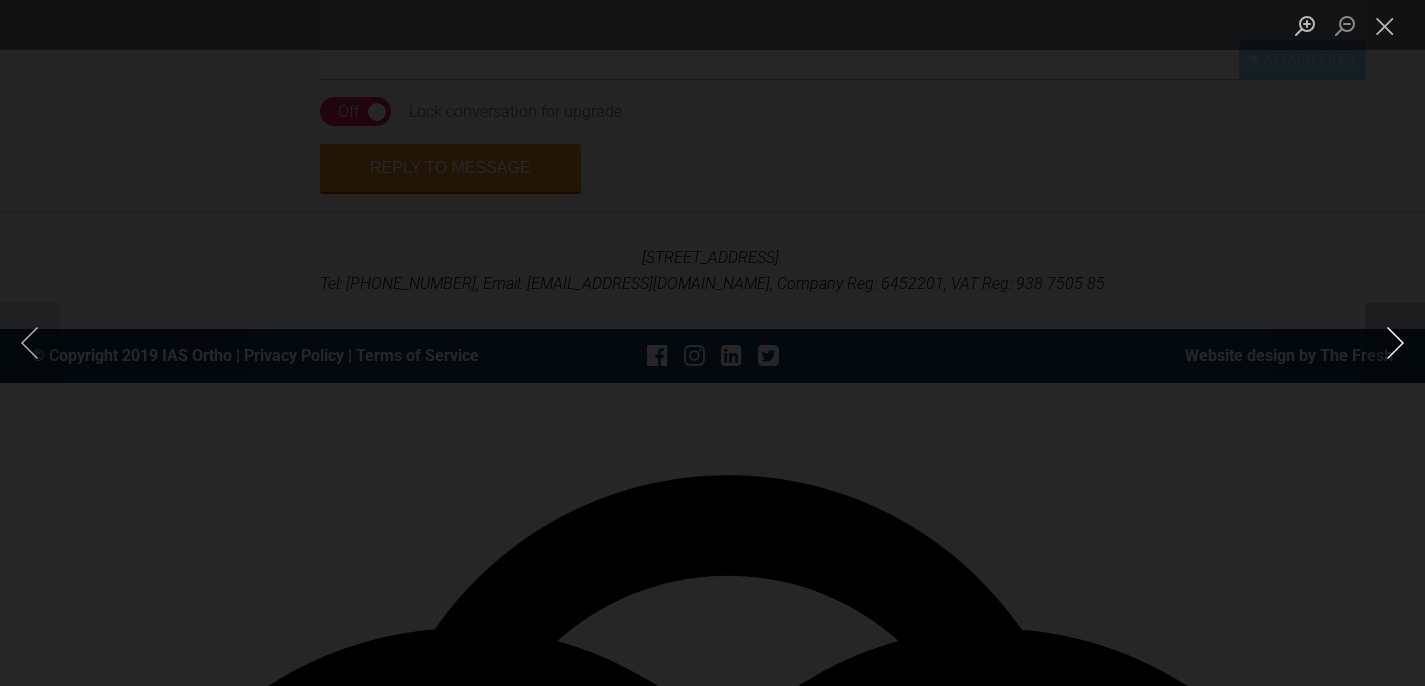 click at bounding box center (1395, 343) 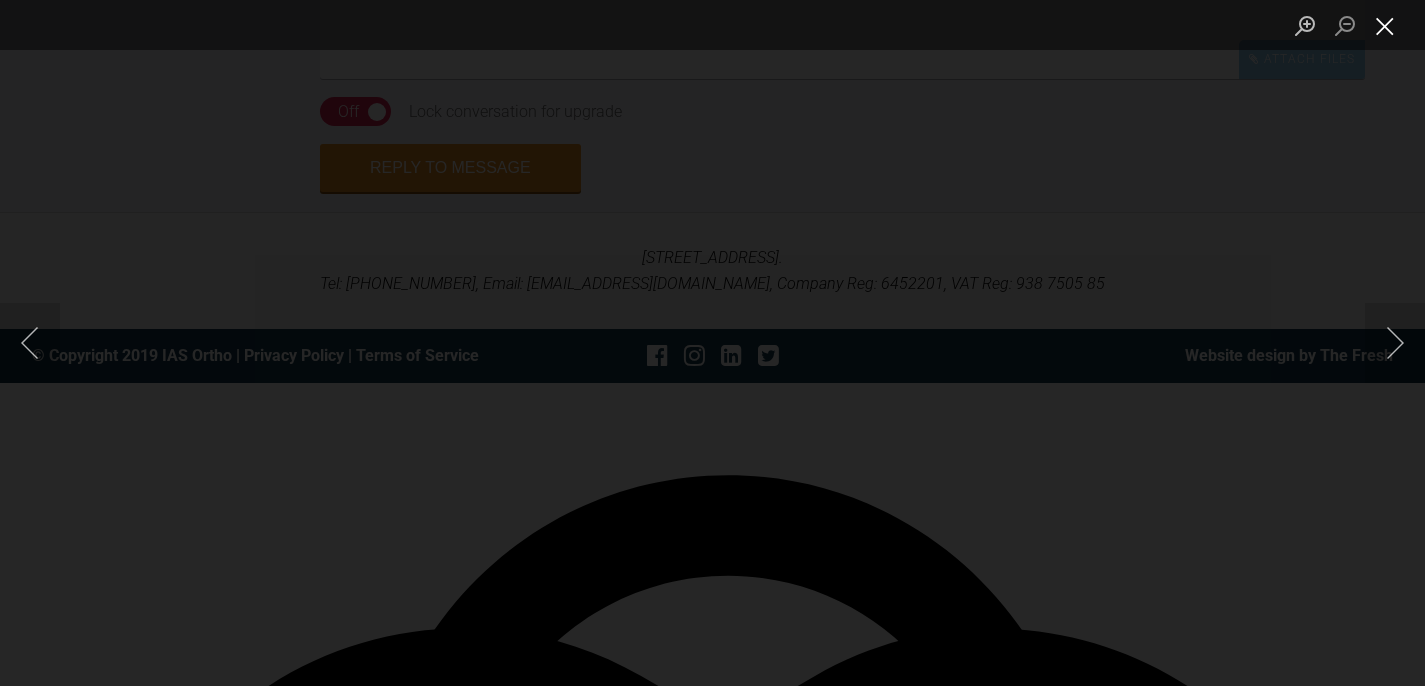 click at bounding box center [1385, 25] 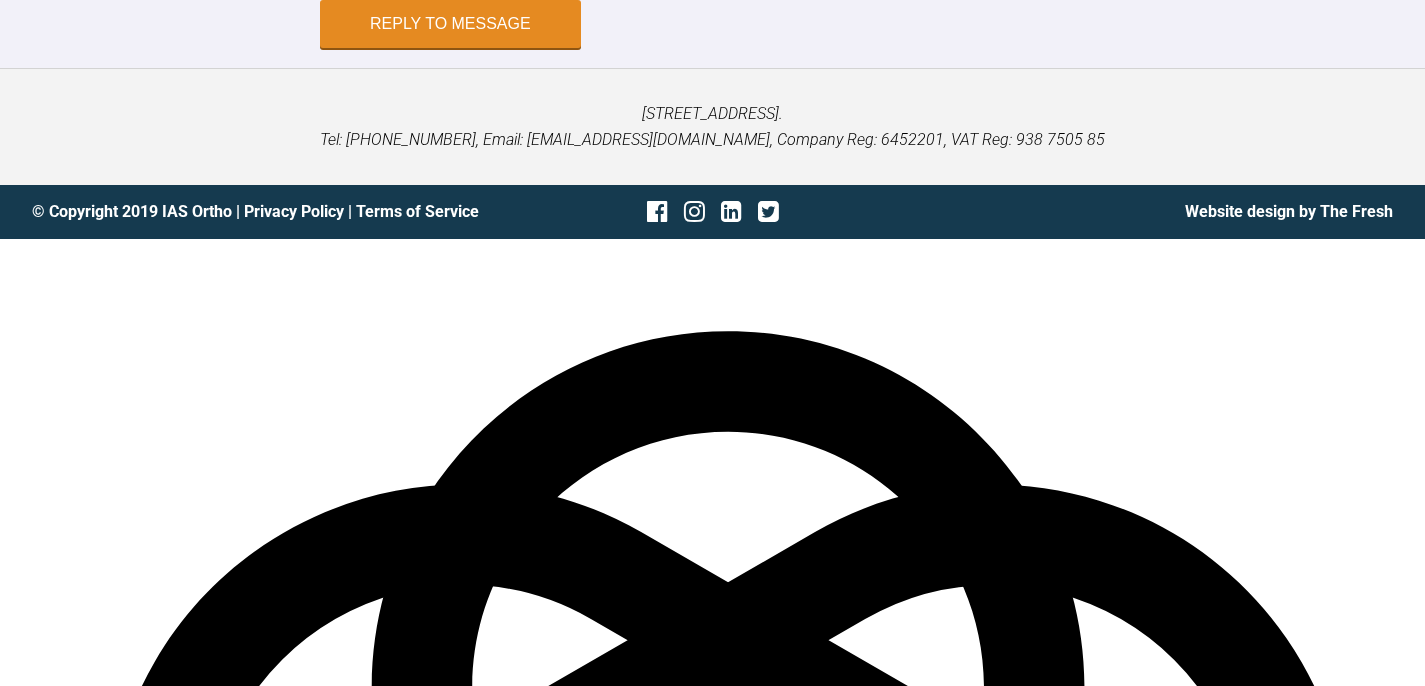 scroll, scrollTop: 8105, scrollLeft: 0, axis: vertical 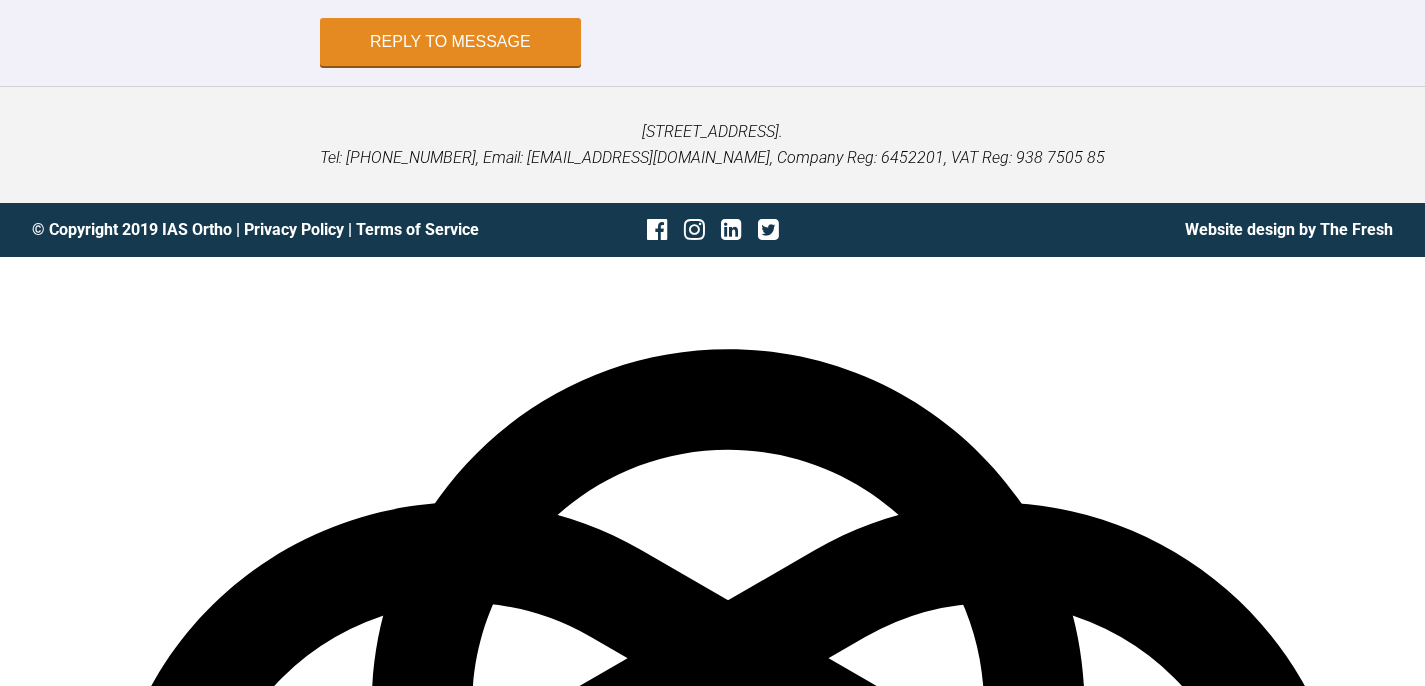 click at bounding box center [695, -568] 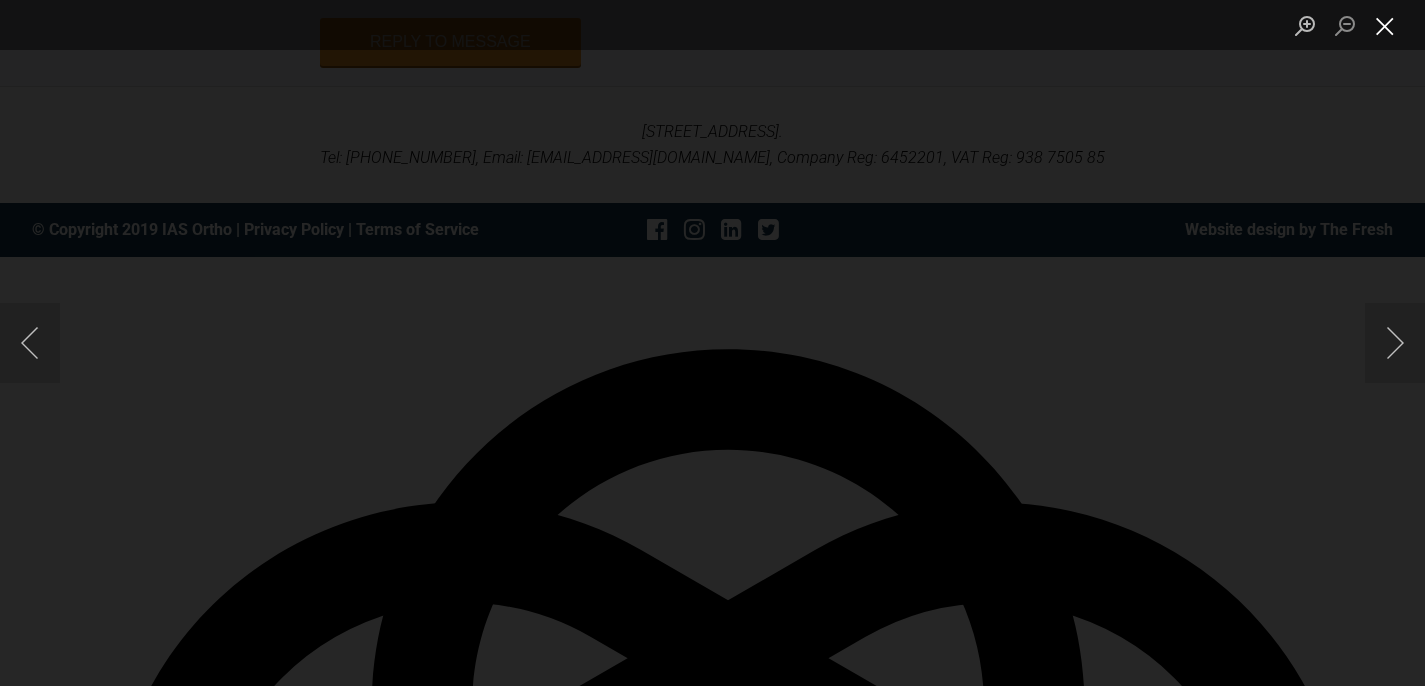 click at bounding box center (1385, 25) 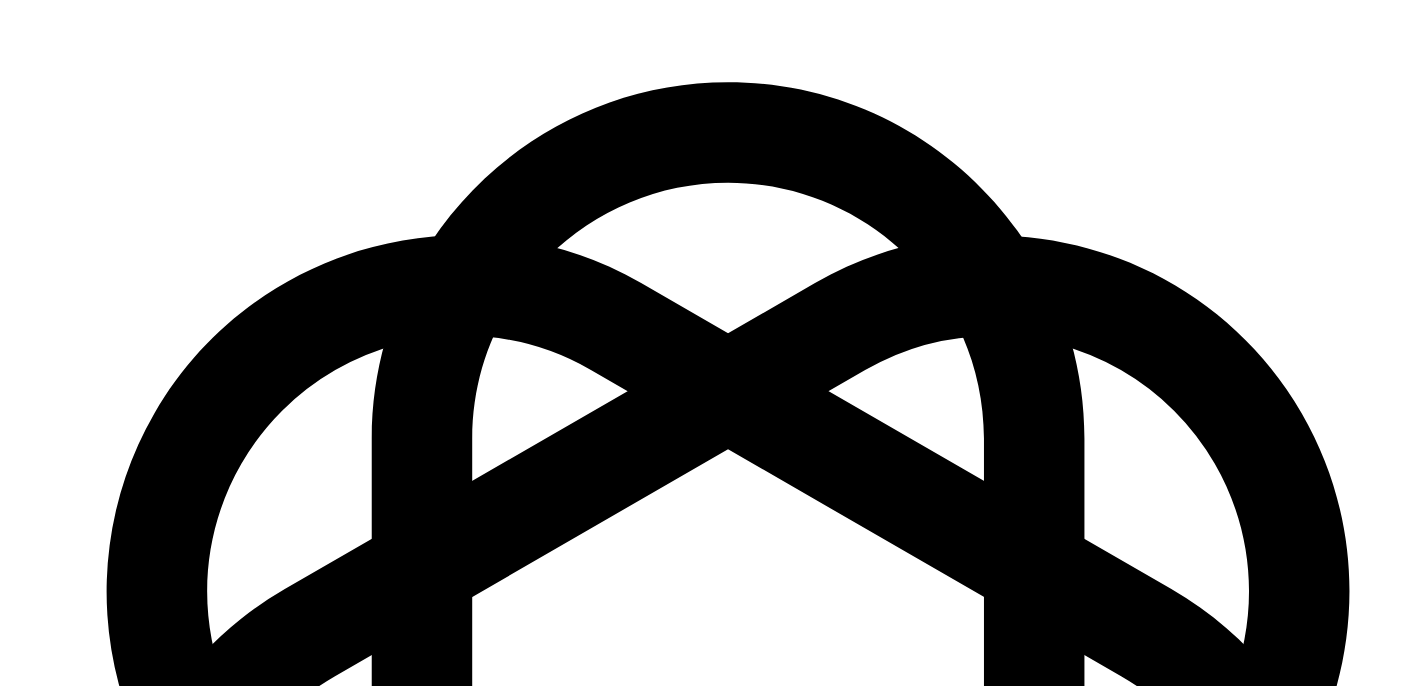 scroll, scrollTop: 8468, scrollLeft: 0, axis: vertical 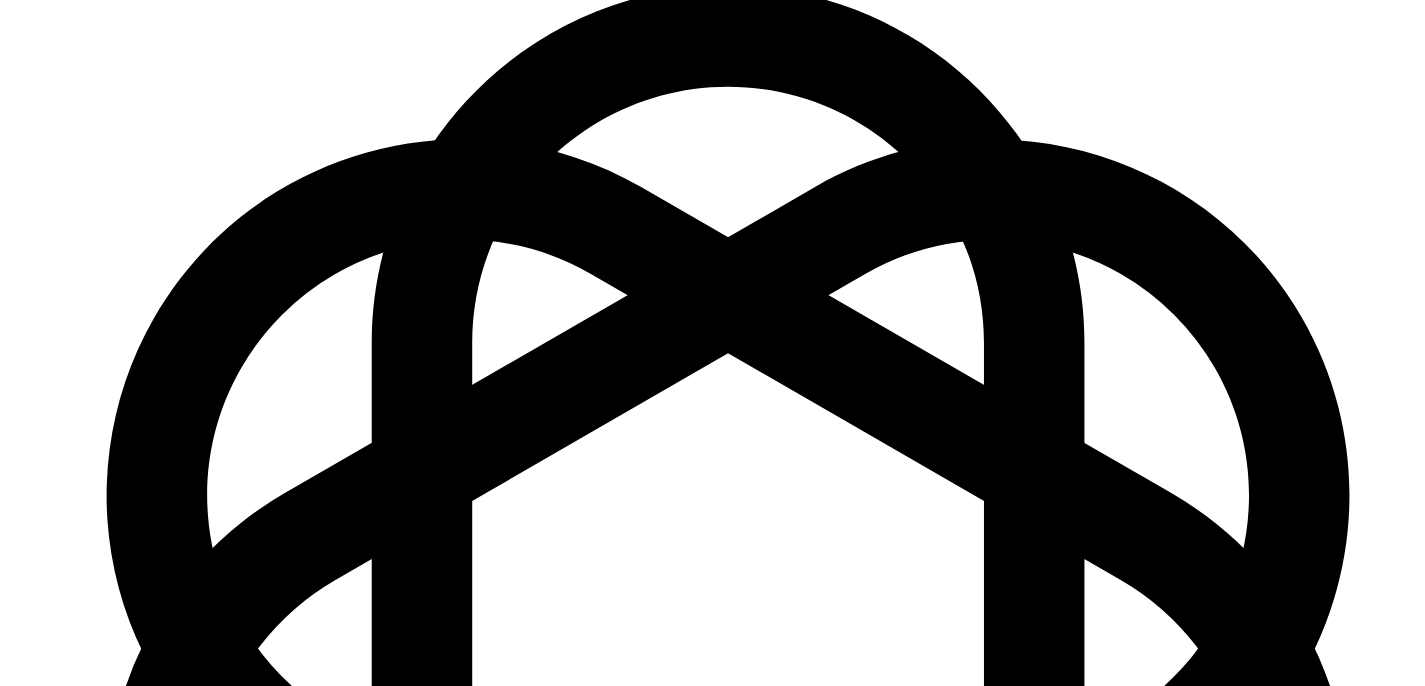 click on "OB ok - you have lateral open bite that needs to be closed with vertical elastics" at bounding box center (842, -510) 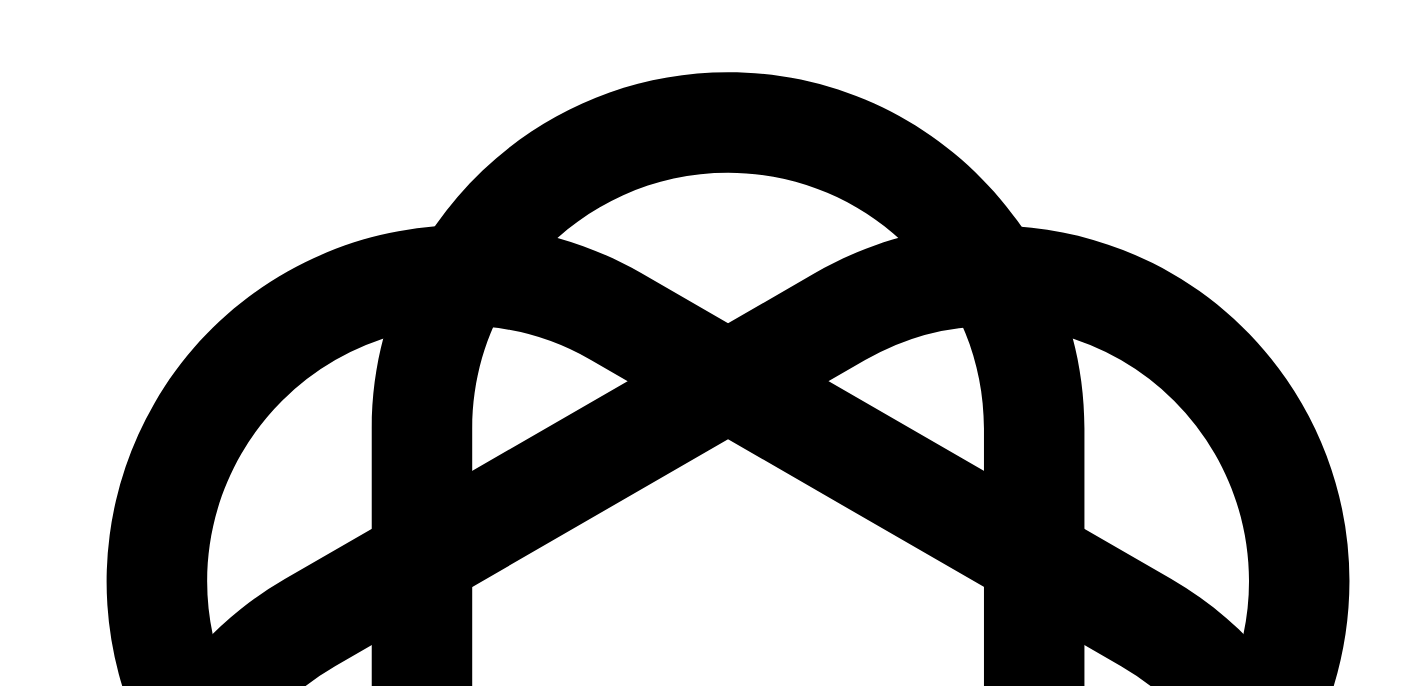 scroll, scrollTop: 8468, scrollLeft: 0, axis: vertical 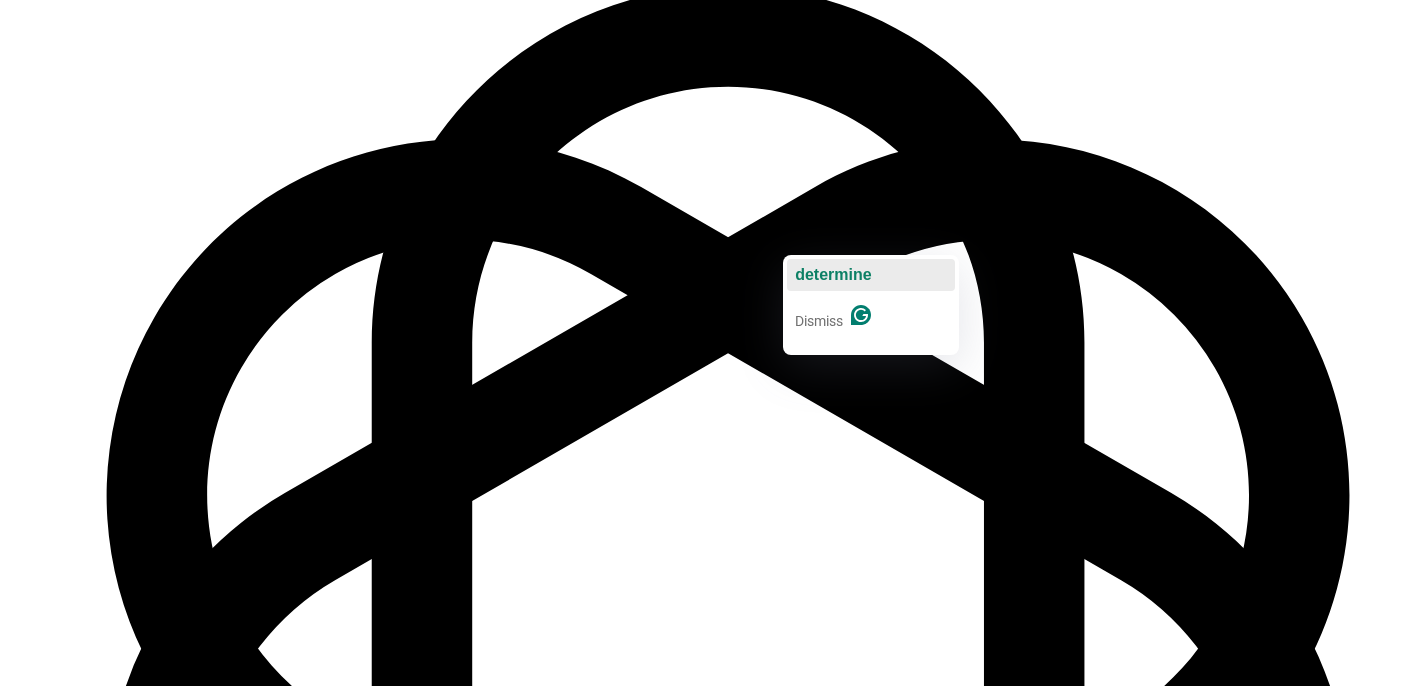 click on "determine" 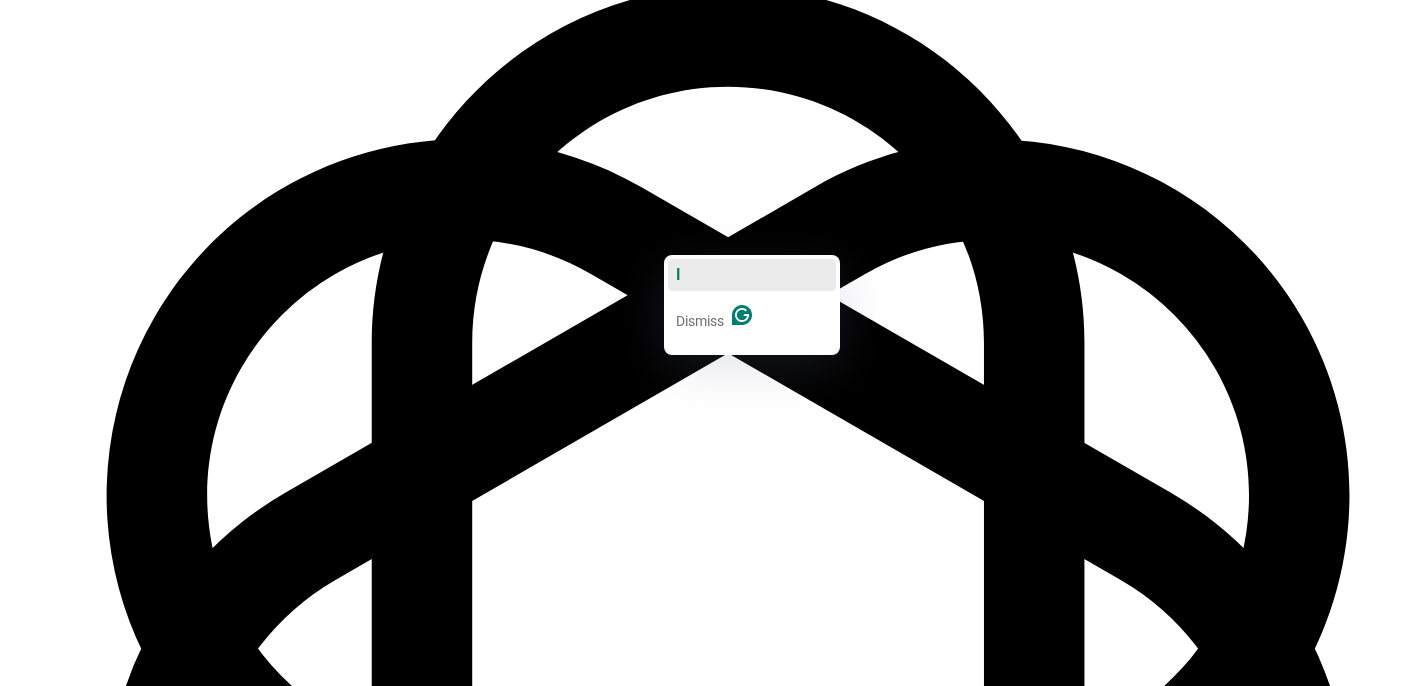 click on "I" 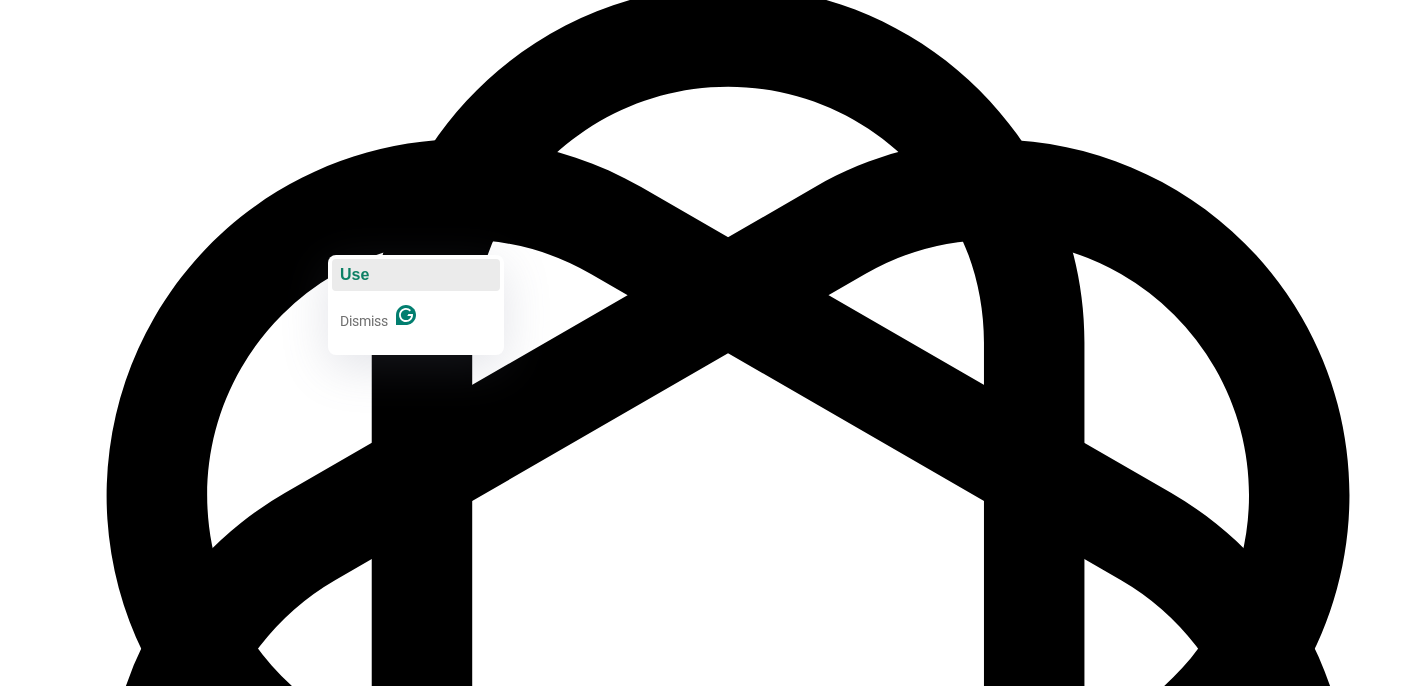 click on "Use" 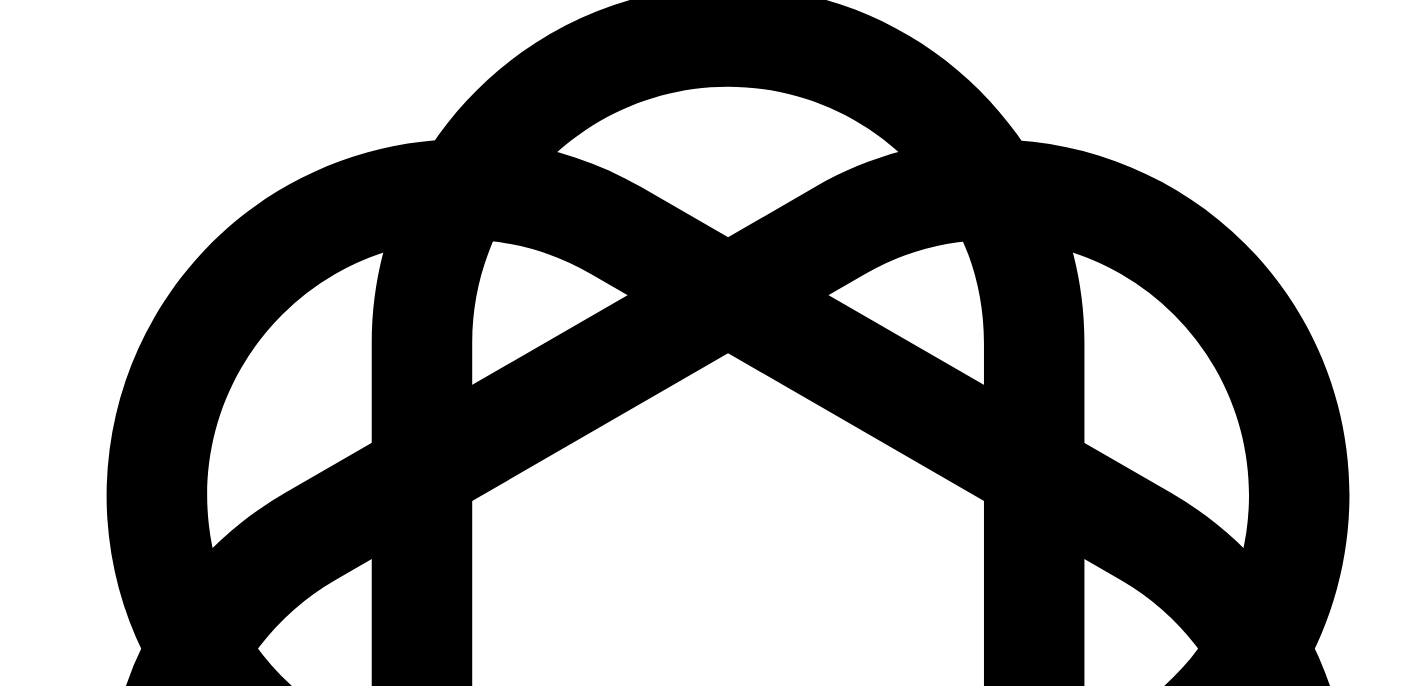 type on "OB ok - you have lateral open bite that needs to be closed with vertical elastics
Use or repo brackets to close _ I can not determine which arch needs to be levelled more." 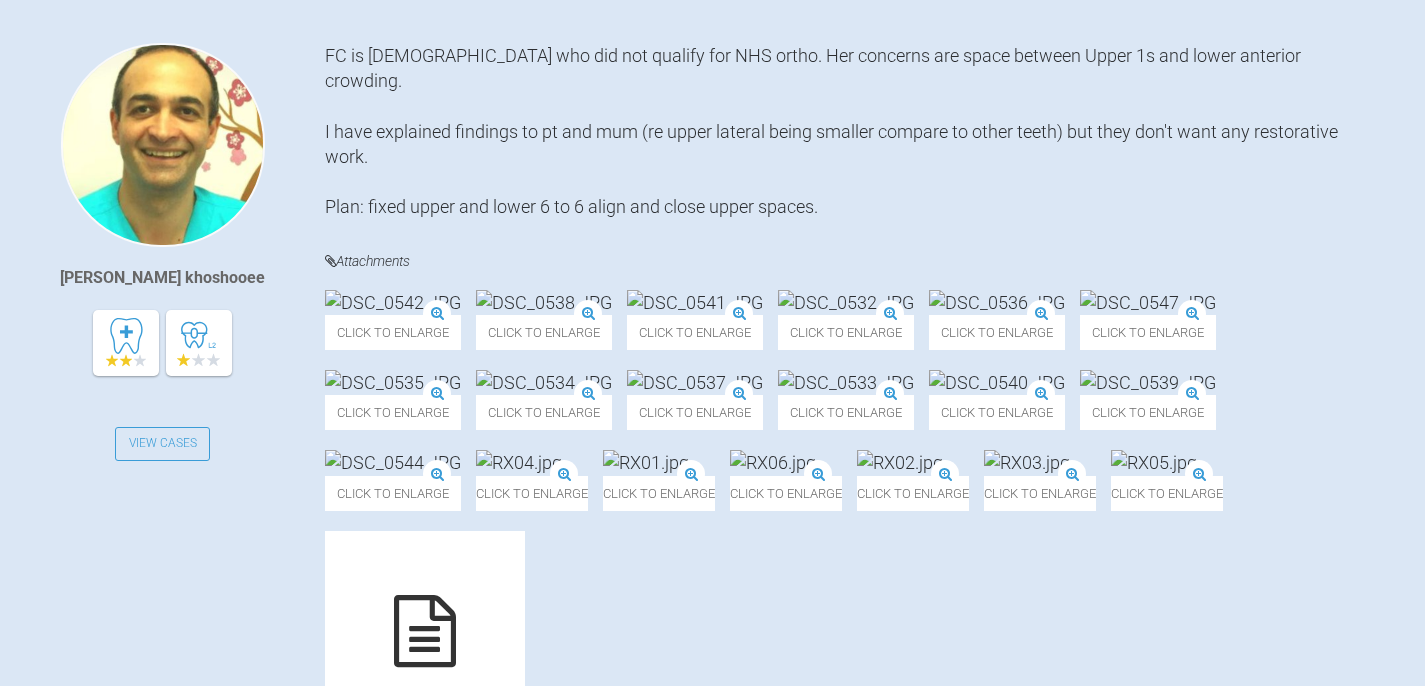 scroll, scrollTop: 0, scrollLeft: 0, axis: both 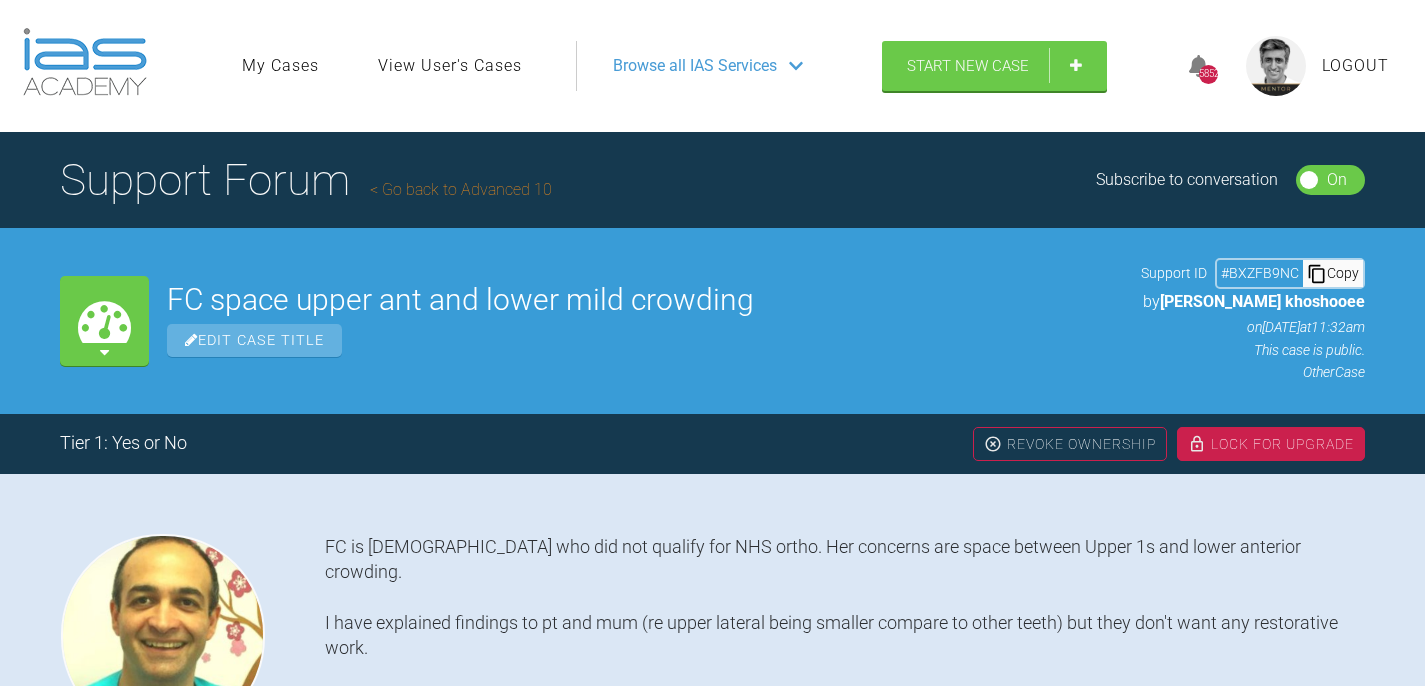 click on "Go back to Advanced 10" at bounding box center [461, 189] 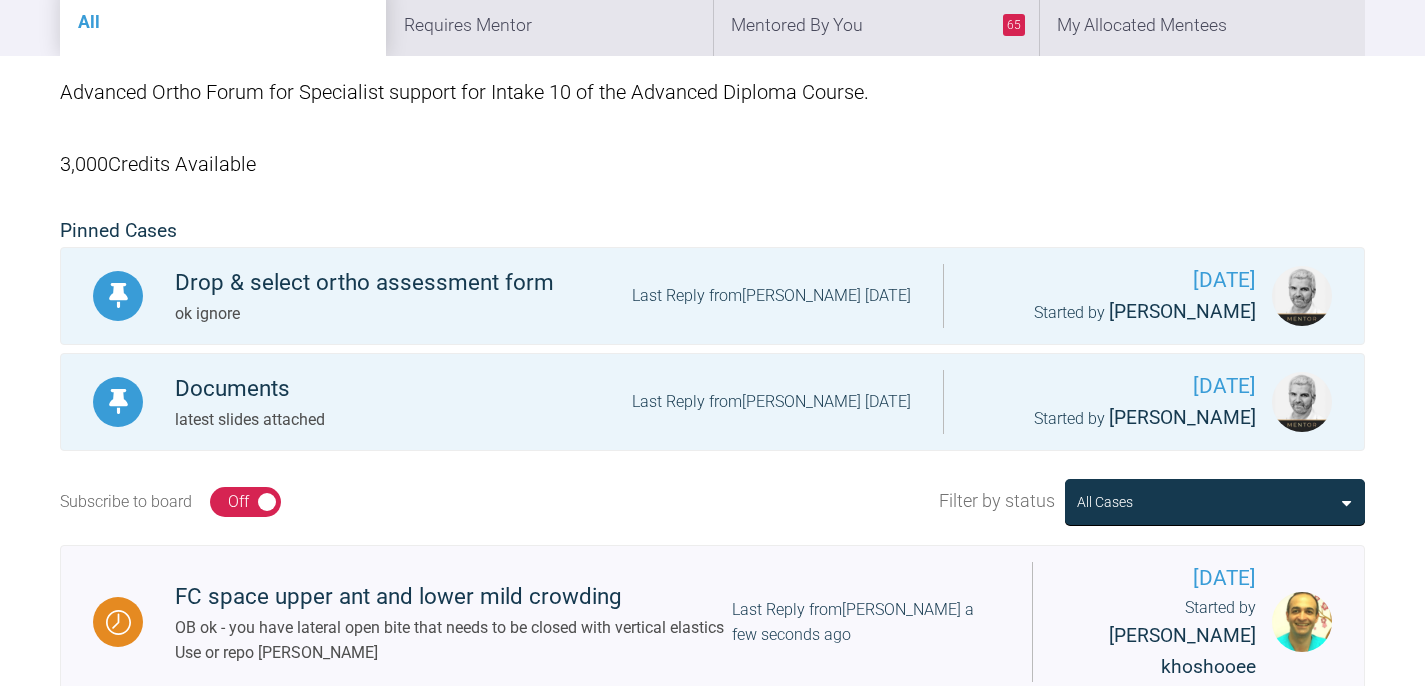 scroll, scrollTop: 348, scrollLeft: 0, axis: vertical 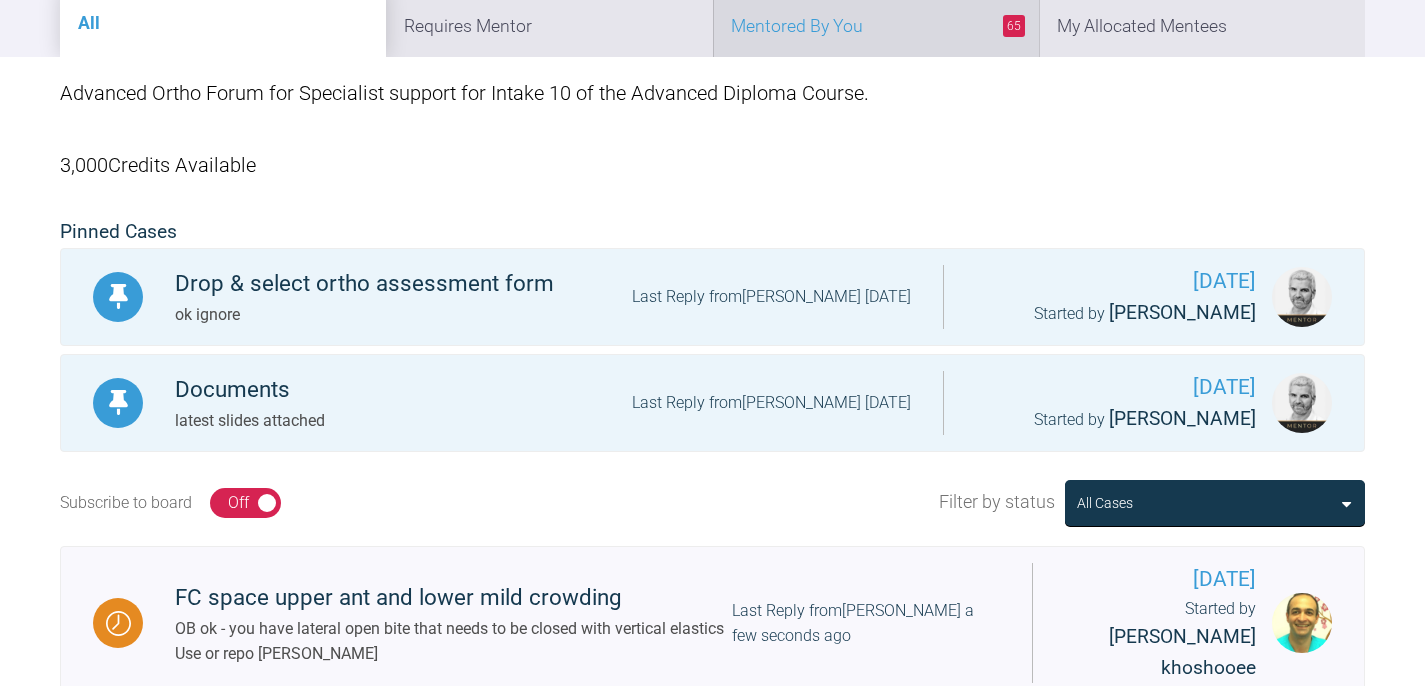 click on "65 Mentored By You" at bounding box center [876, 26] 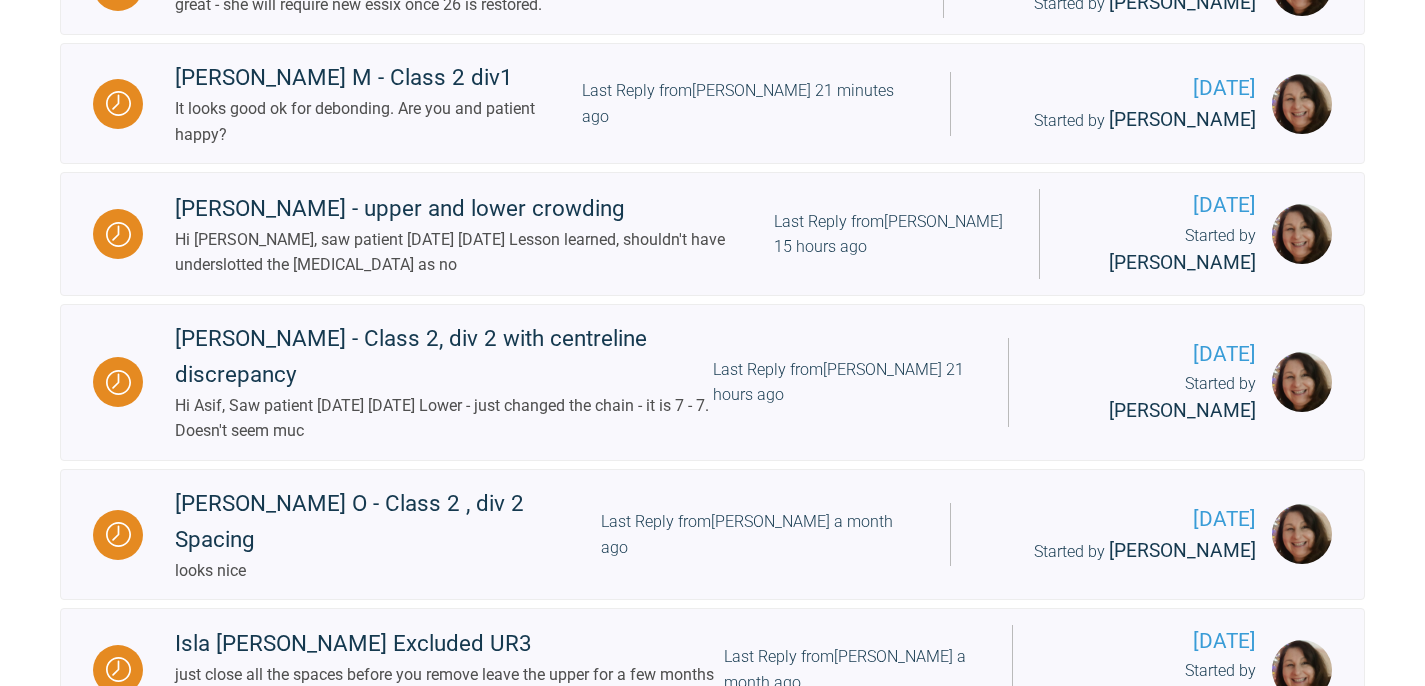 scroll, scrollTop: 911, scrollLeft: 0, axis: vertical 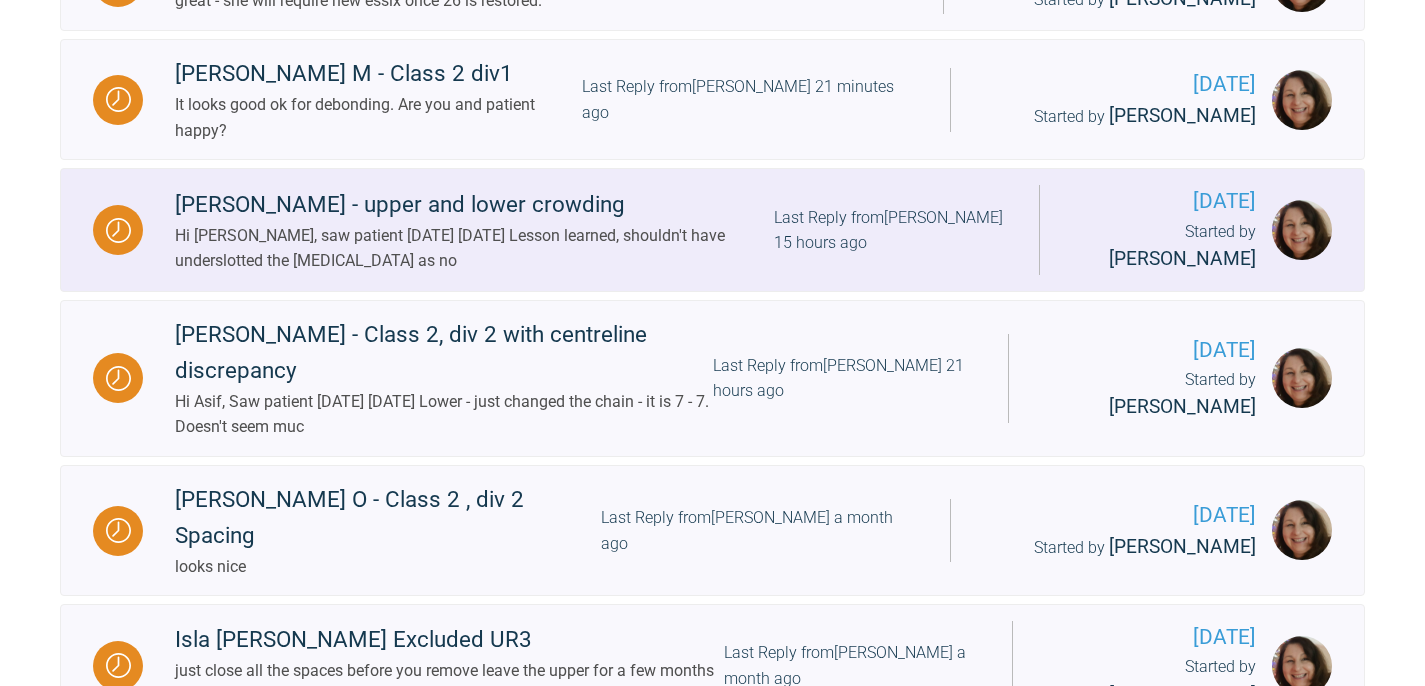 click on "Hi [PERSON_NAME],
saw patient [DATE] [DATE]
Lesson learned, shouldn't have underslotted the [MEDICAL_DATA] as no" at bounding box center [474, 248] 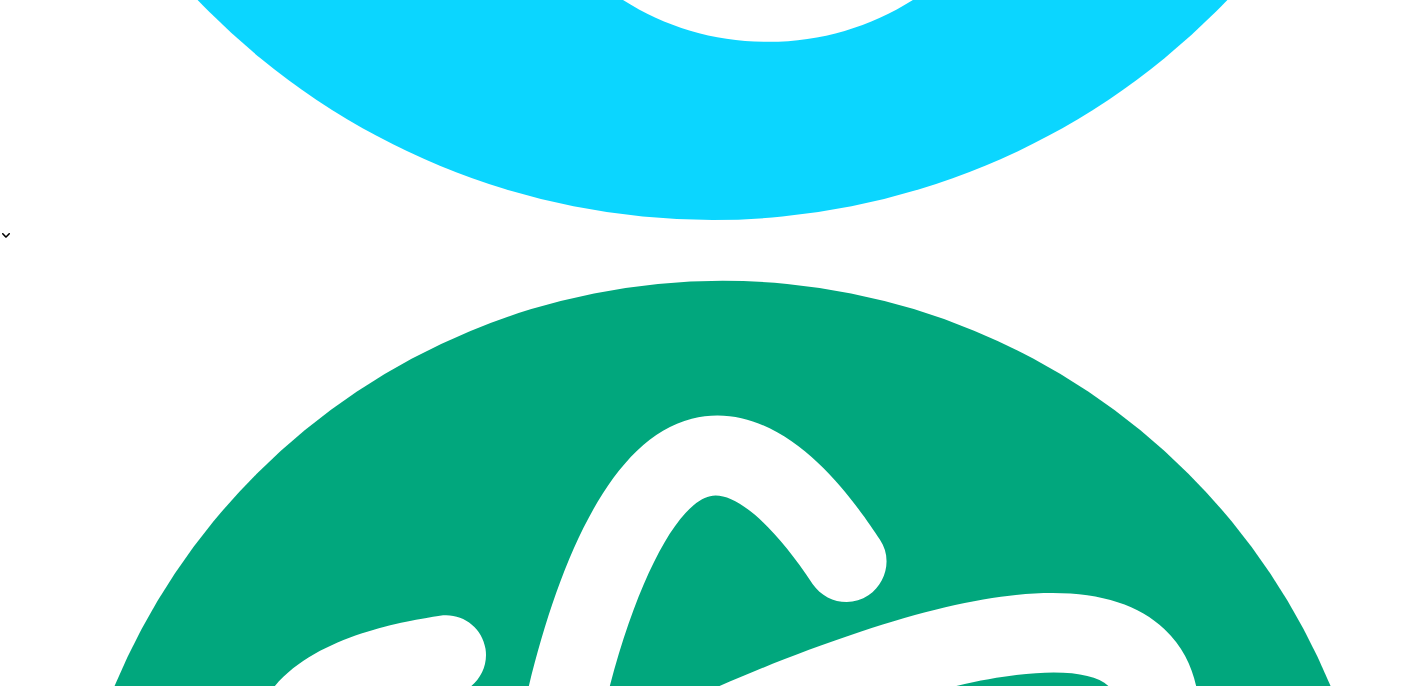 scroll, scrollTop: 28412, scrollLeft: 0, axis: vertical 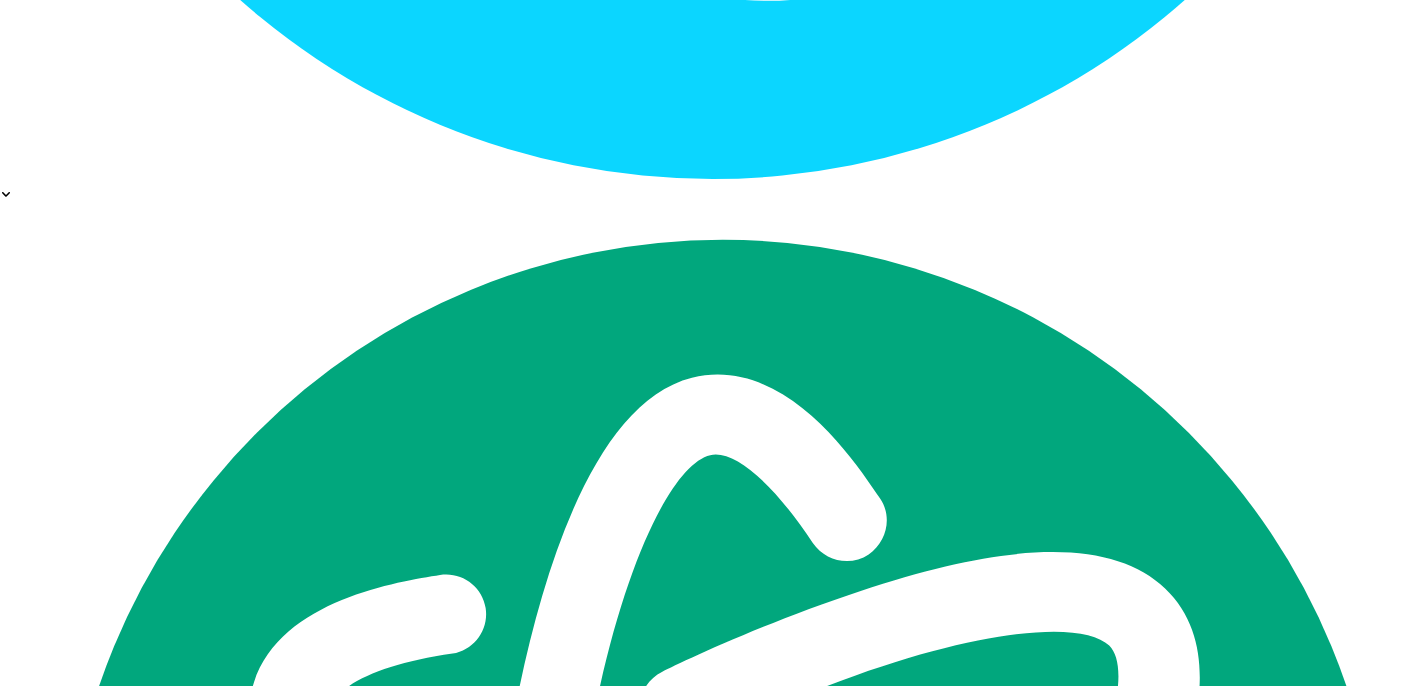 click at bounding box center [842, -3364] 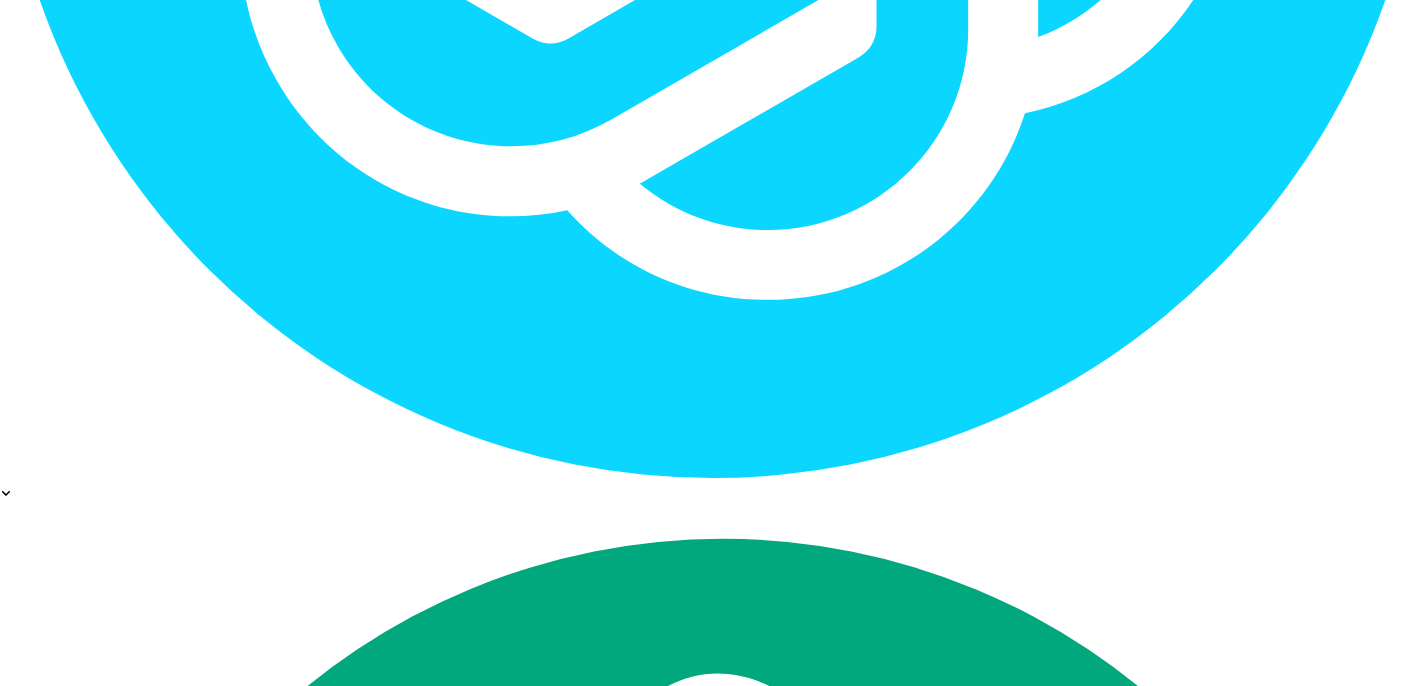 scroll, scrollTop: 28108, scrollLeft: 0, axis: vertical 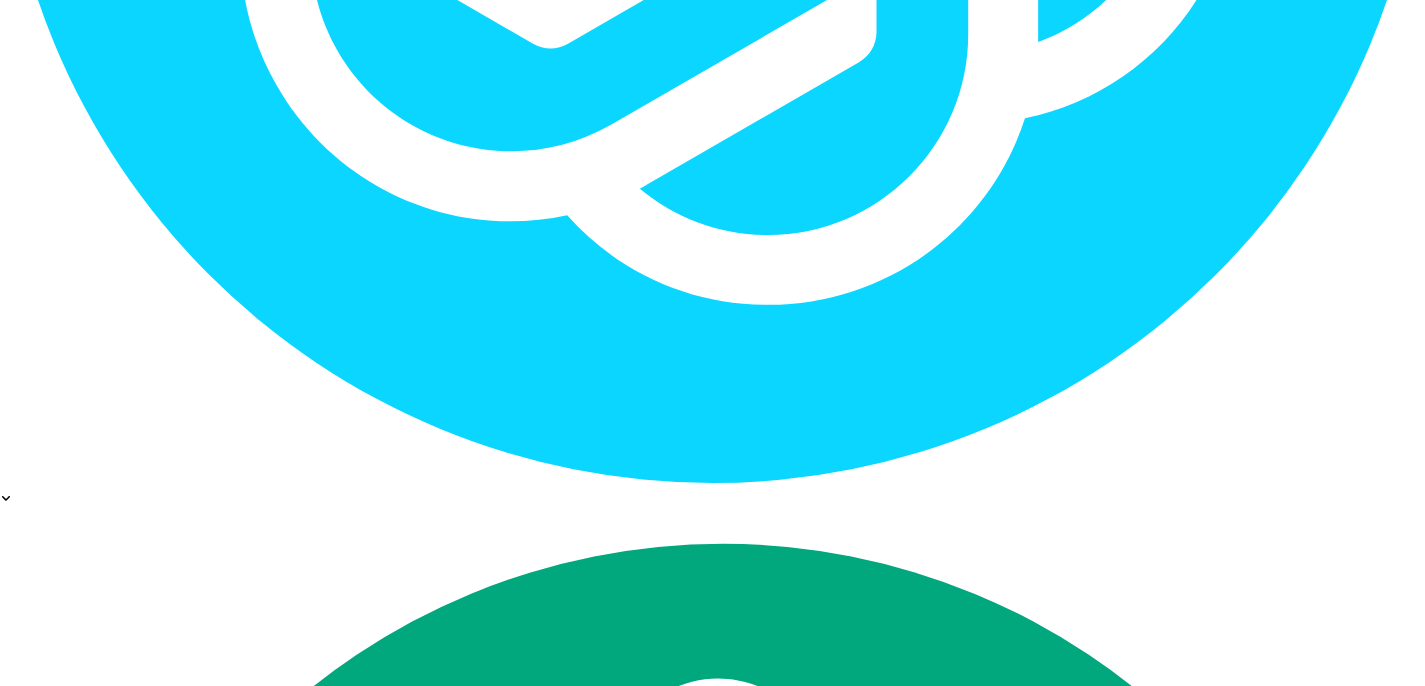 type on "I think you have done everything correctly now.
with repo small spaces may open
use ss to close spaces if any open, and then aim to finish" 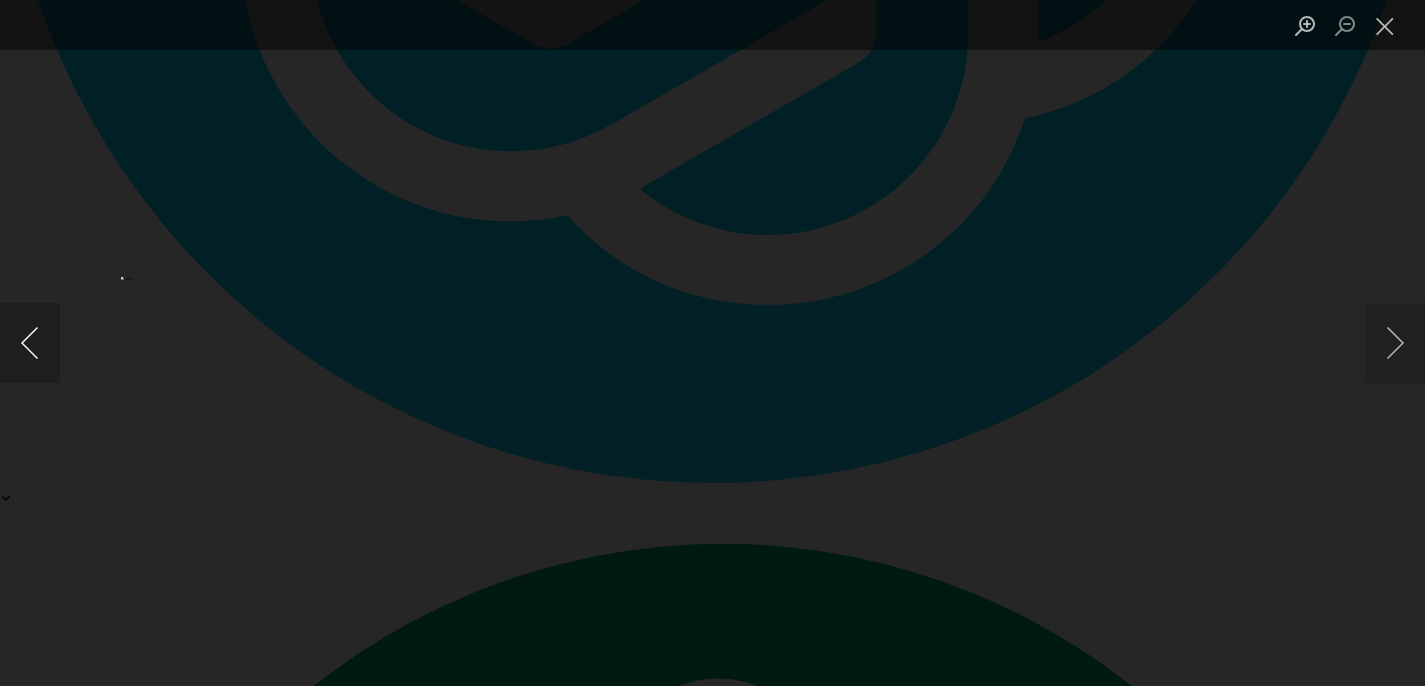 click at bounding box center (30, 343) 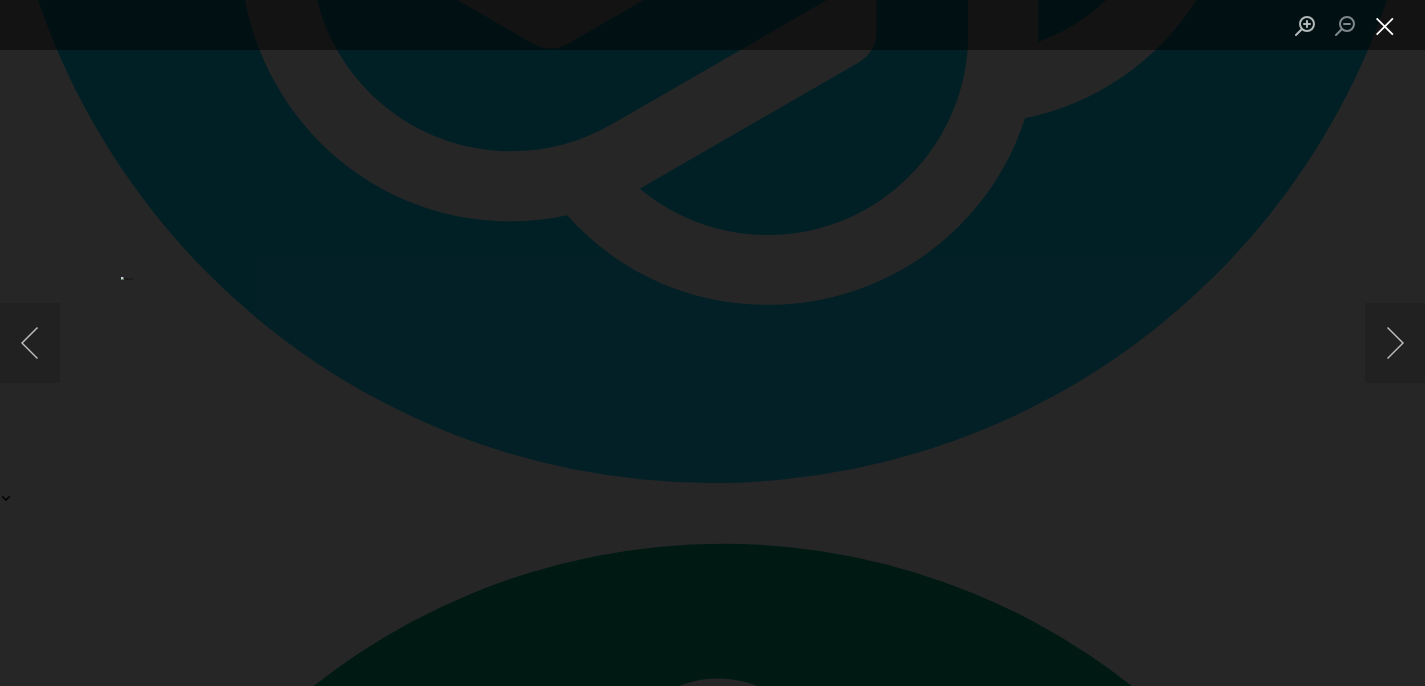 click at bounding box center (1385, 25) 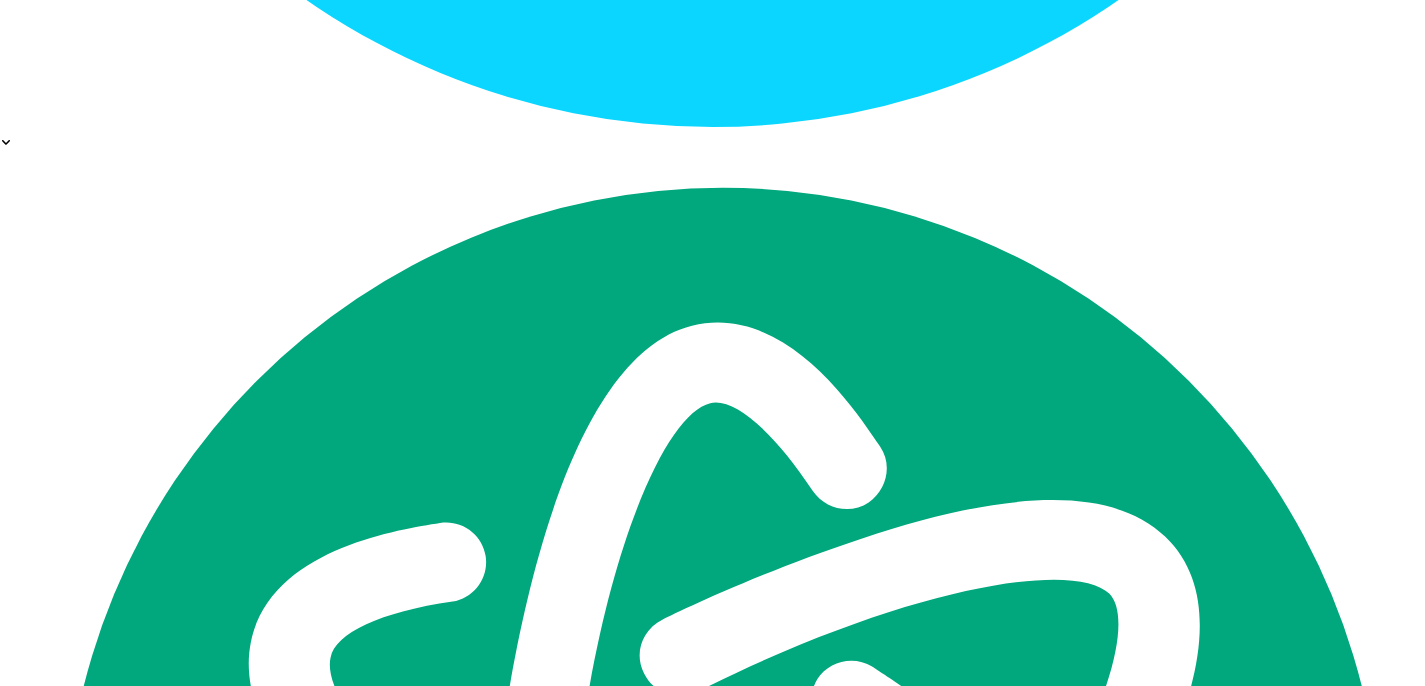 scroll, scrollTop: 28725, scrollLeft: 0, axis: vertical 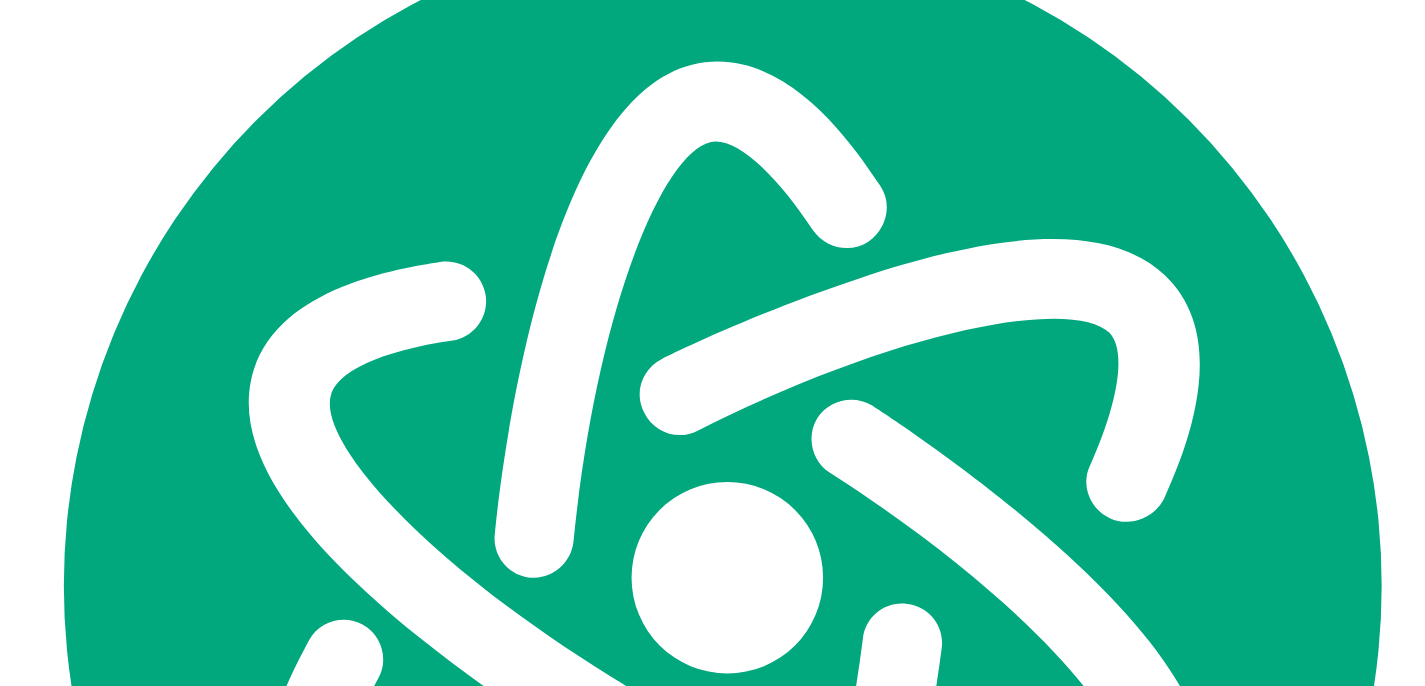 click on "Reply to Message" at bounding box center (450, -3486) 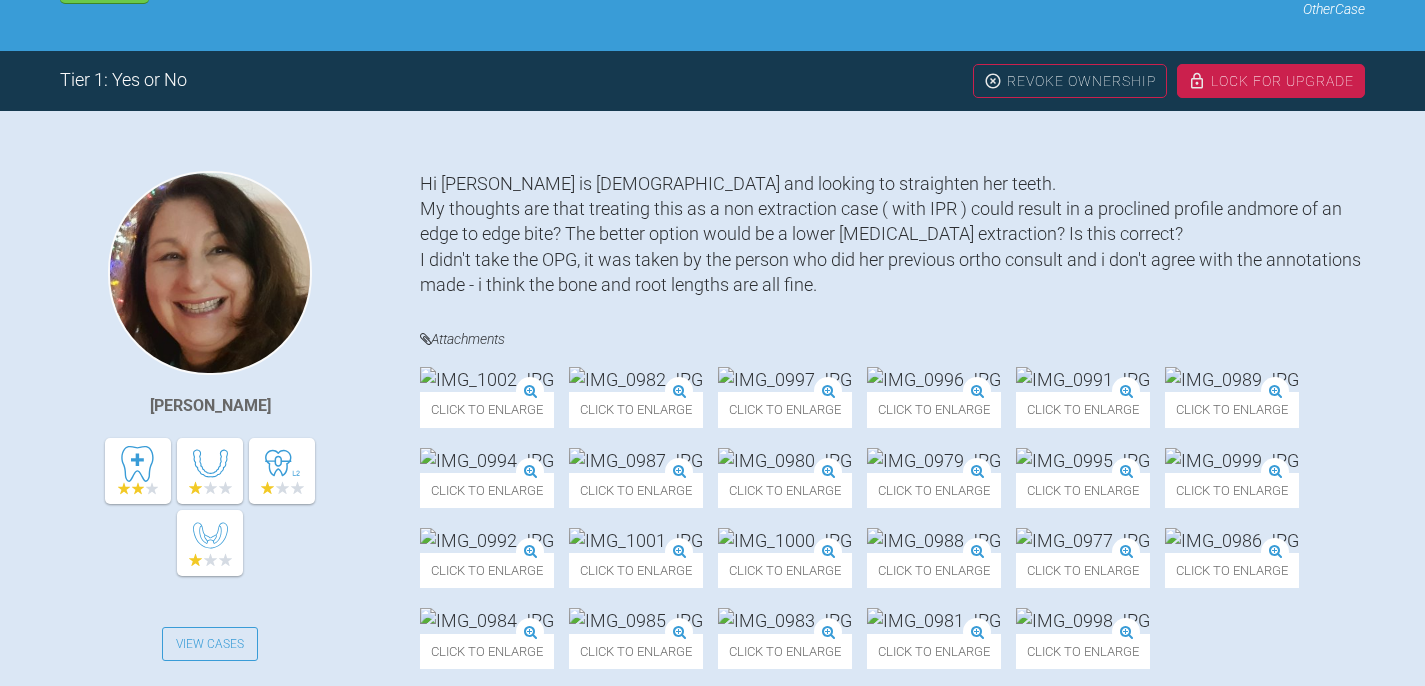 scroll, scrollTop: 0, scrollLeft: 0, axis: both 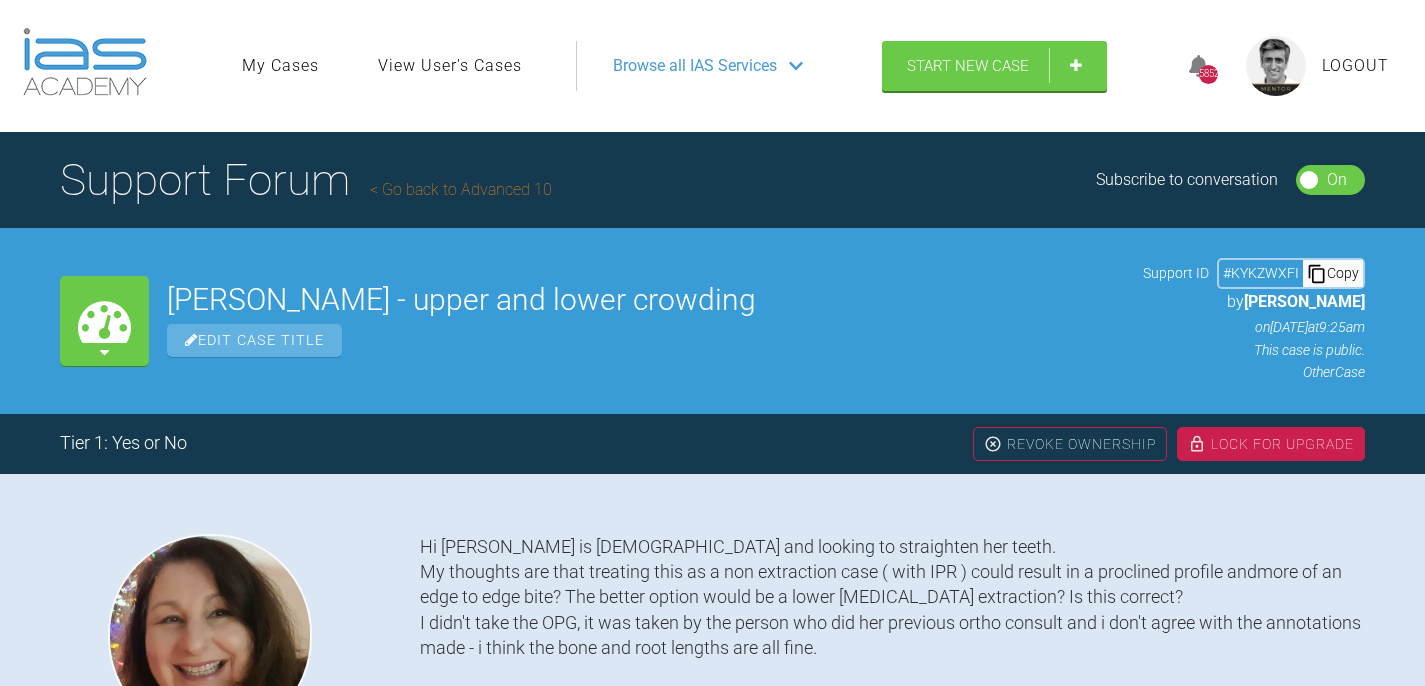 click on "Go back to Advanced 10" at bounding box center (461, 189) 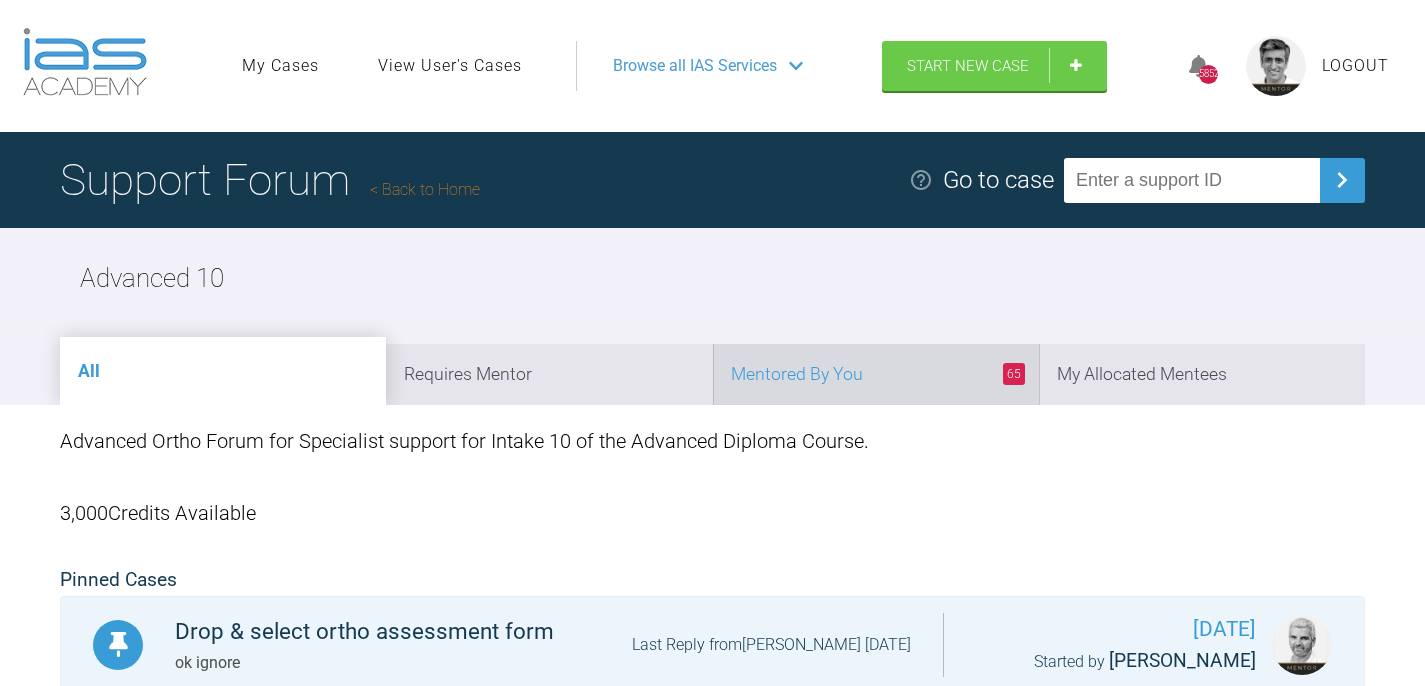 click on "65 Mentored By You" at bounding box center [876, 374] 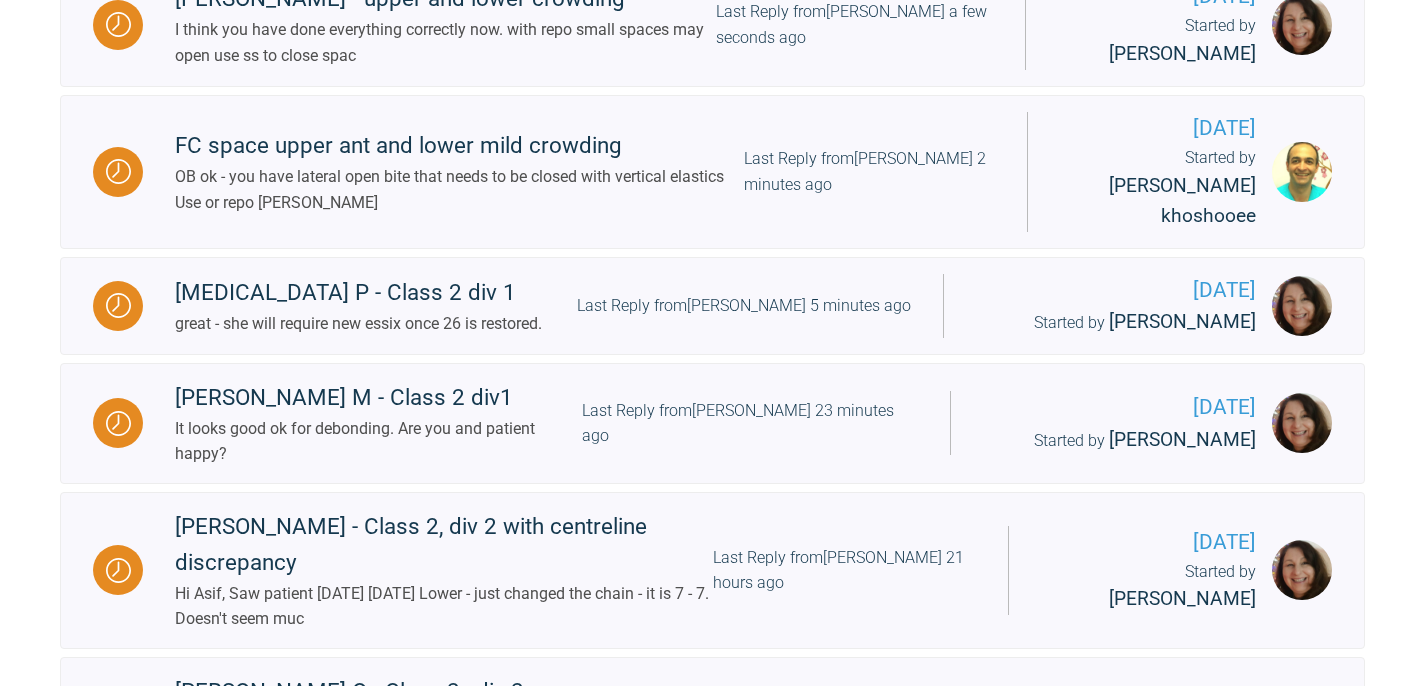 scroll, scrollTop: 827, scrollLeft: 0, axis: vertical 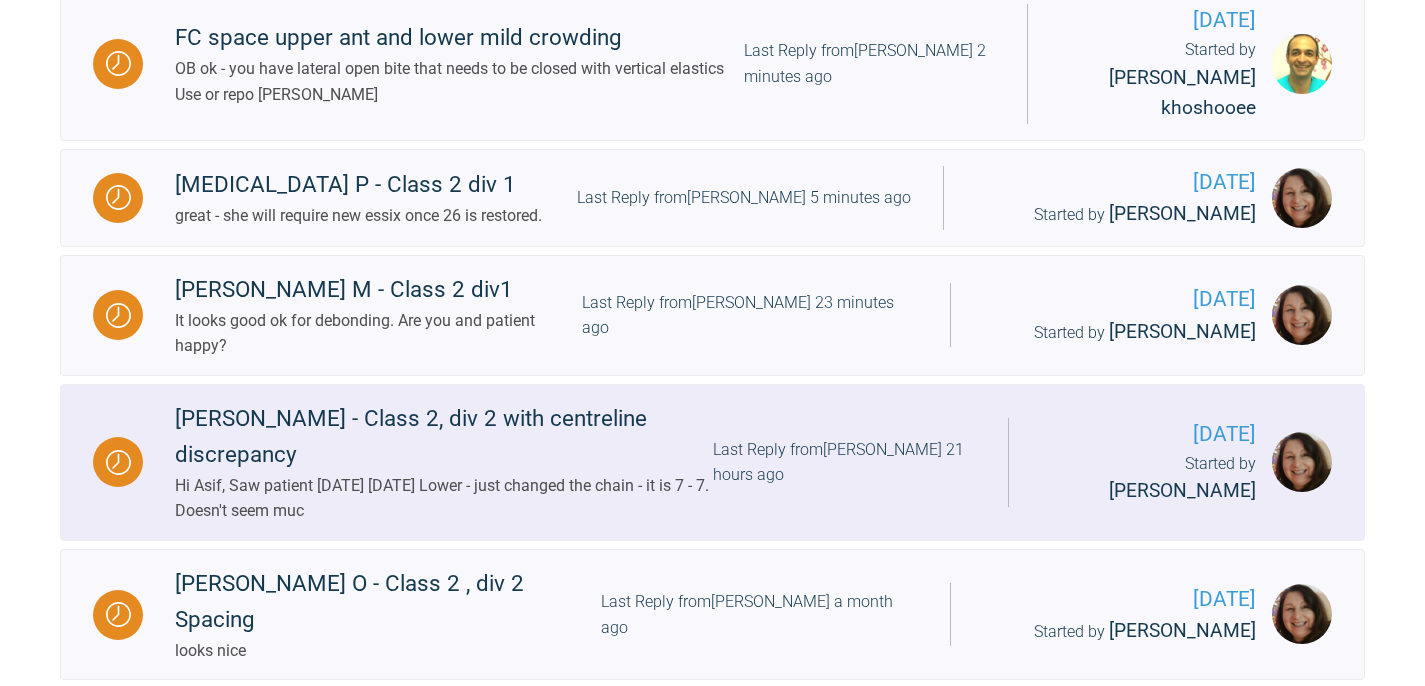 click on "Last Reply from  [PERSON_NAME]   21 hours ago" at bounding box center (844, 462) 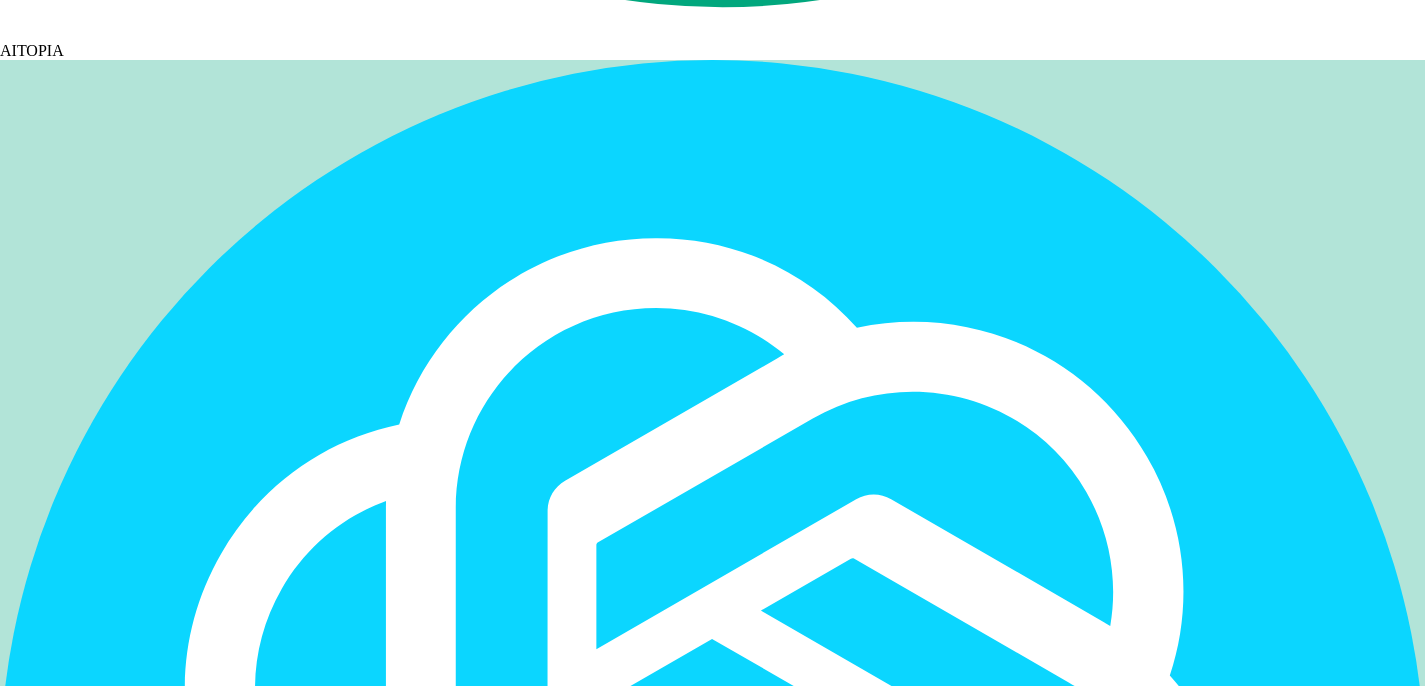 scroll, scrollTop: 37432, scrollLeft: 0, axis: vertical 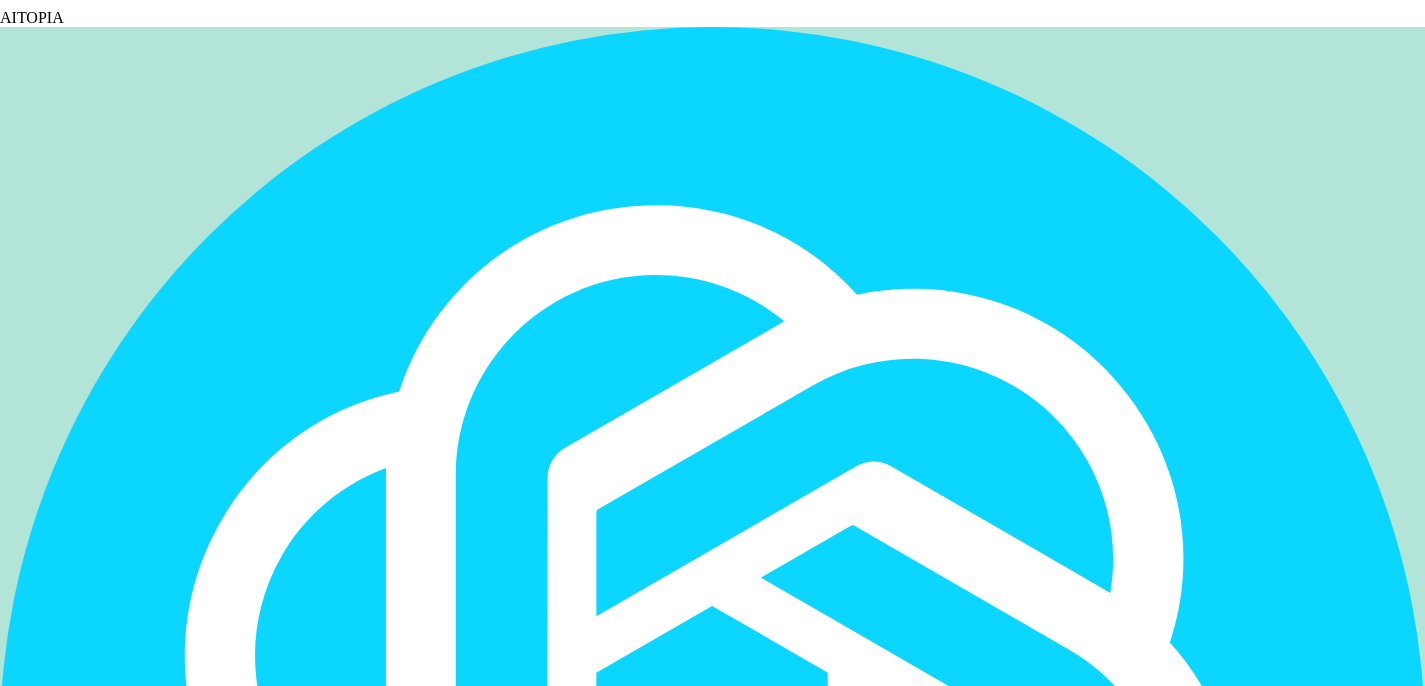 click at bounding box center (842, -4948) 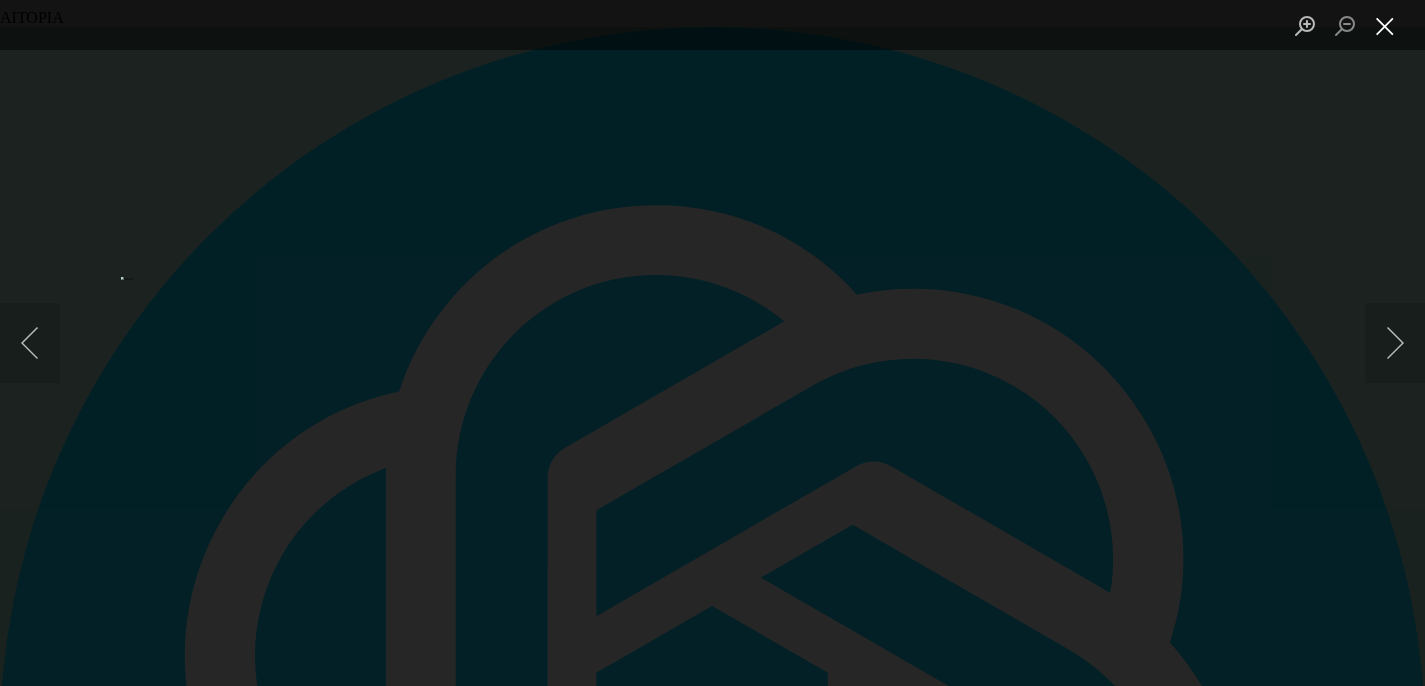 click at bounding box center [1385, 25] 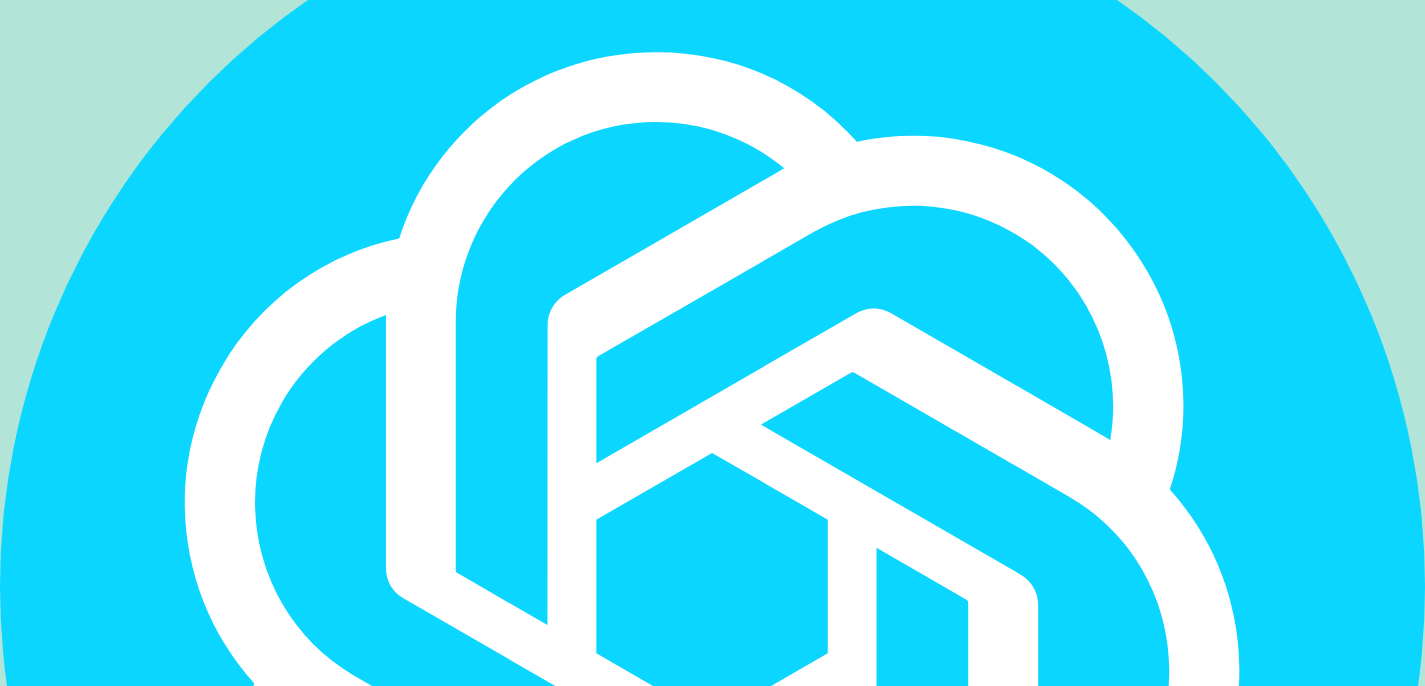 scroll, scrollTop: 37609, scrollLeft: 0, axis: vertical 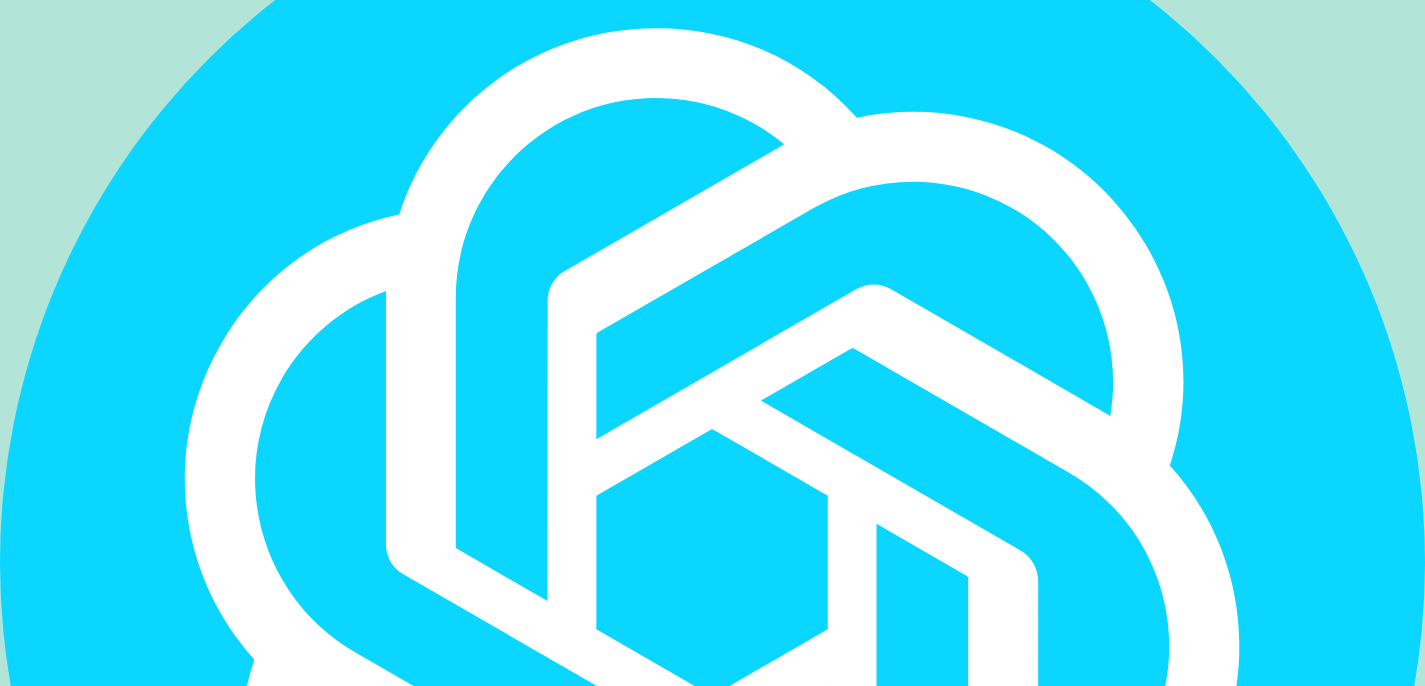 click on "run pwc under and over wires
support with elastics" at bounding box center (842, -5125) 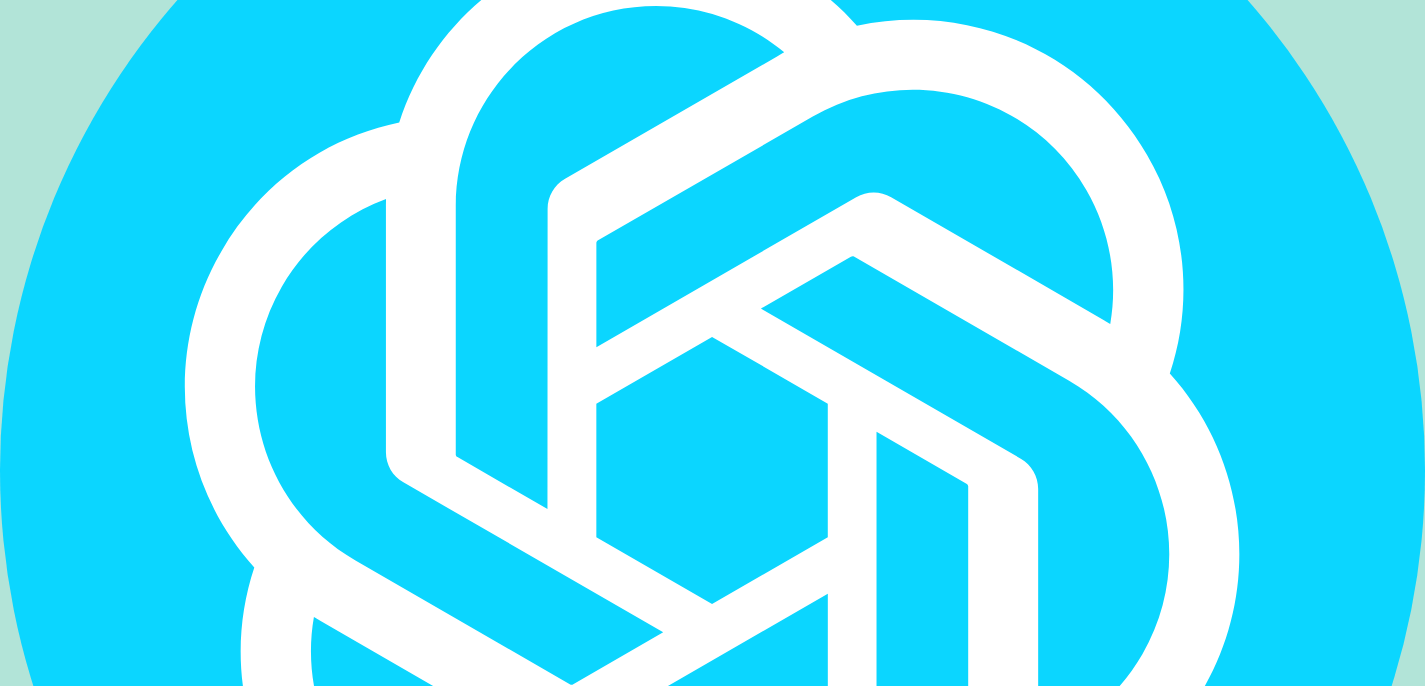 scroll, scrollTop: 37715, scrollLeft: 0, axis: vertical 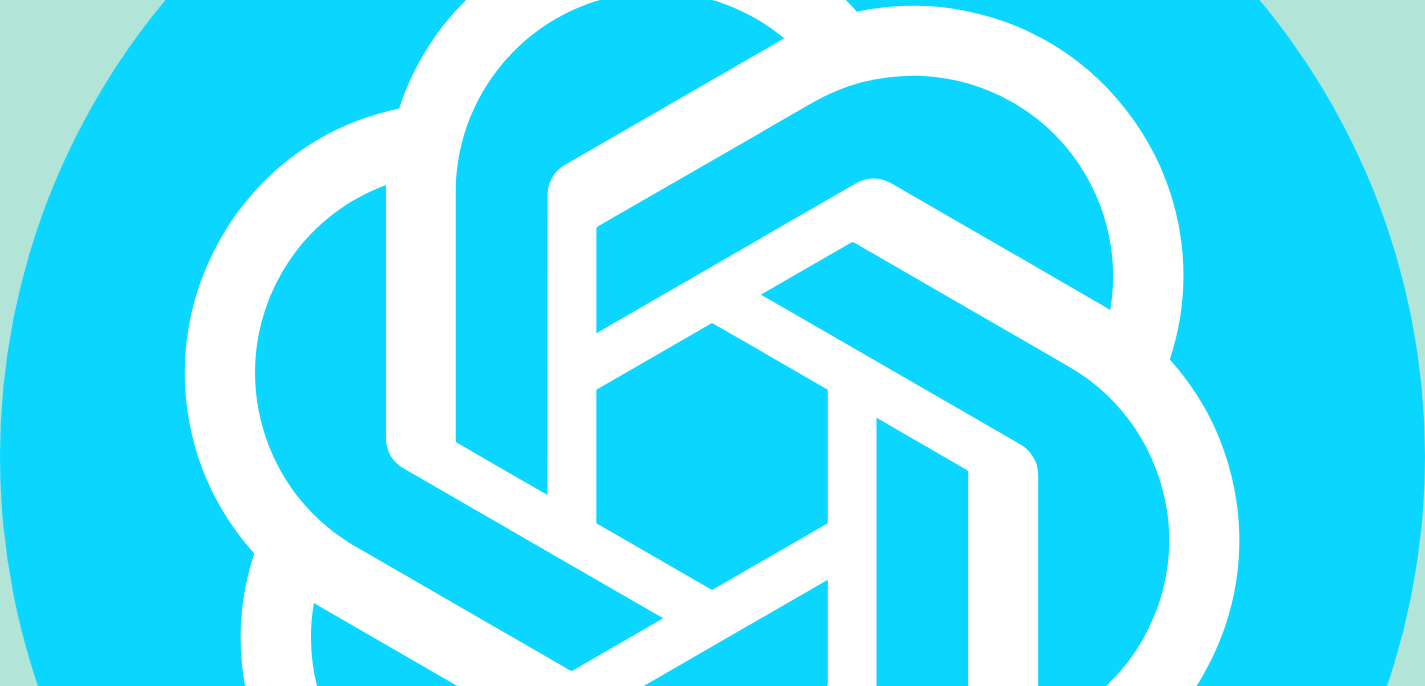 click on "run pwc under and over wires
support with class II elastics" at bounding box center [842, -5231] 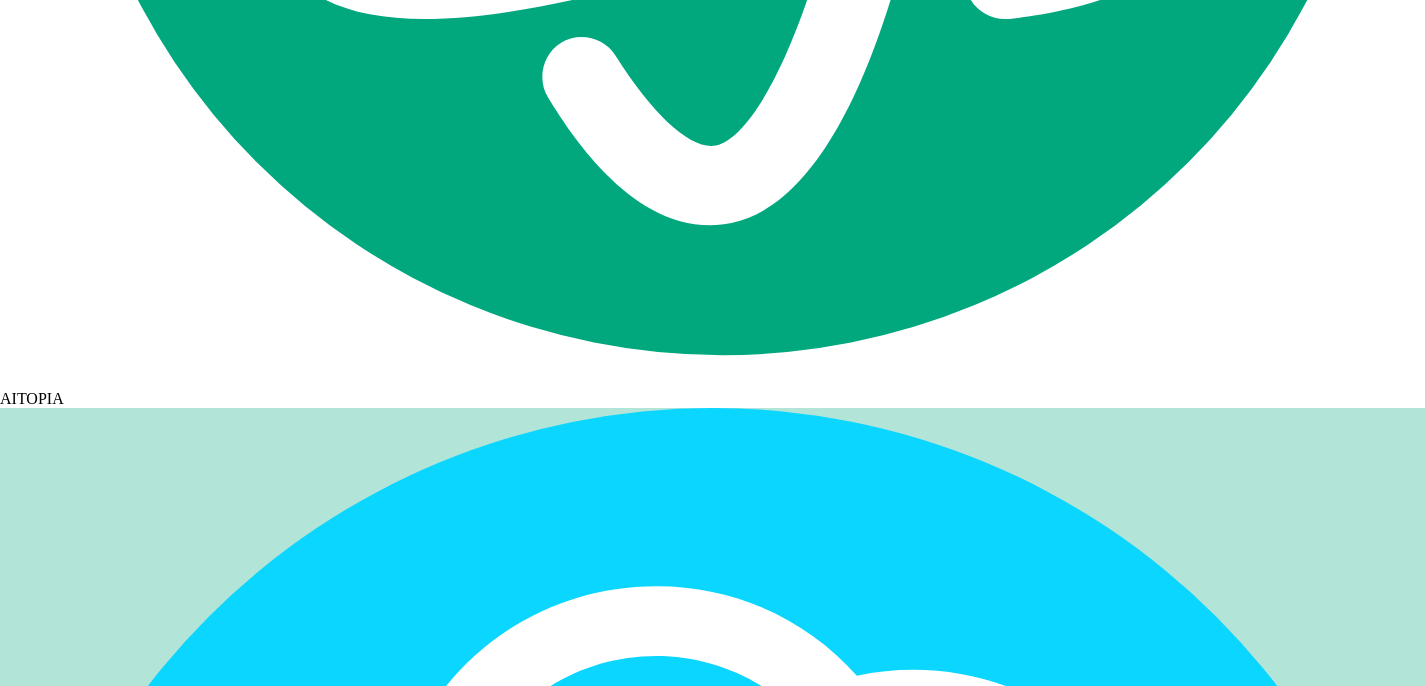 scroll, scrollTop: 37056, scrollLeft: 0, axis: vertical 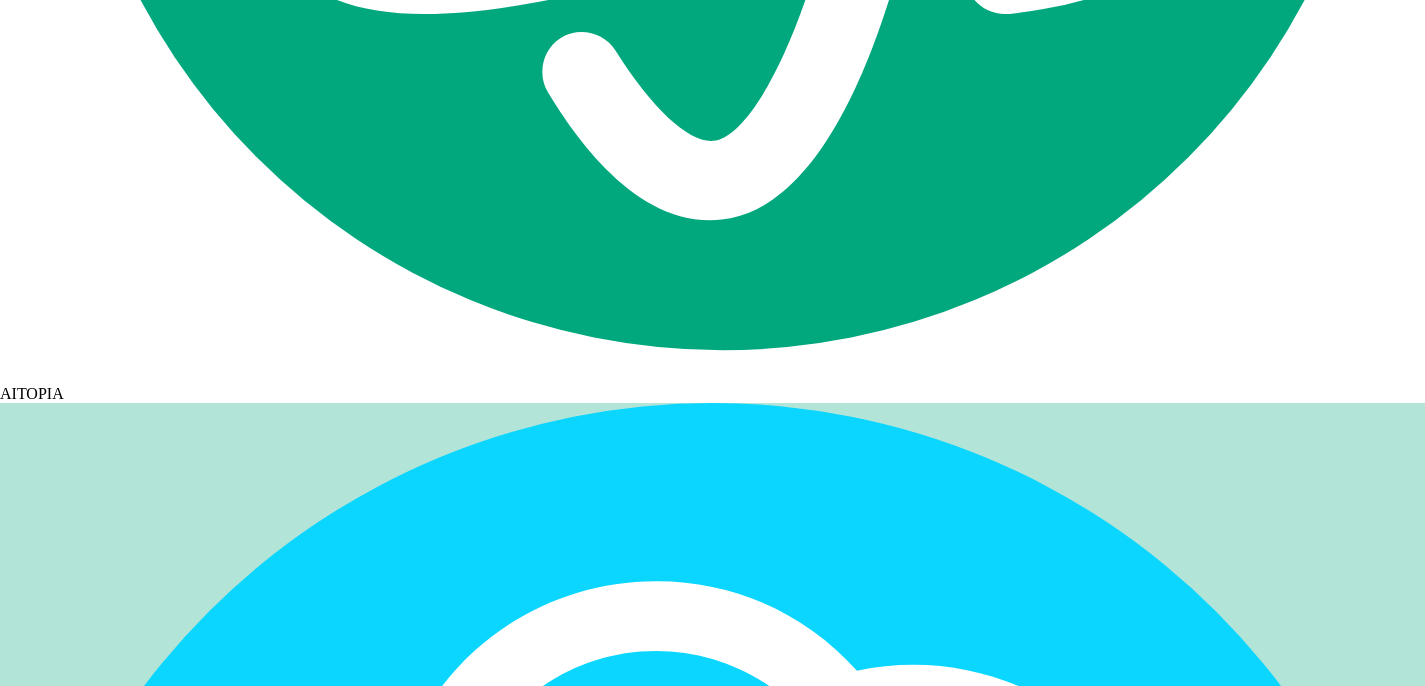 click at bounding box center [636, -4887] 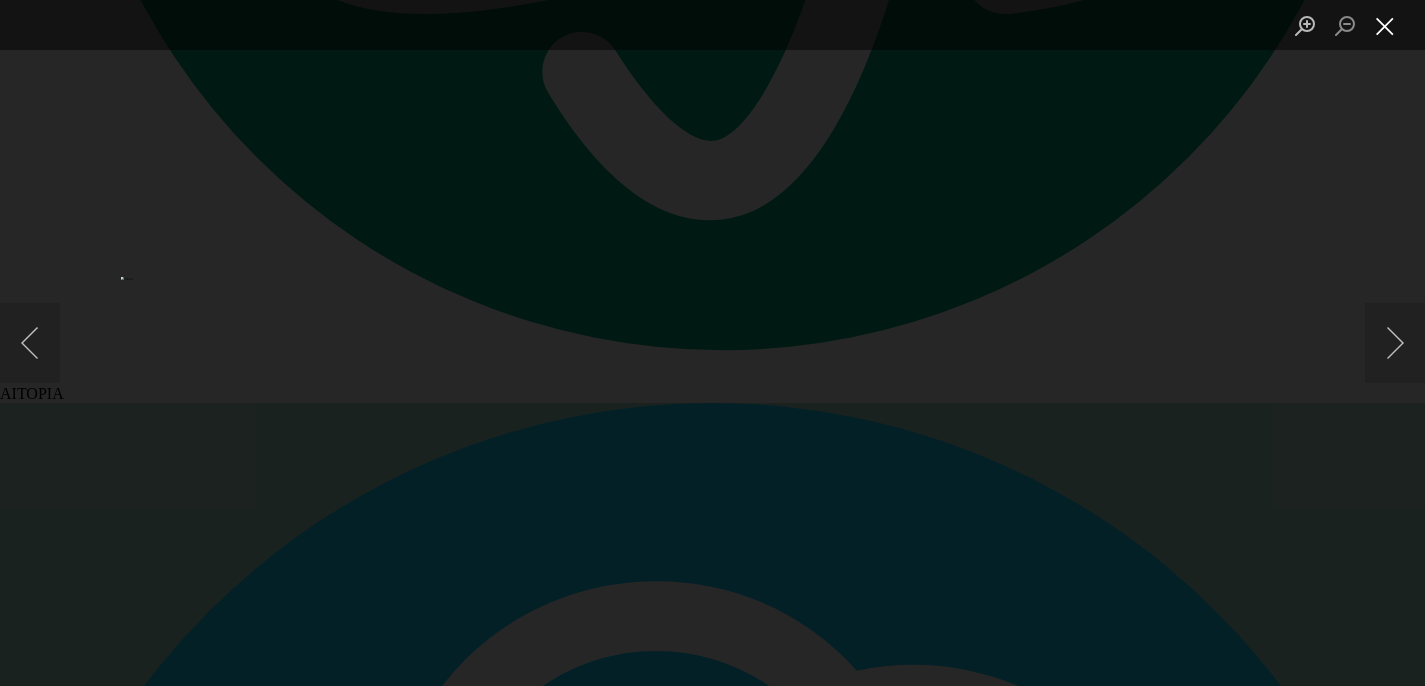 click at bounding box center (1385, 25) 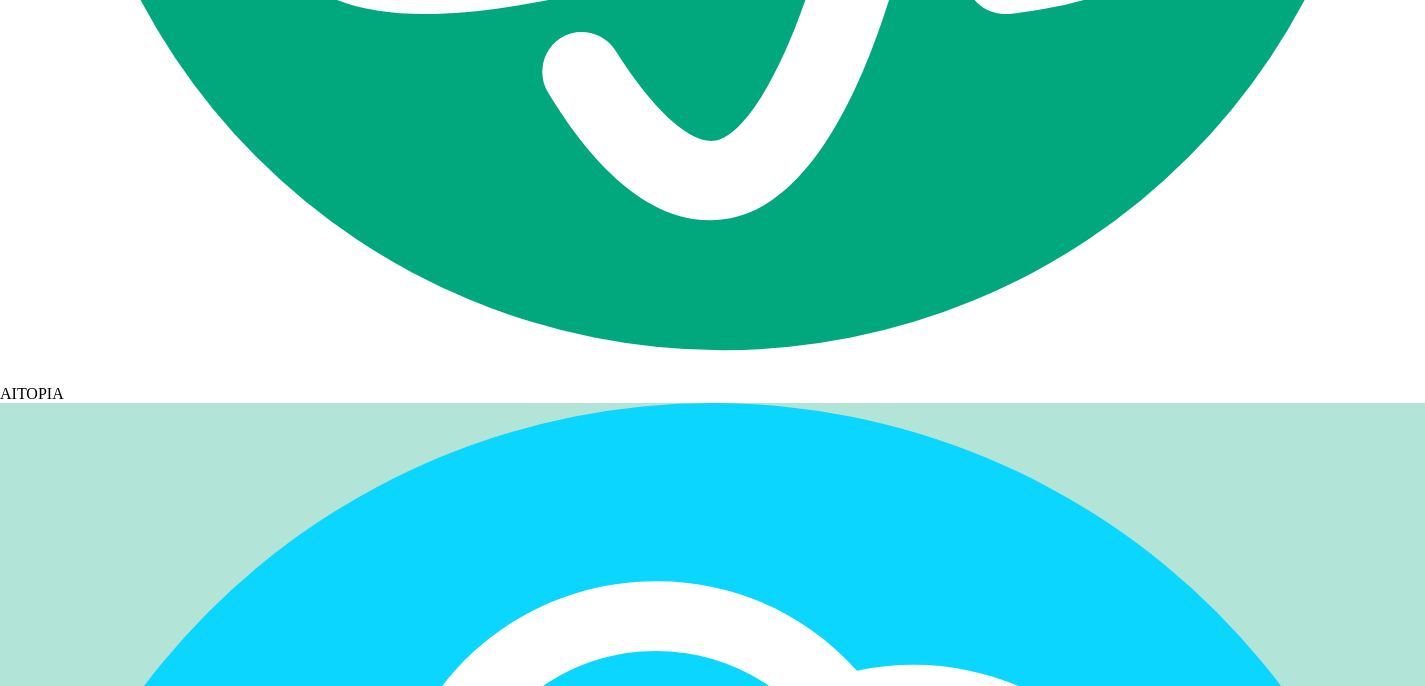 click at bounding box center [934, -4967] 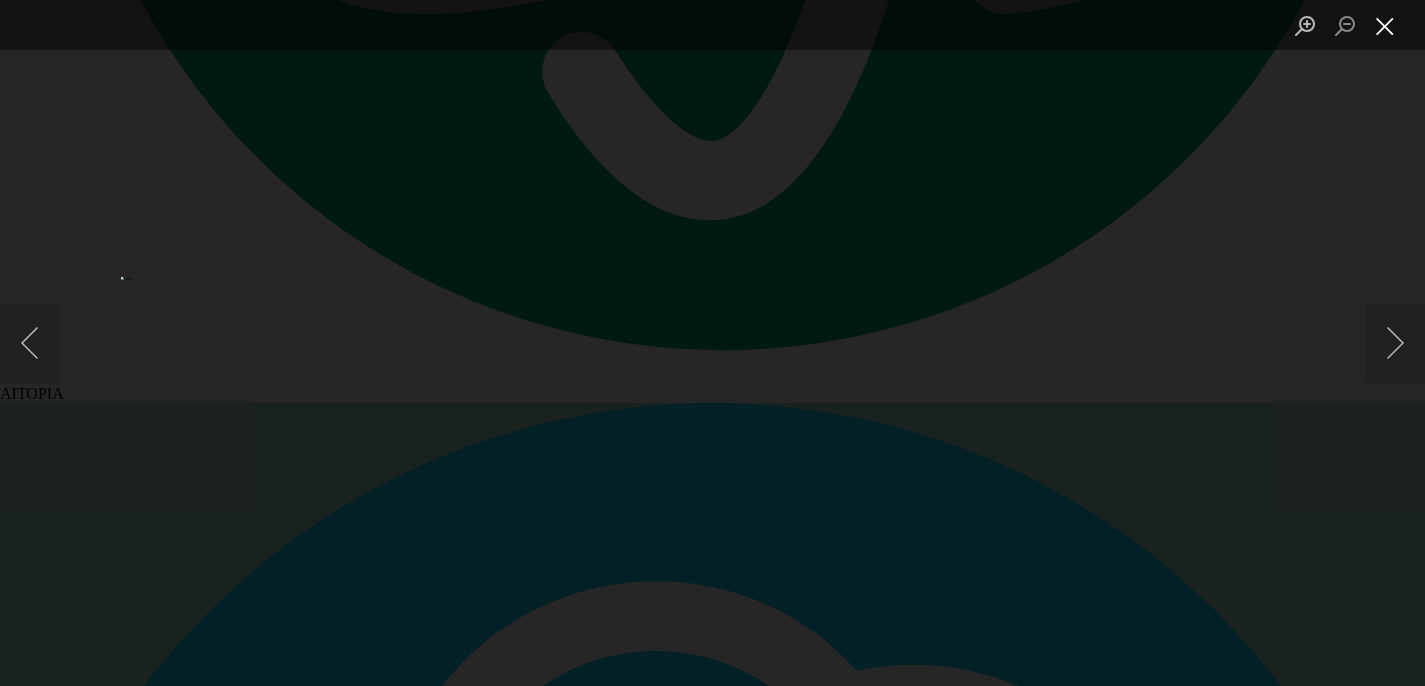 click at bounding box center [1385, 25] 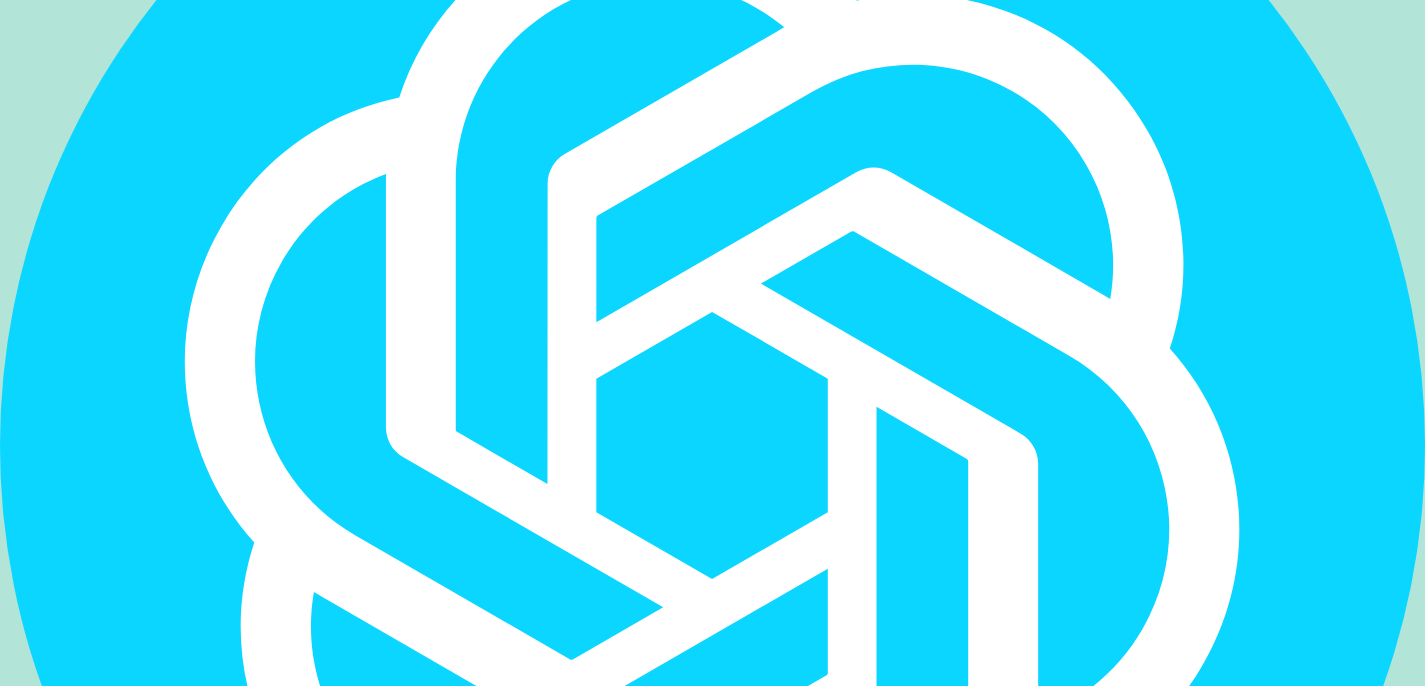 scroll, scrollTop: 37762, scrollLeft: 0, axis: vertical 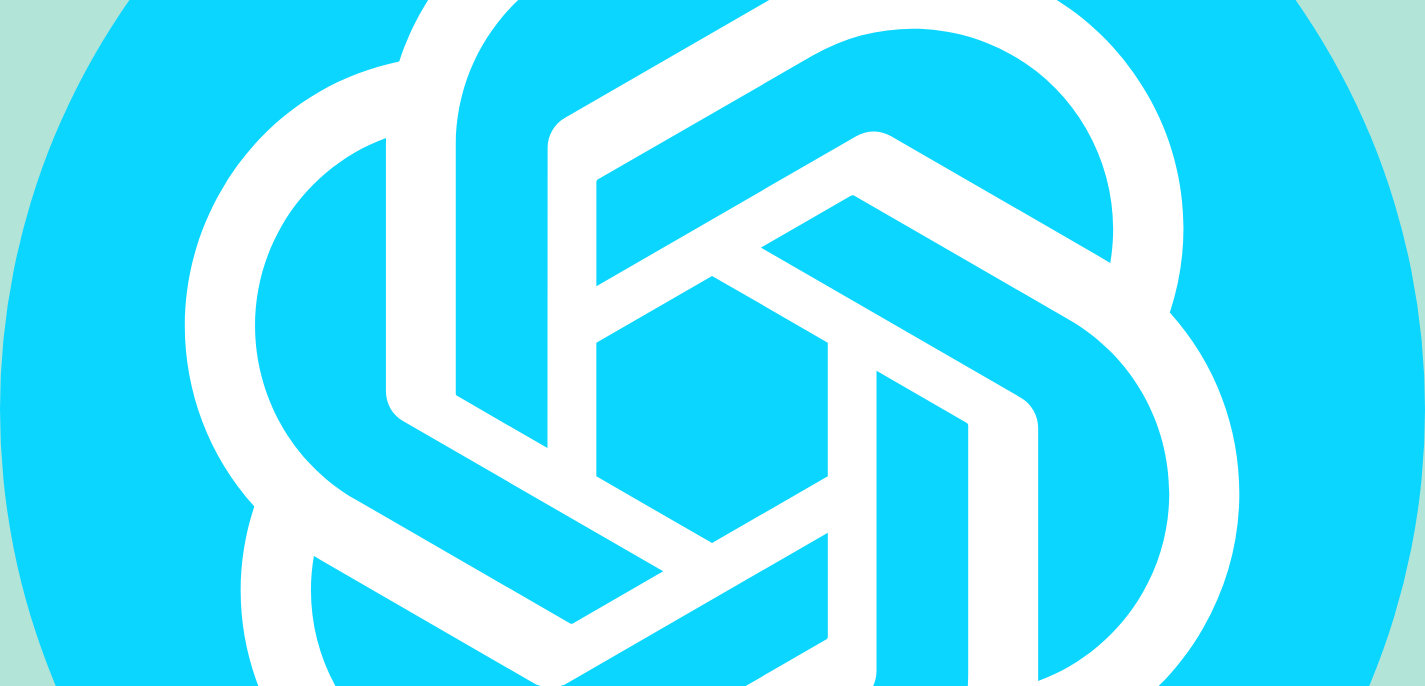 click on "run pwc under and over wires
support with class II elastics
close spaces then repo the bracket and finish" at bounding box center [842, -5278] 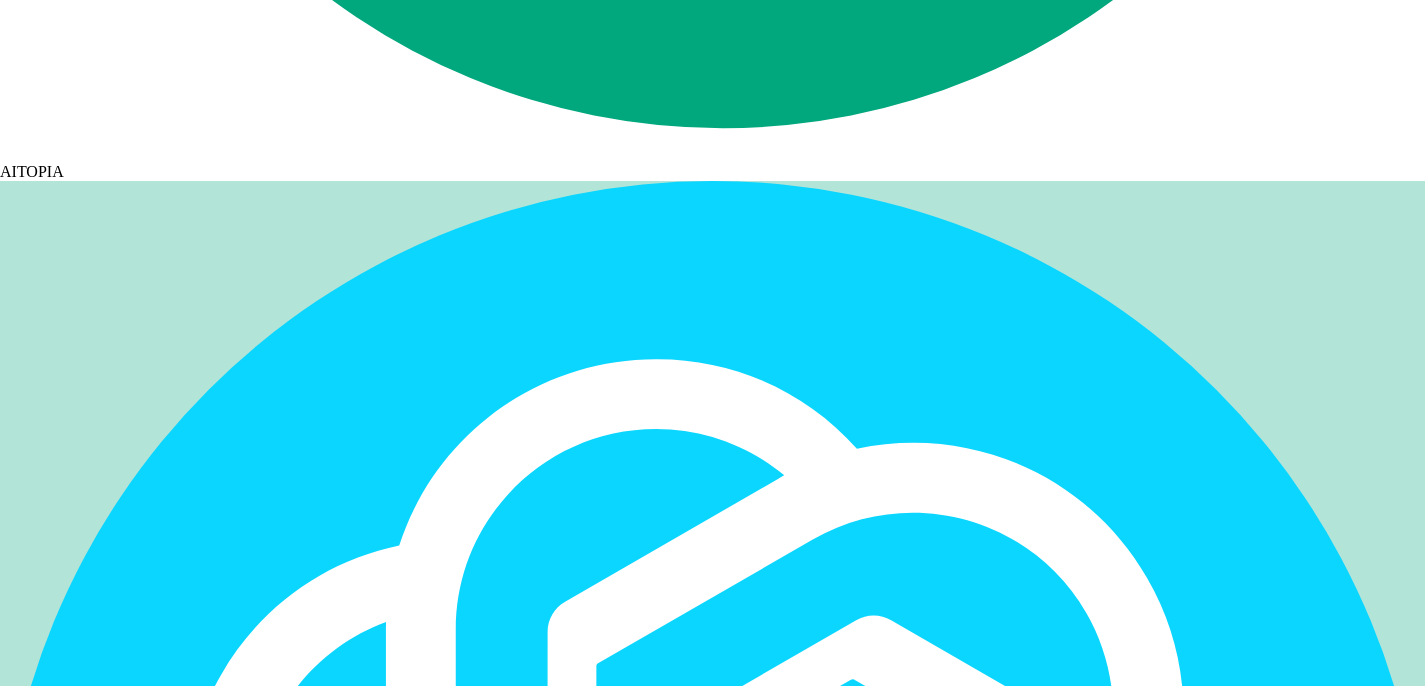 scroll, scrollTop: 37135, scrollLeft: 0, axis: vertical 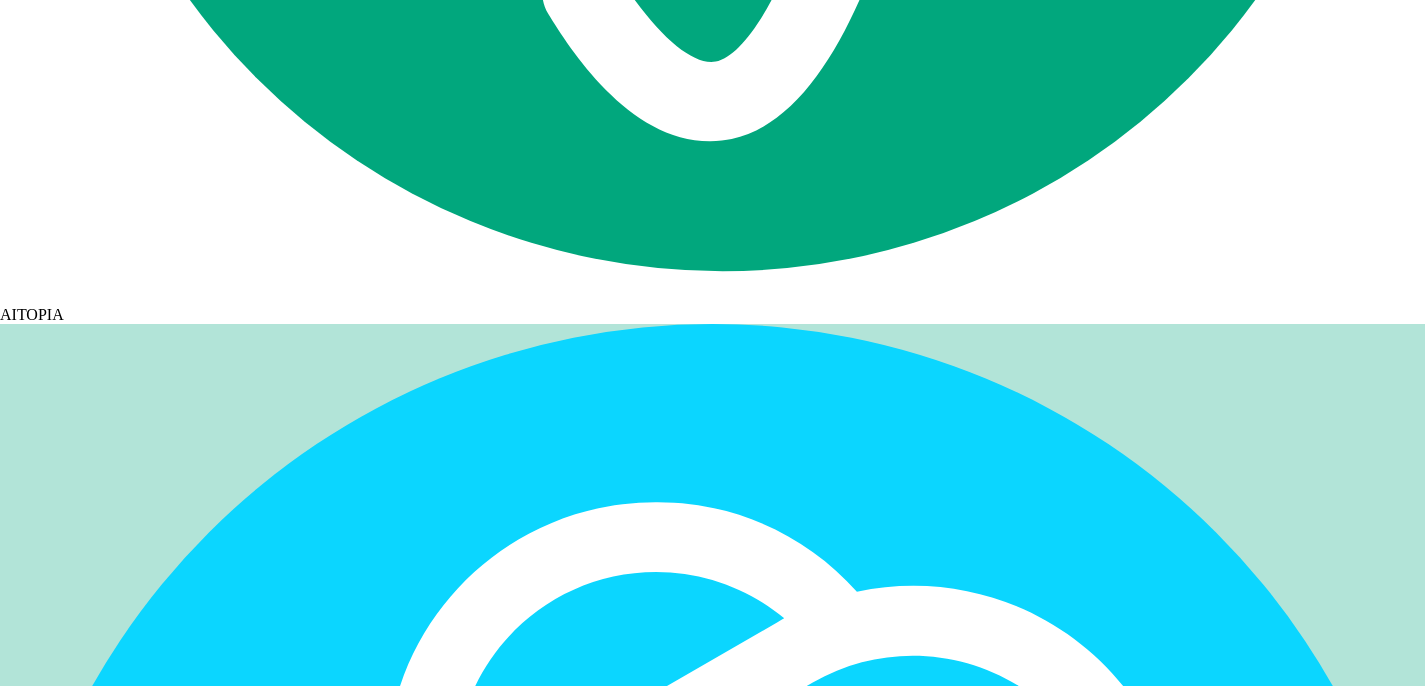 click at bounding box center (934, -5046) 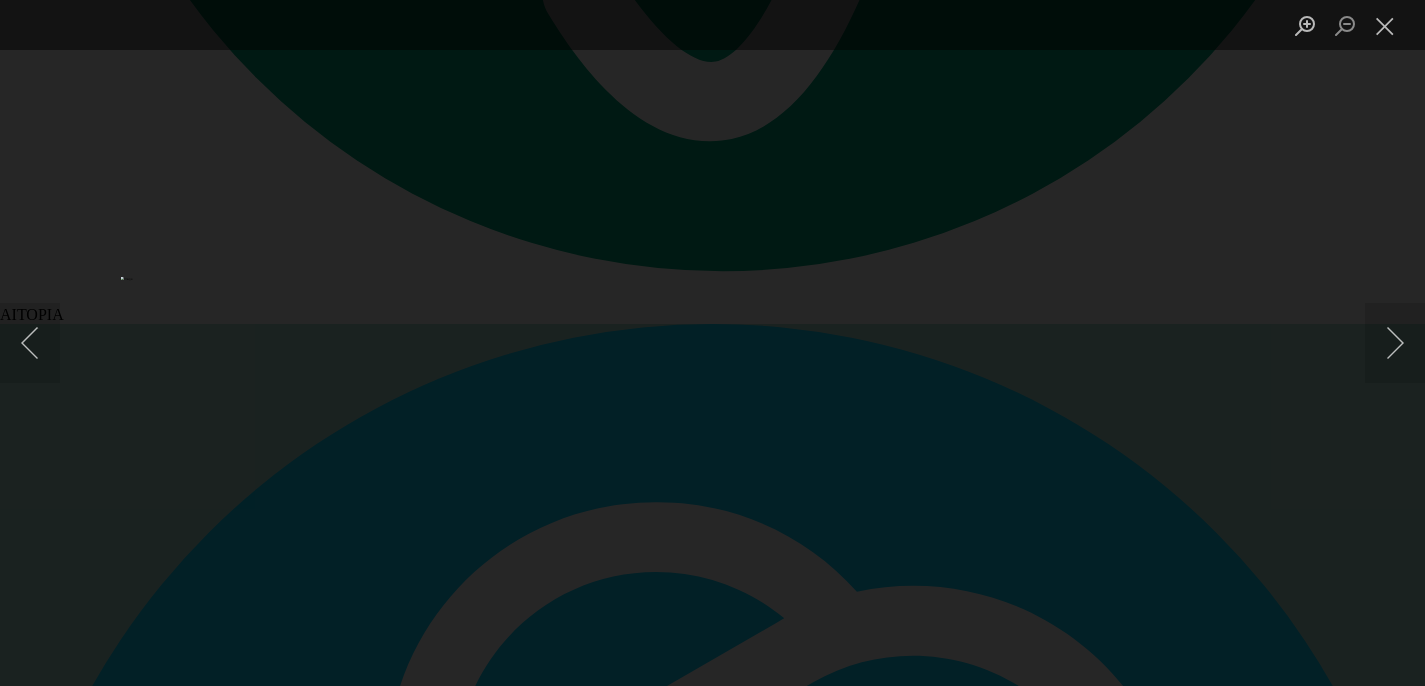 click at bounding box center [-1167, 343] 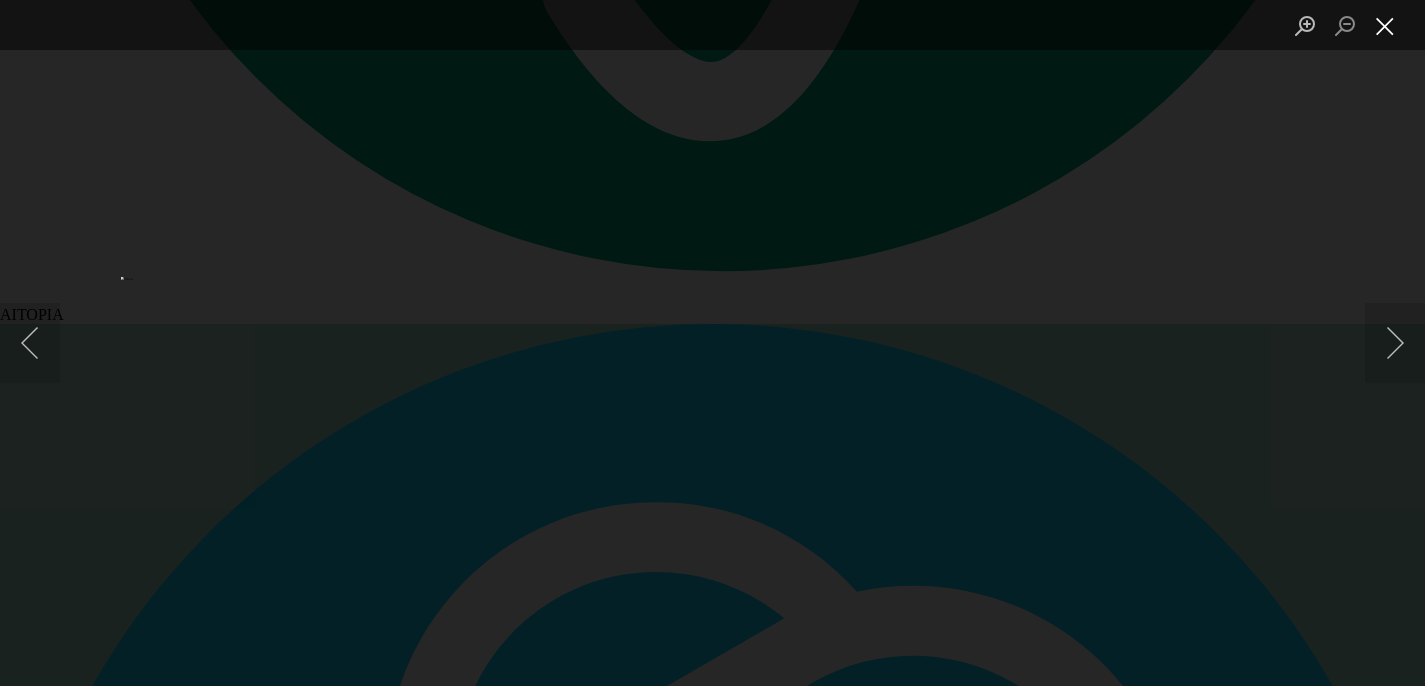 click at bounding box center (1385, 25) 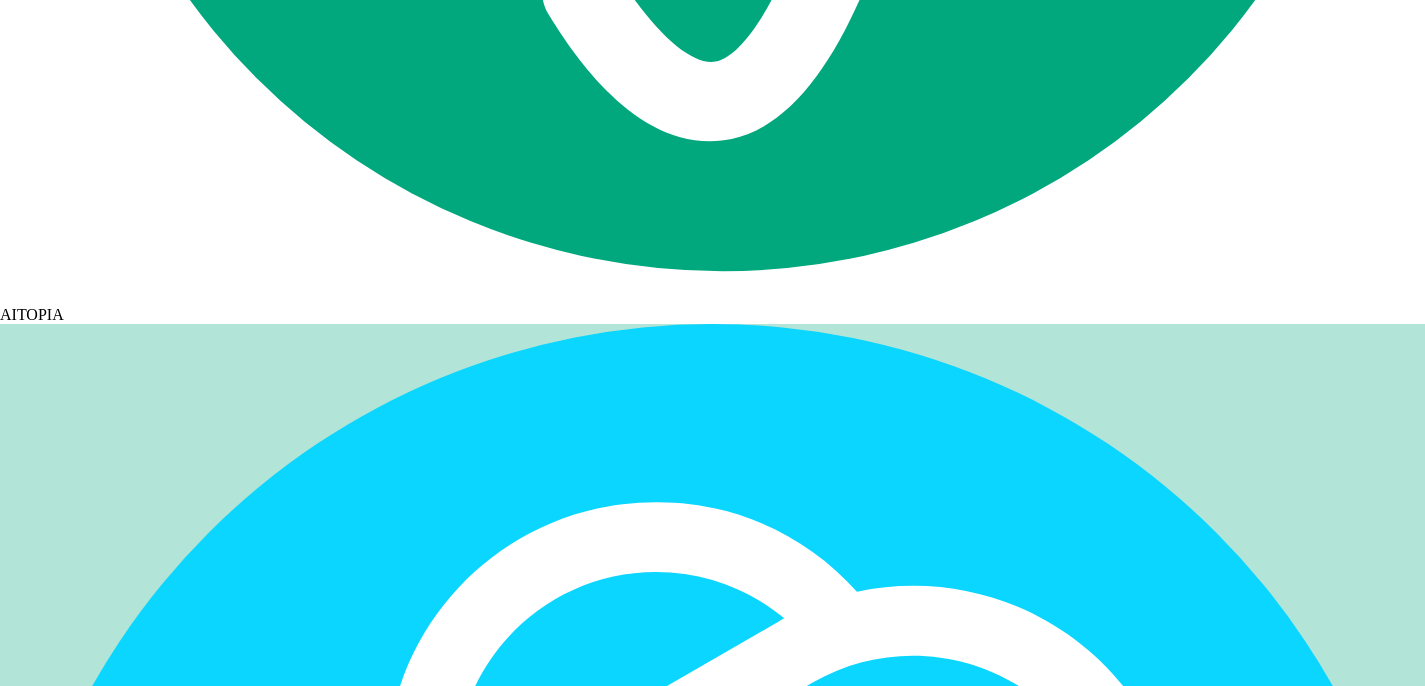 click at bounding box center [785, -4966] 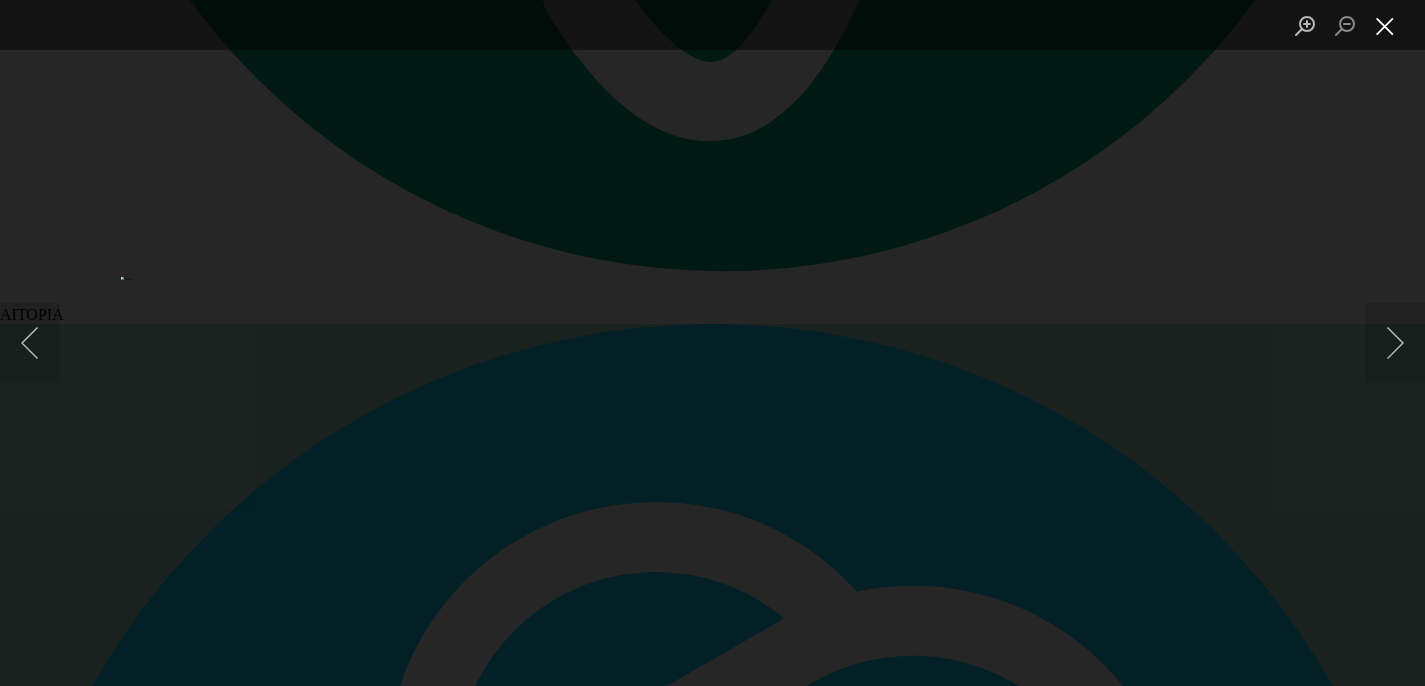 click at bounding box center [1385, 25] 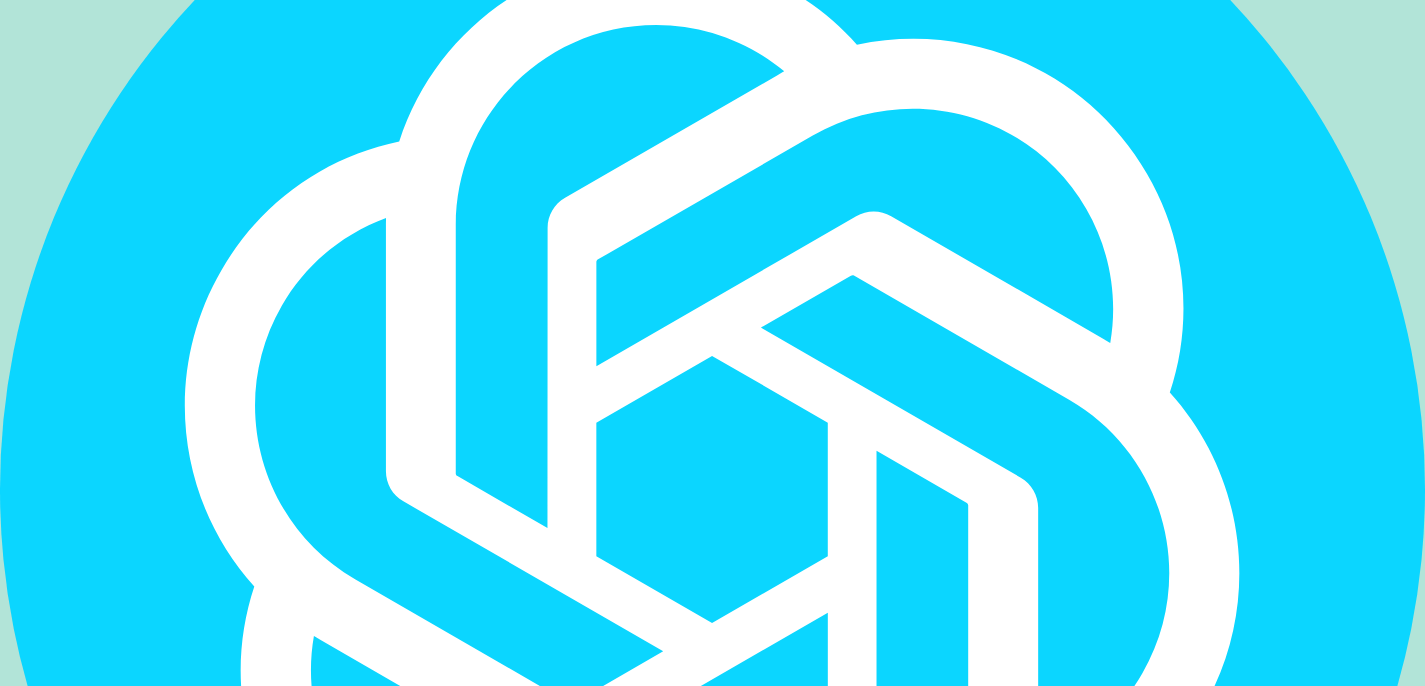 scroll, scrollTop: 37762, scrollLeft: 0, axis: vertical 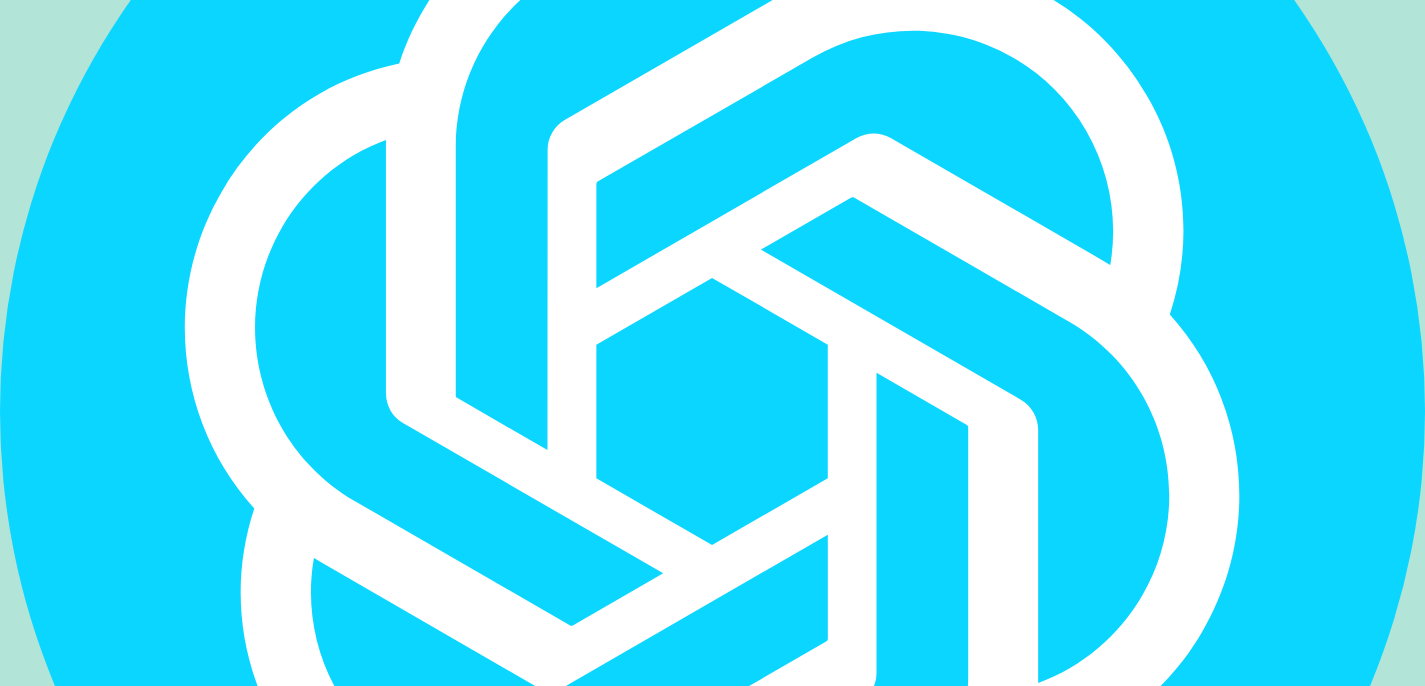 drag, startPoint x: 431, startPoint y: 243, endPoint x: 335, endPoint y: 243, distance: 96 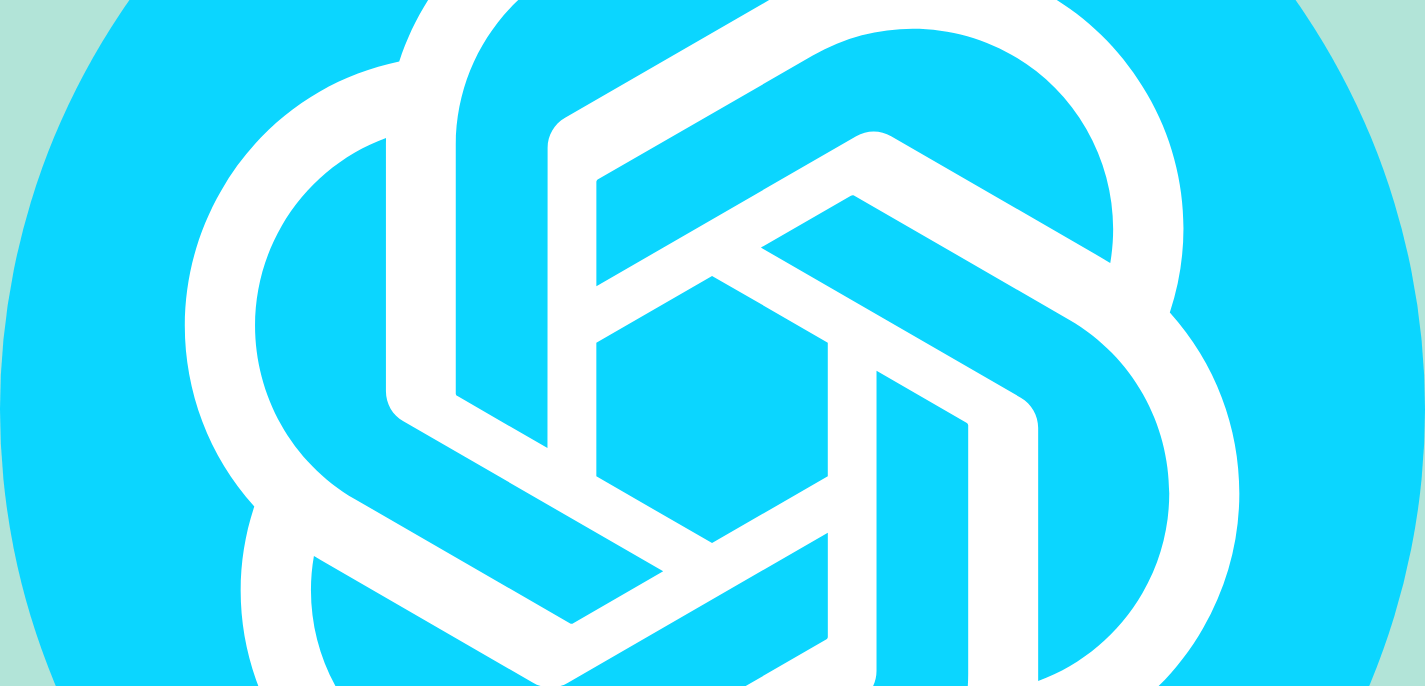 click on "Run PWC under and over wires
is centreline correct to facila
support with class II elastics
close spaces then repo the bracket and finish" at bounding box center (842, -5278) 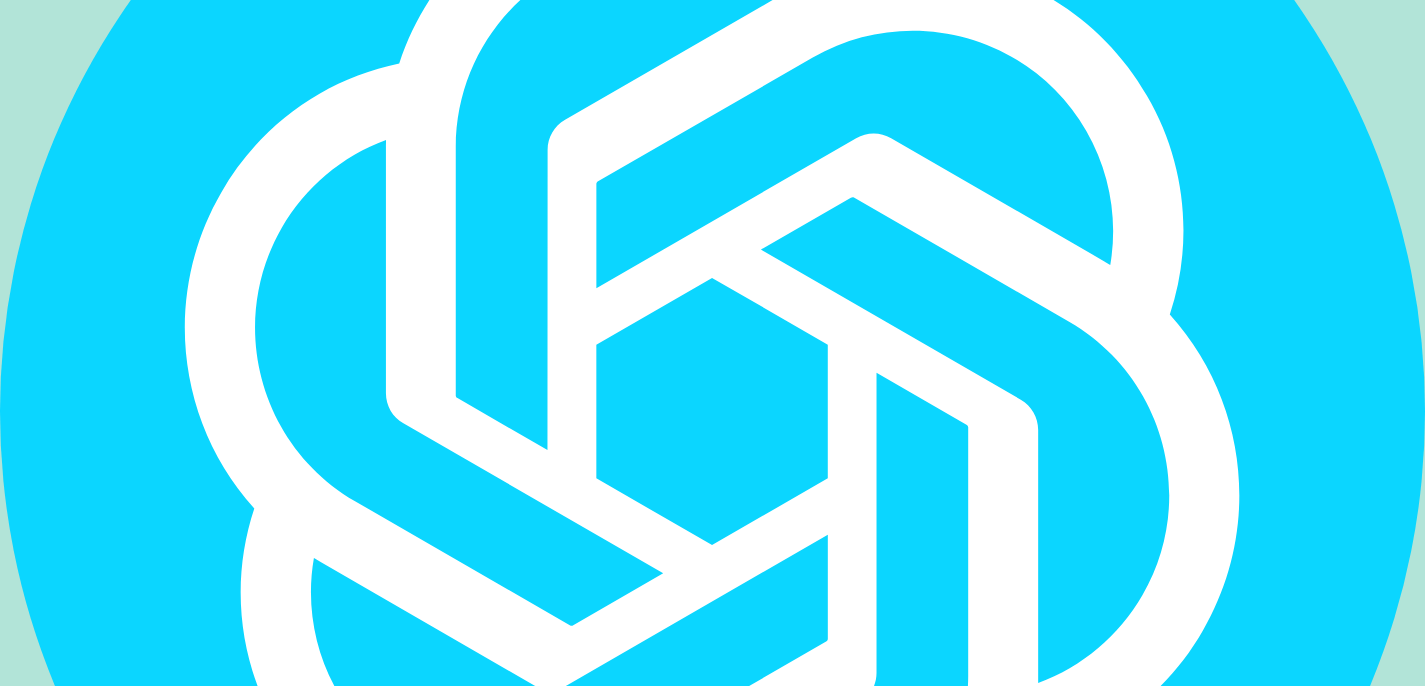 drag, startPoint x: 341, startPoint y: 273, endPoint x: 837, endPoint y: 306, distance: 497.09656 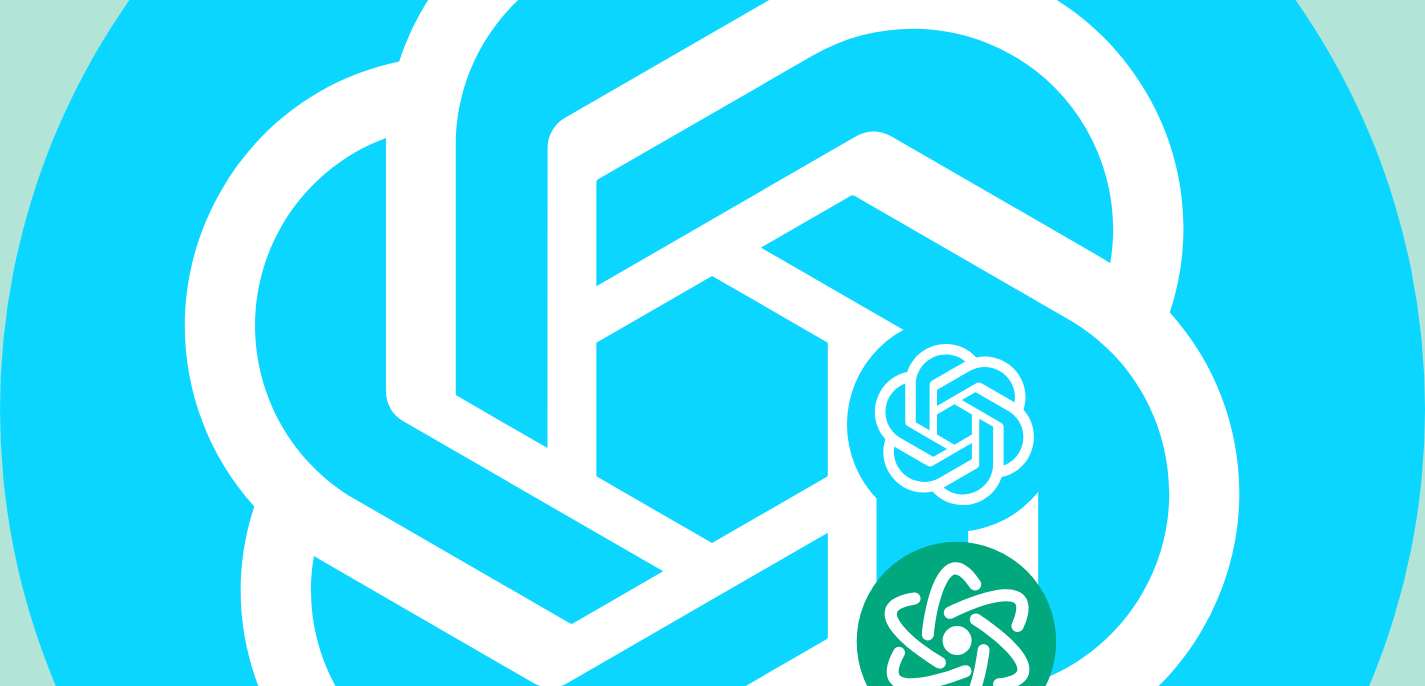 click on "Run PWC under and over wires
is upper centreline correct to facial midline?" at bounding box center [842, -5278] 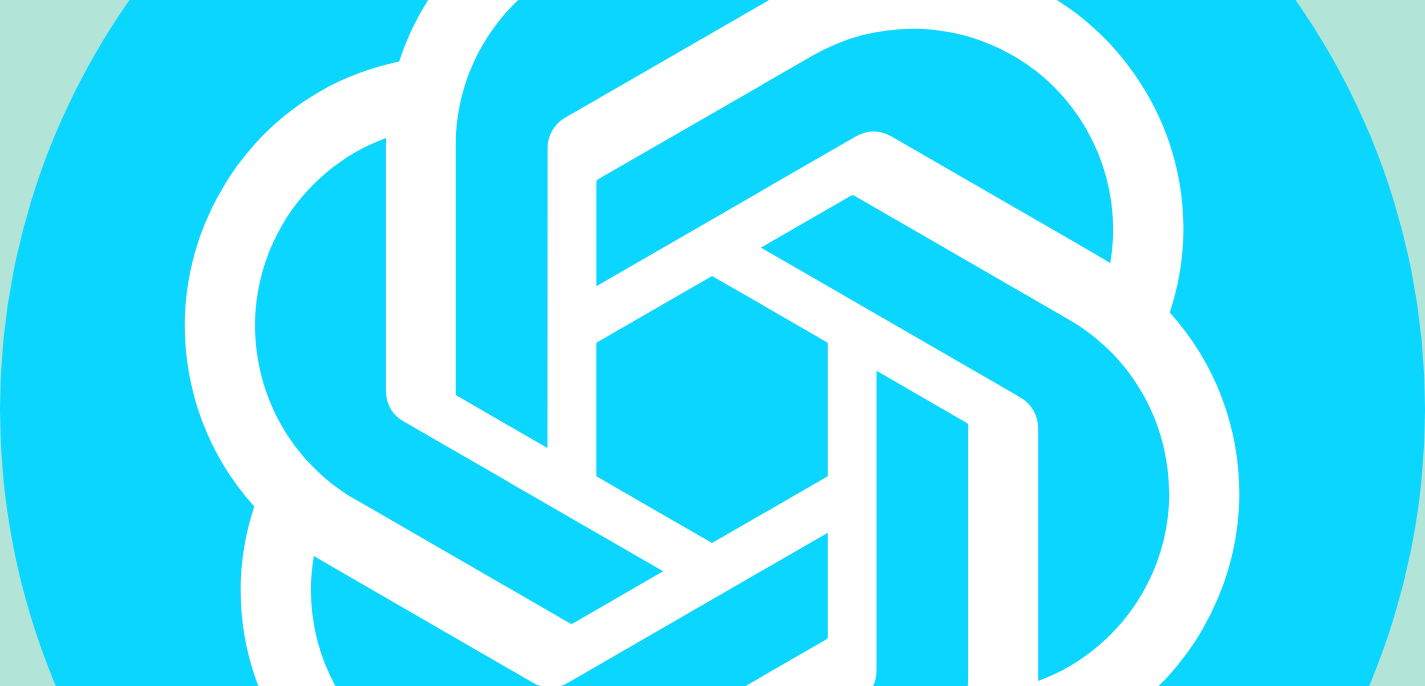 paste on "support with class II elastics
close spaces then repo the bracket and finish" 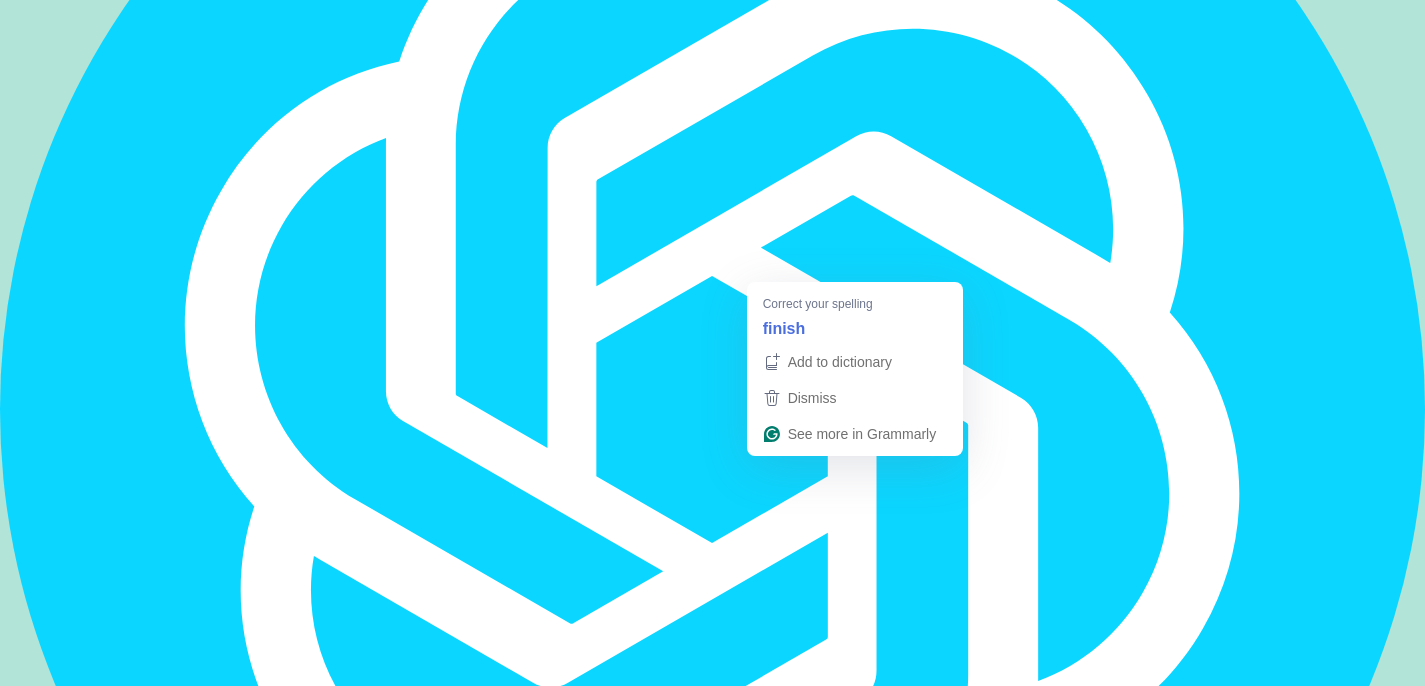 click on "Run PWC under and over wires
support with class II elastics
close spaces then repo the bracket and finishis upper centreline correct to facial midline?
if yes then cut tpa." at bounding box center (842, -5278) 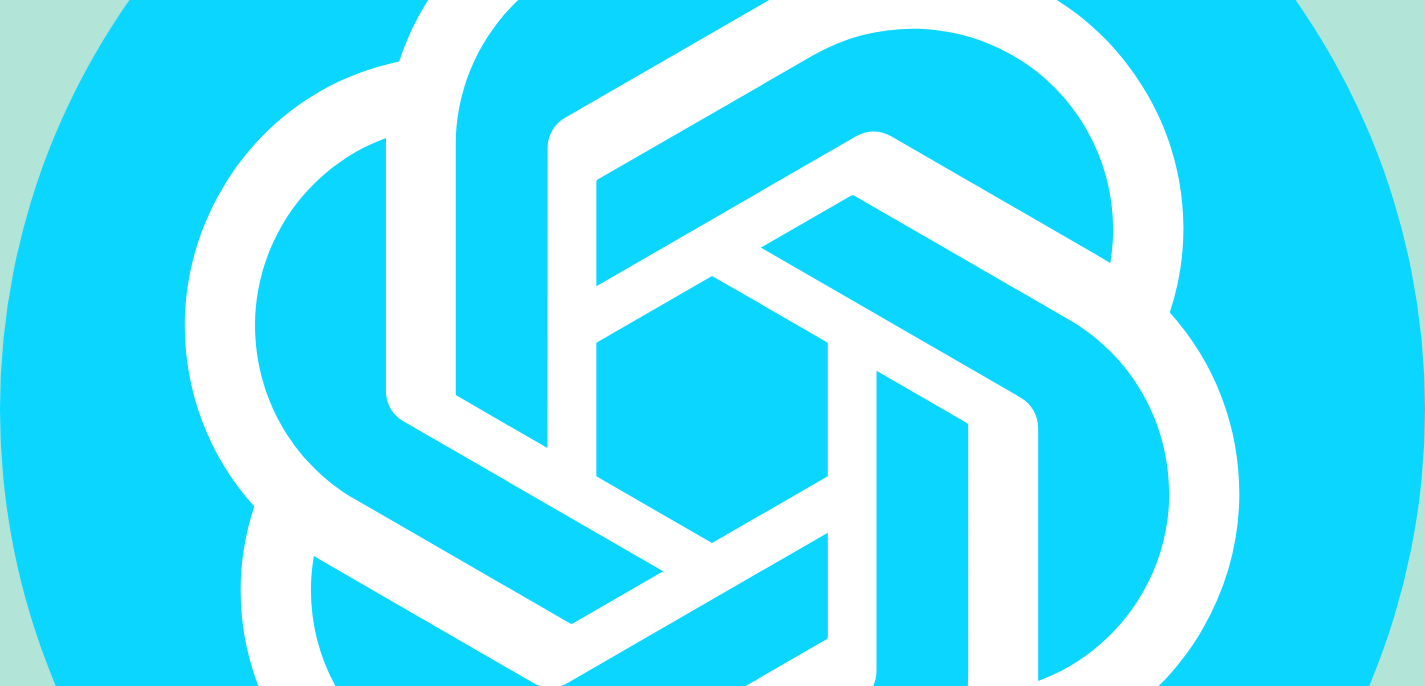 click on "Run PWC under and over wires
support with class II elastics
close spaces then repo the bracket and finish is upper centreline correct to facial midline?
if yes then cut tpa." at bounding box center (842, -5278) 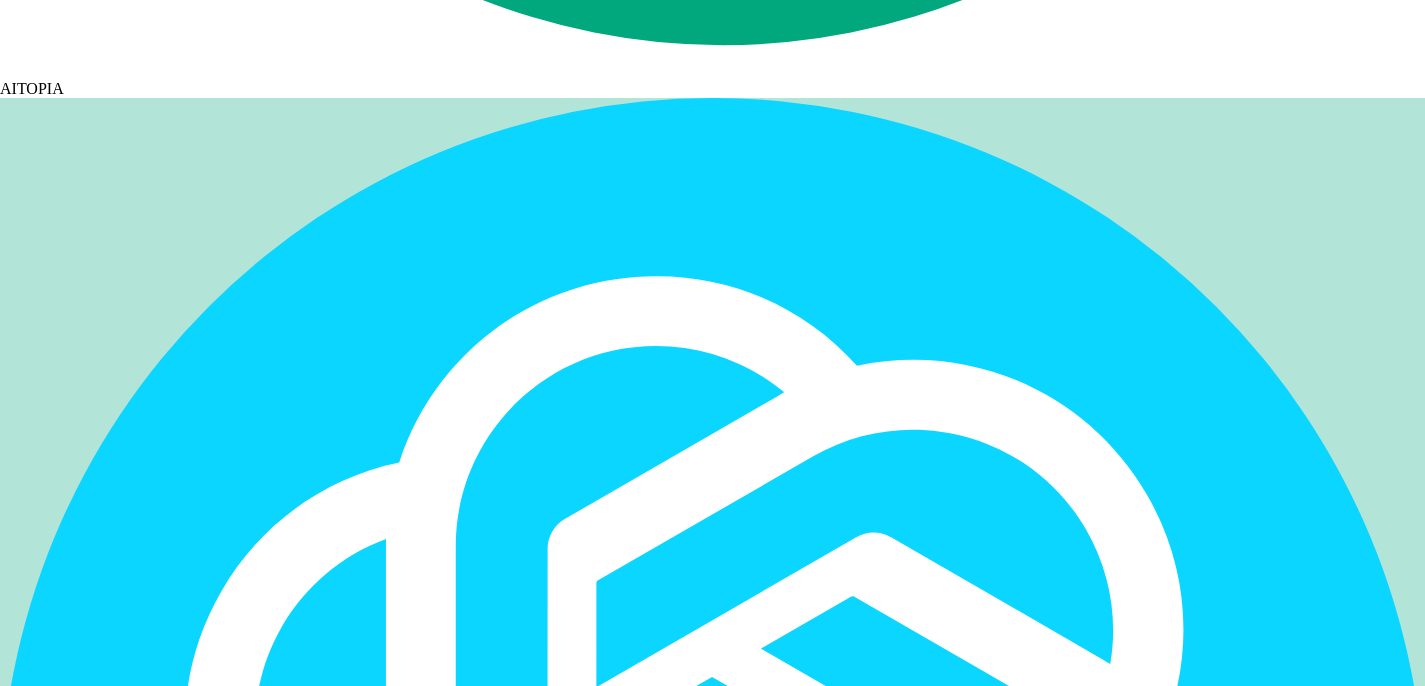 scroll, scrollTop: 38186, scrollLeft: 0, axis: vertical 